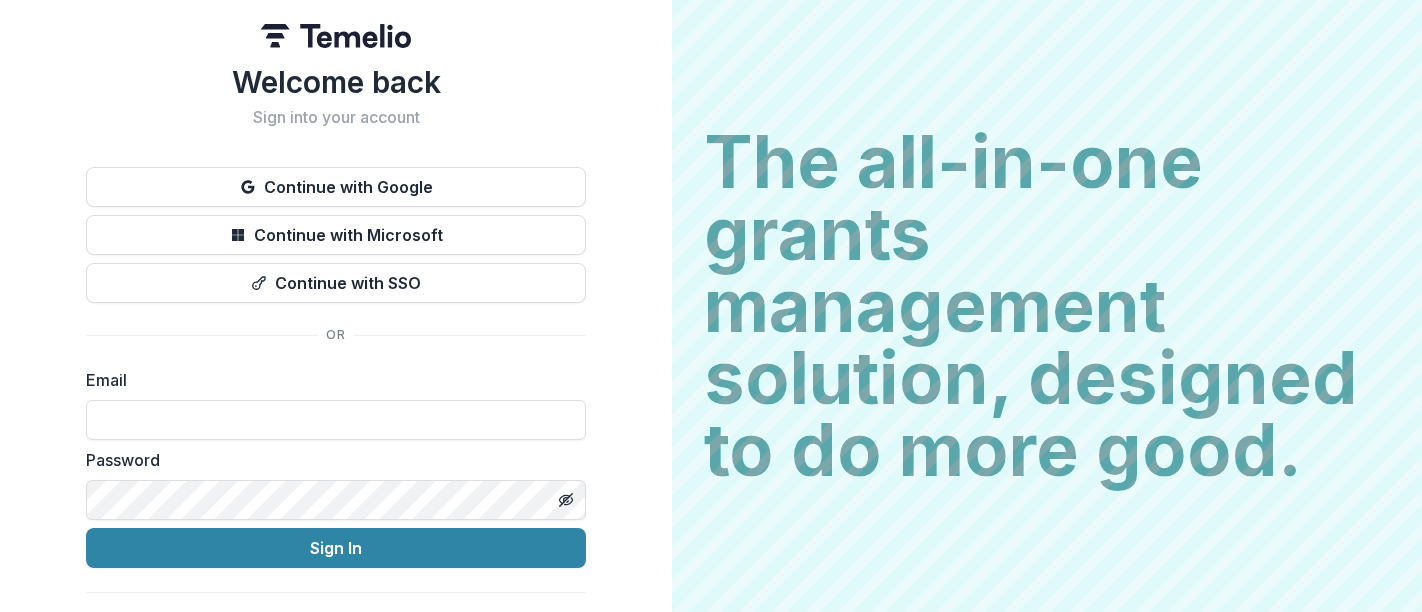 scroll, scrollTop: 0, scrollLeft: 0, axis: both 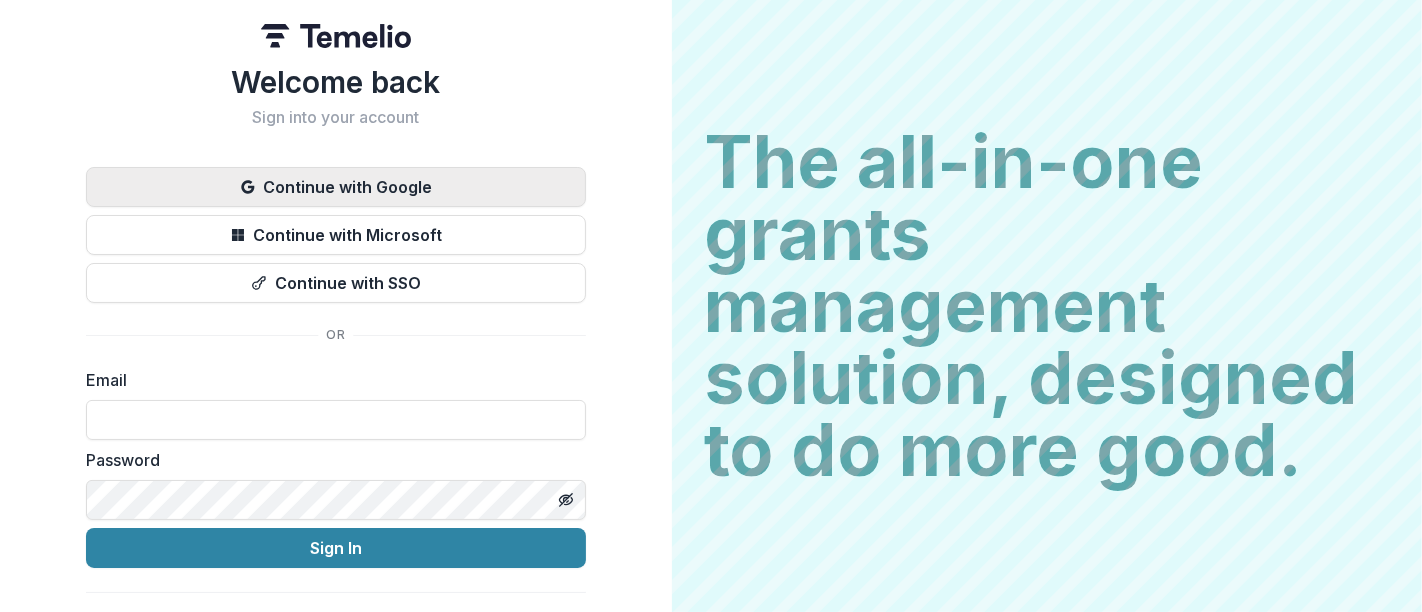 click on "Continue with Google" at bounding box center (336, 187) 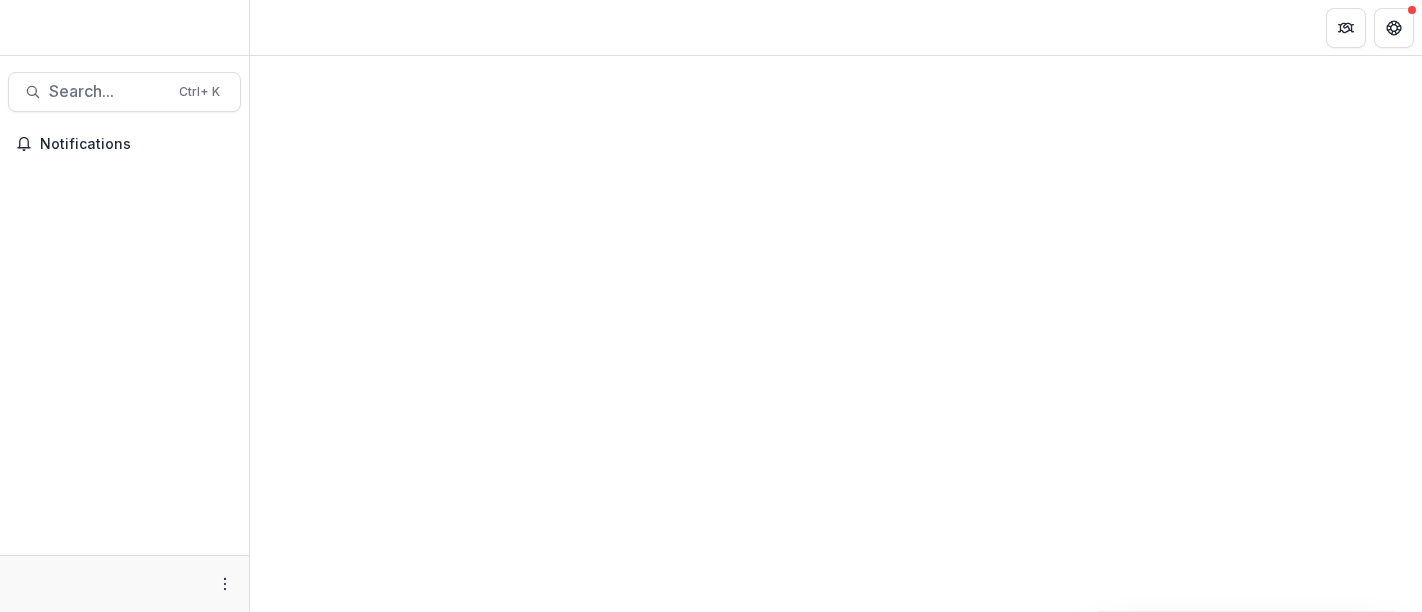 scroll, scrollTop: 0, scrollLeft: 0, axis: both 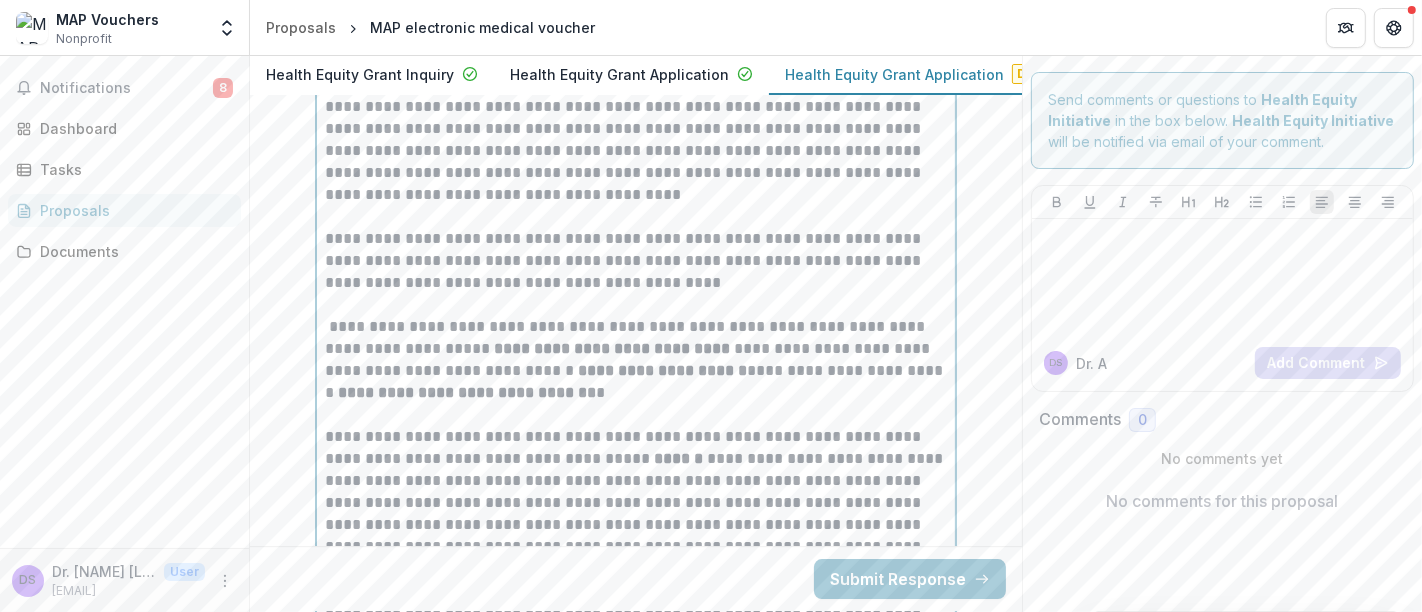 click on "**********" at bounding box center (636, 360) 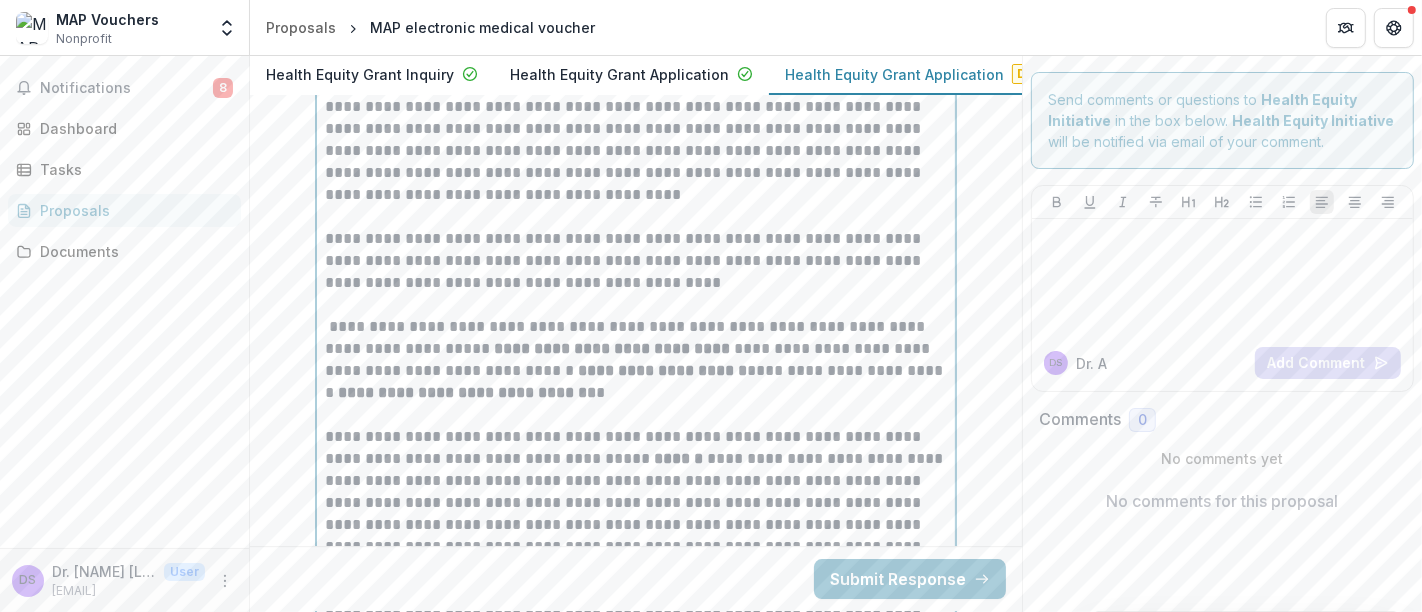 click on "**********" at bounding box center (636, 360) 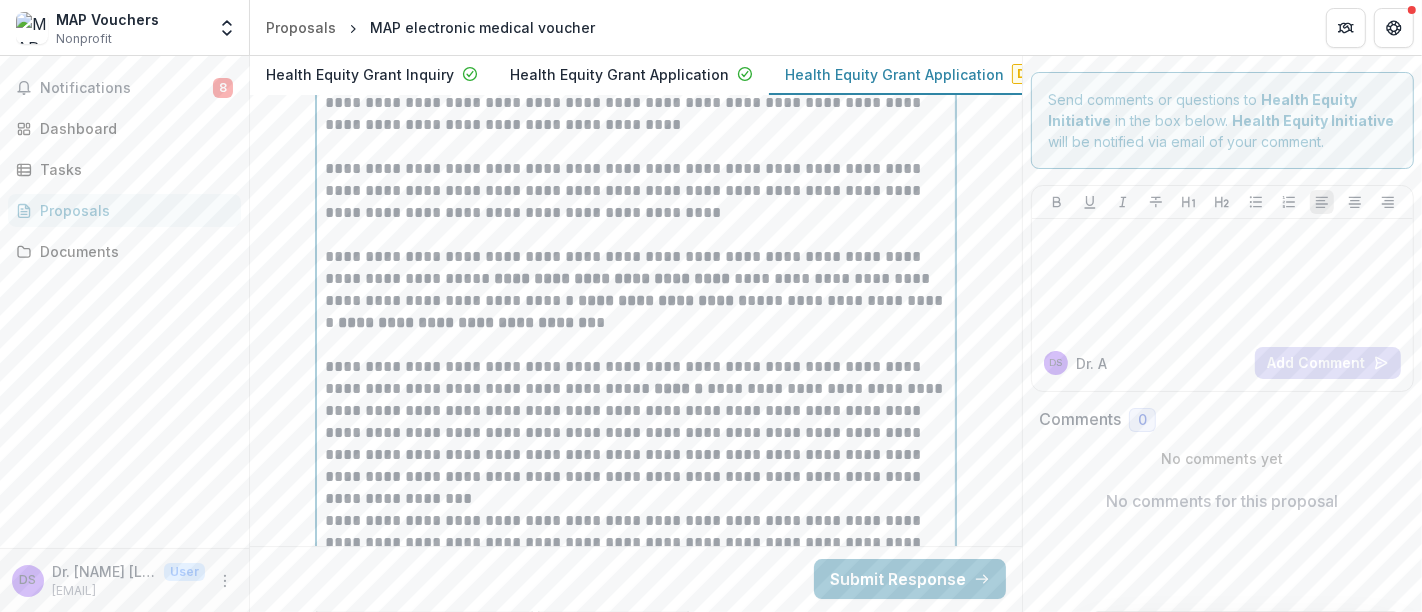 scroll, scrollTop: 5247, scrollLeft: 0, axis: vertical 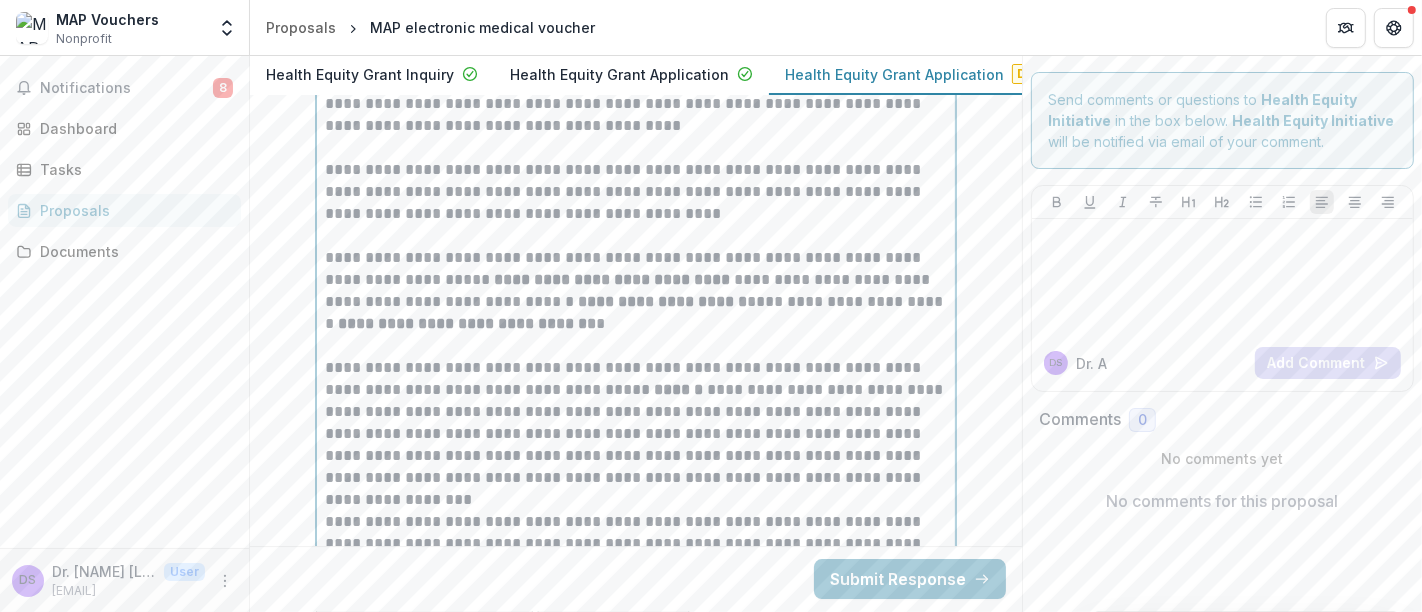 click on "**********" at bounding box center [636, 291] 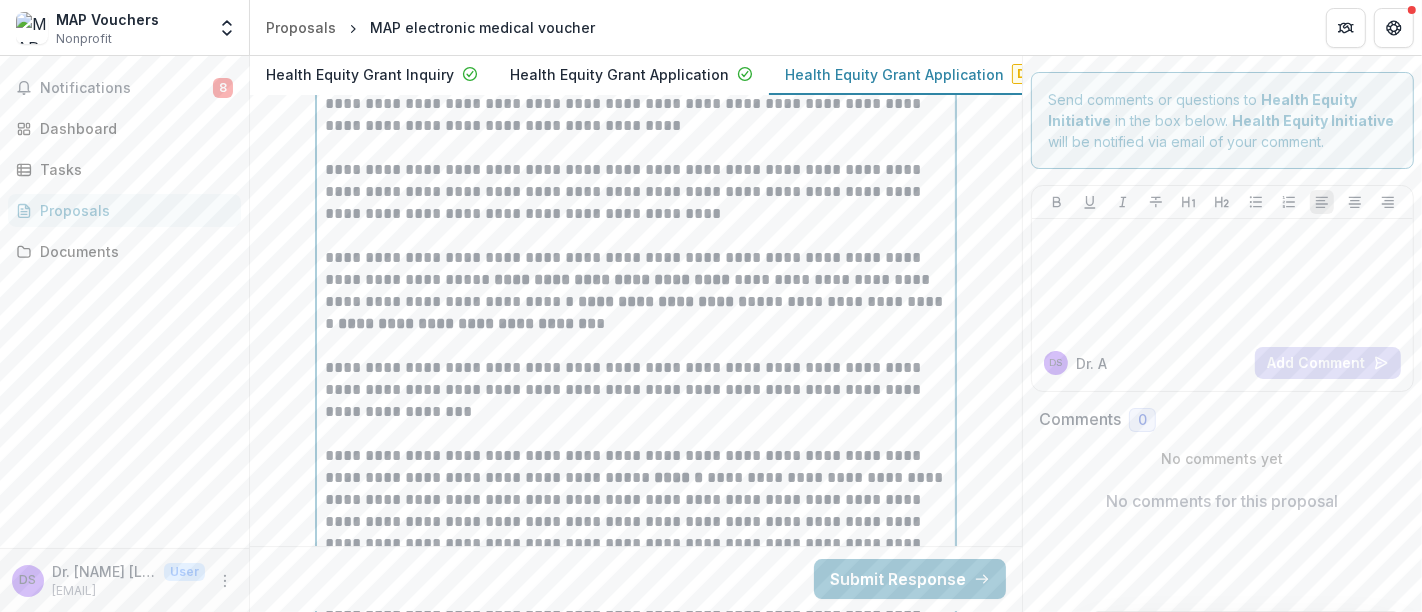 click on "**********" at bounding box center (636, 390) 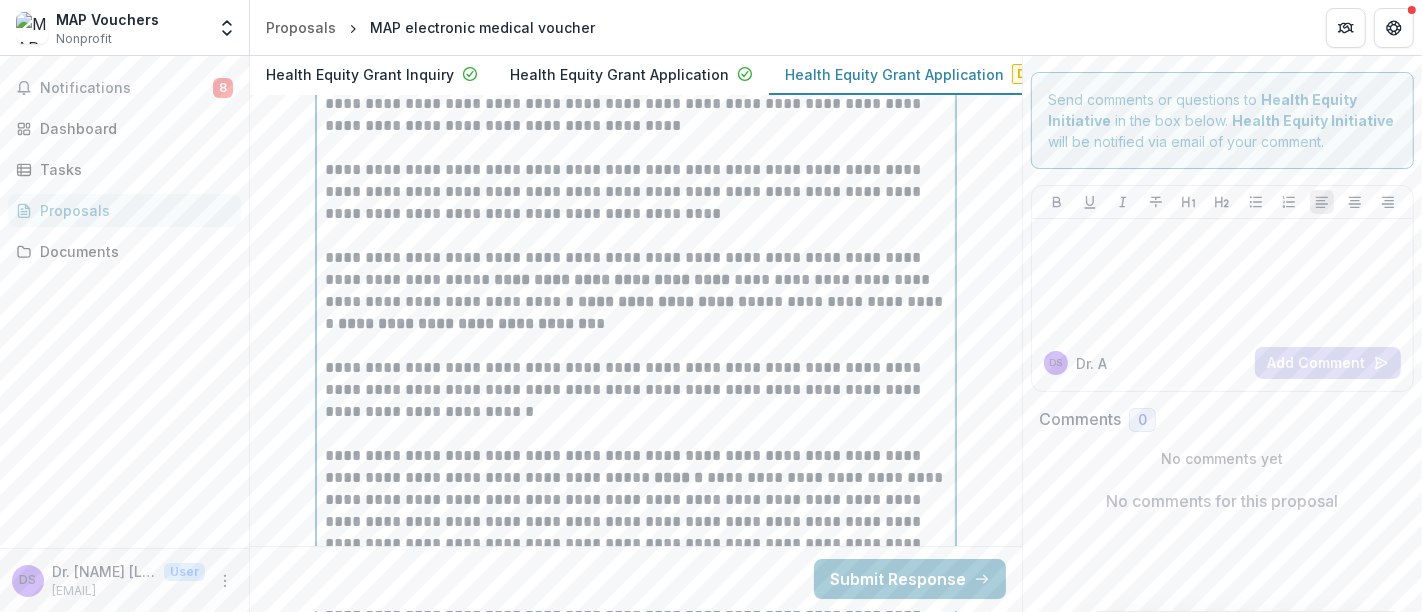 click on "**********" at bounding box center [636, 390] 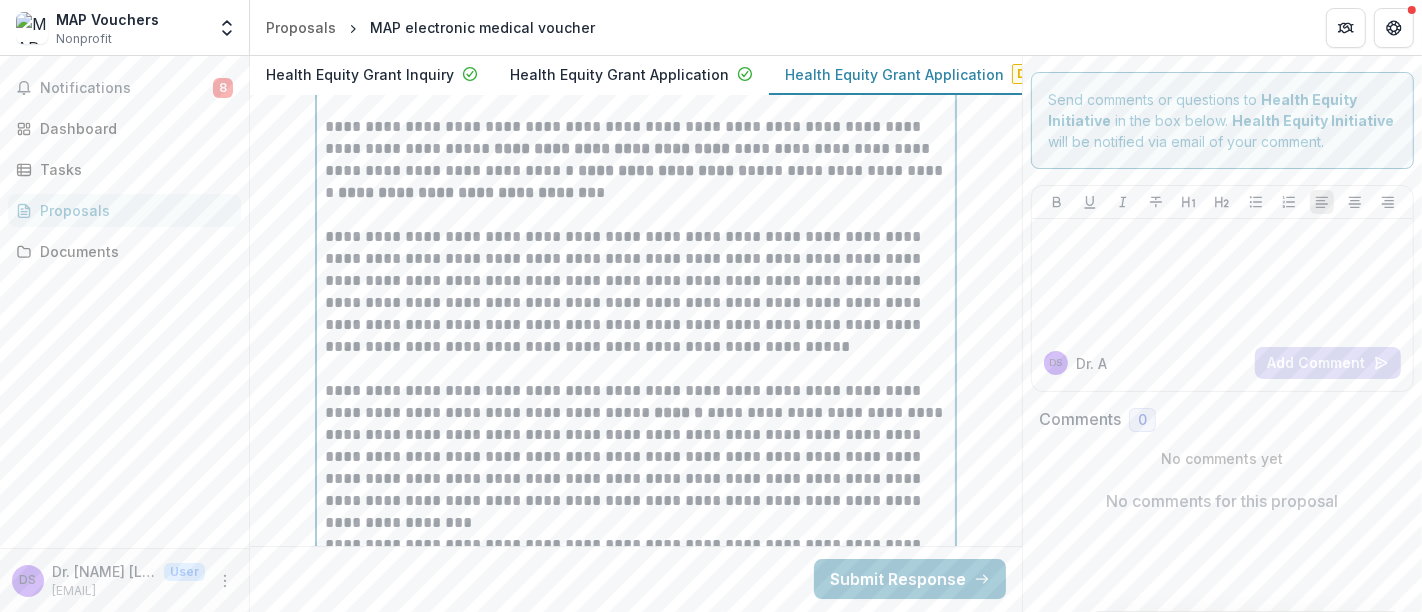 scroll, scrollTop: 5388, scrollLeft: 0, axis: vertical 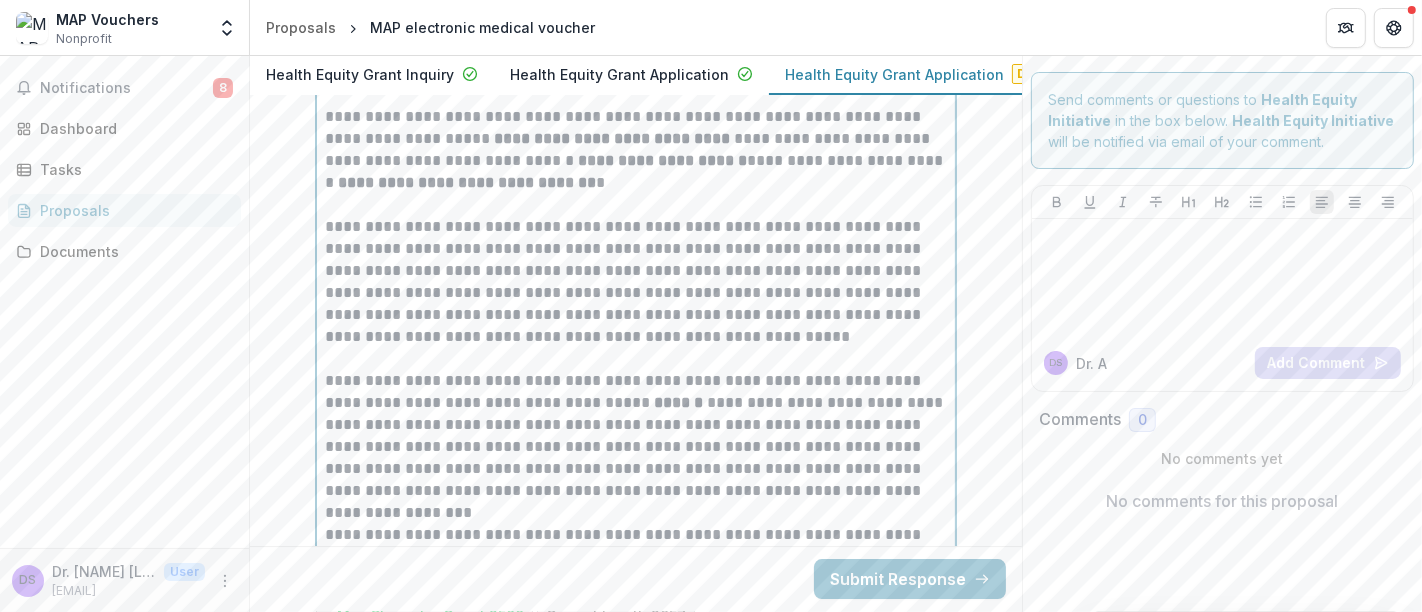 click on "**********" at bounding box center (636, 436) 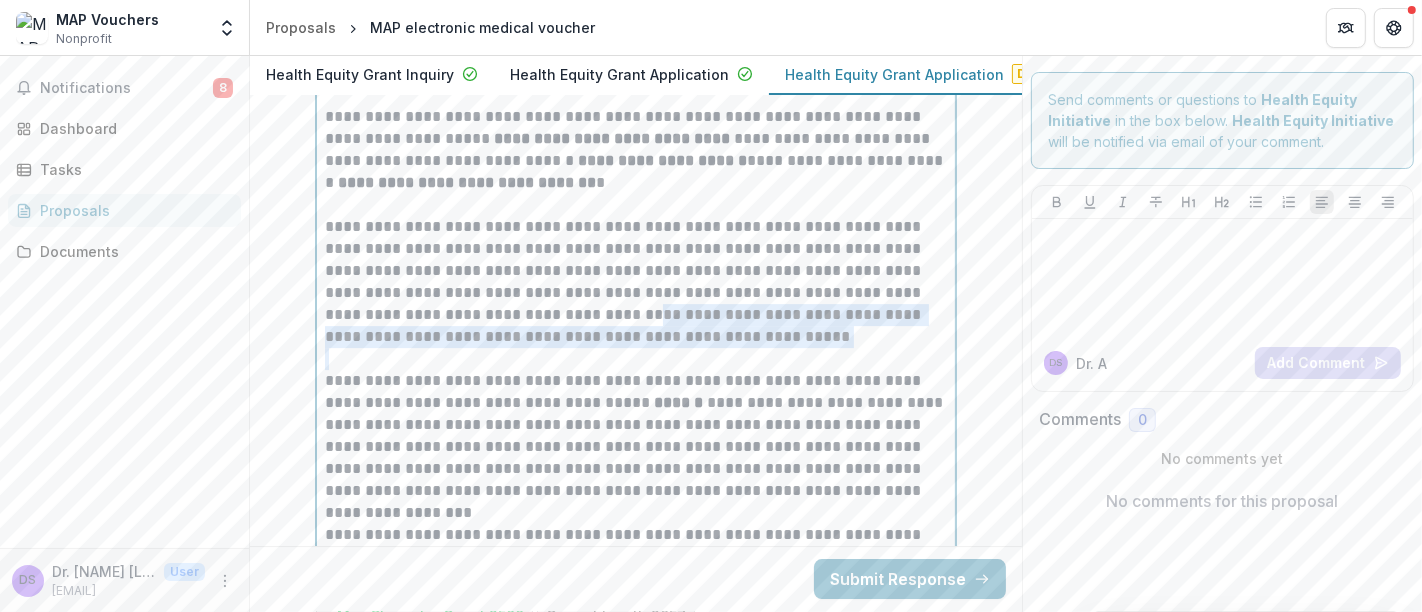 drag, startPoint x: 702, startPoint y: 336, endPoint x: 582, endPoint y: 301, distance: 125 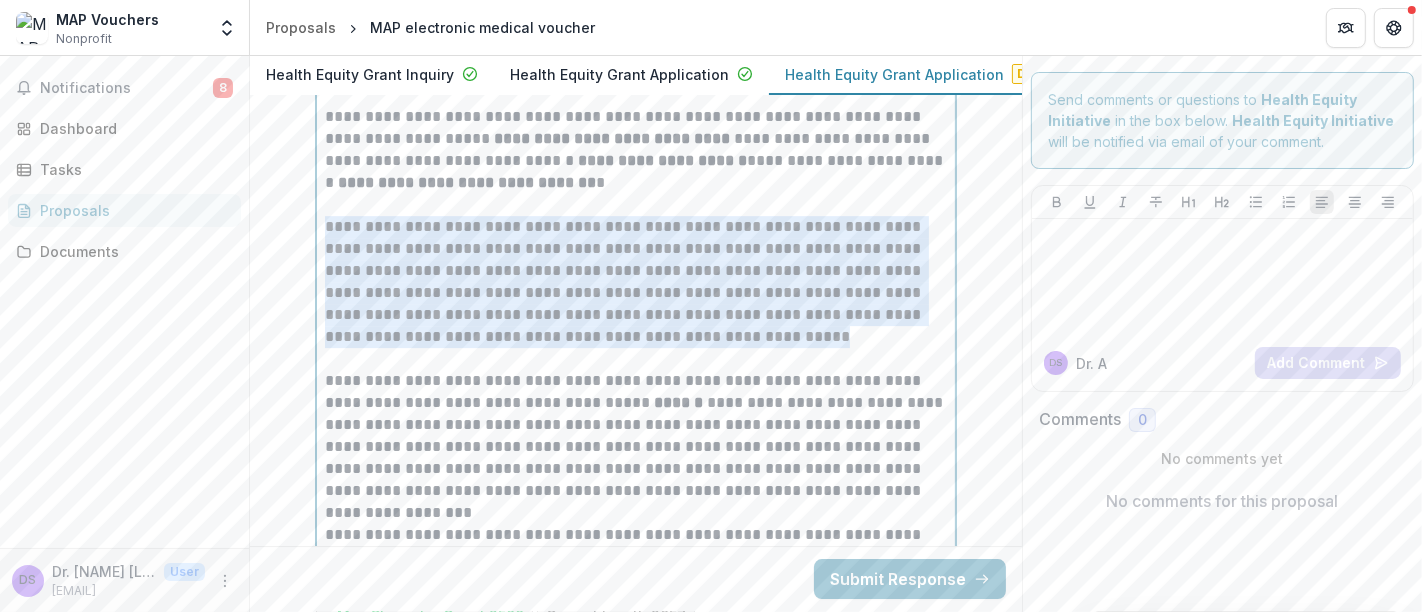 drag, startPoint x: 750, startPoint y: 321, endPoint x: 324, endPoint y: 209, distance: 440.47702 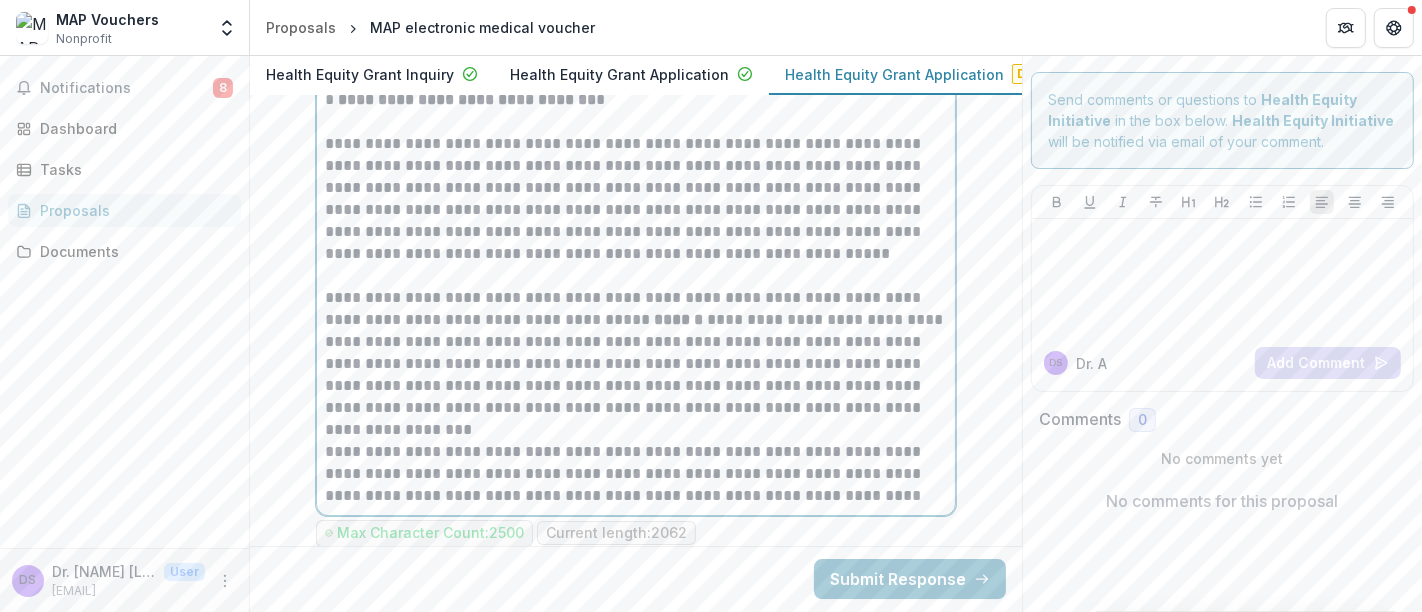 scroll, scrollTop: 5473, scrollLeft: 0, axis: vertical 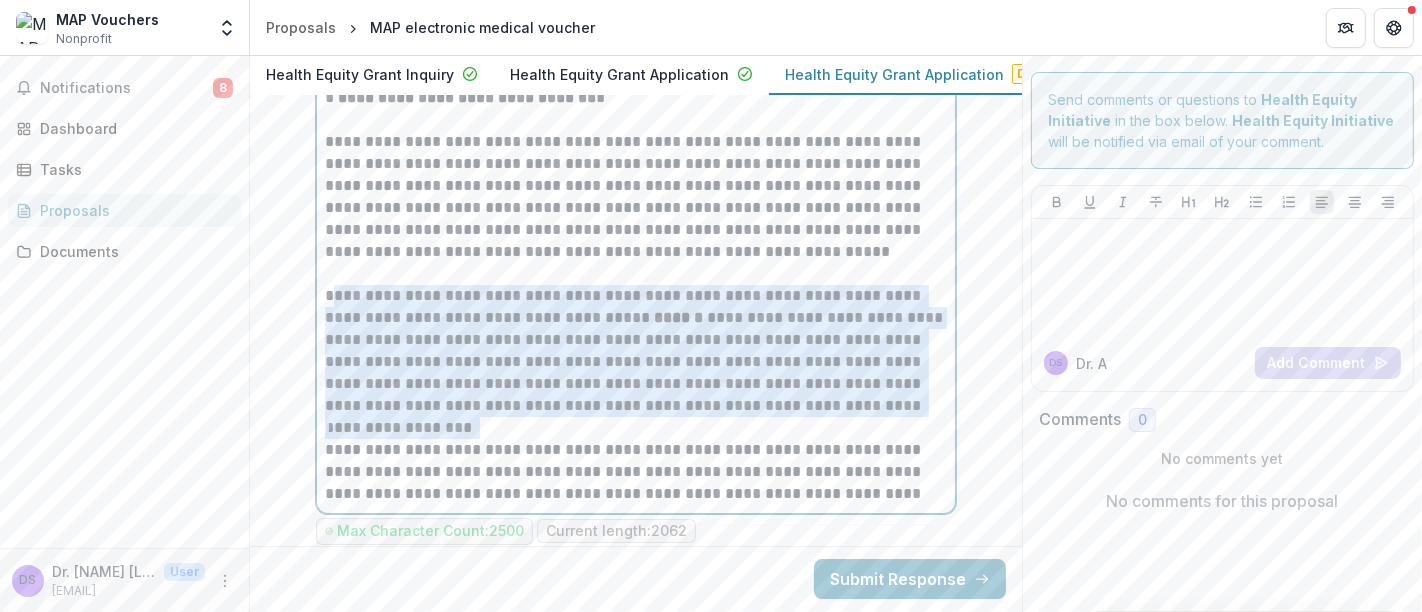 drag, startPoint x: 324, startPoint y: 281, endPoint x: 843, endPoint y: 403, distance: 533.1463 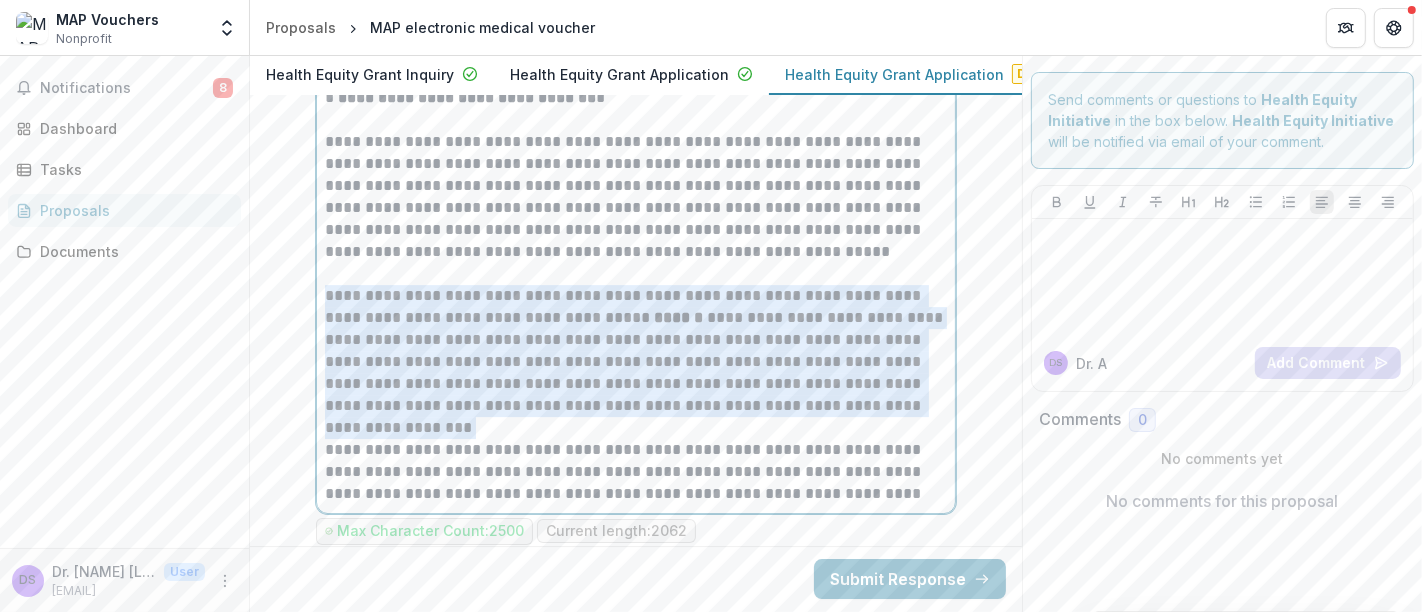 drag, startPoint x: 923, startPoint y: 400, endPoint x: 320, endPoint y: 278, distance: 615.21783 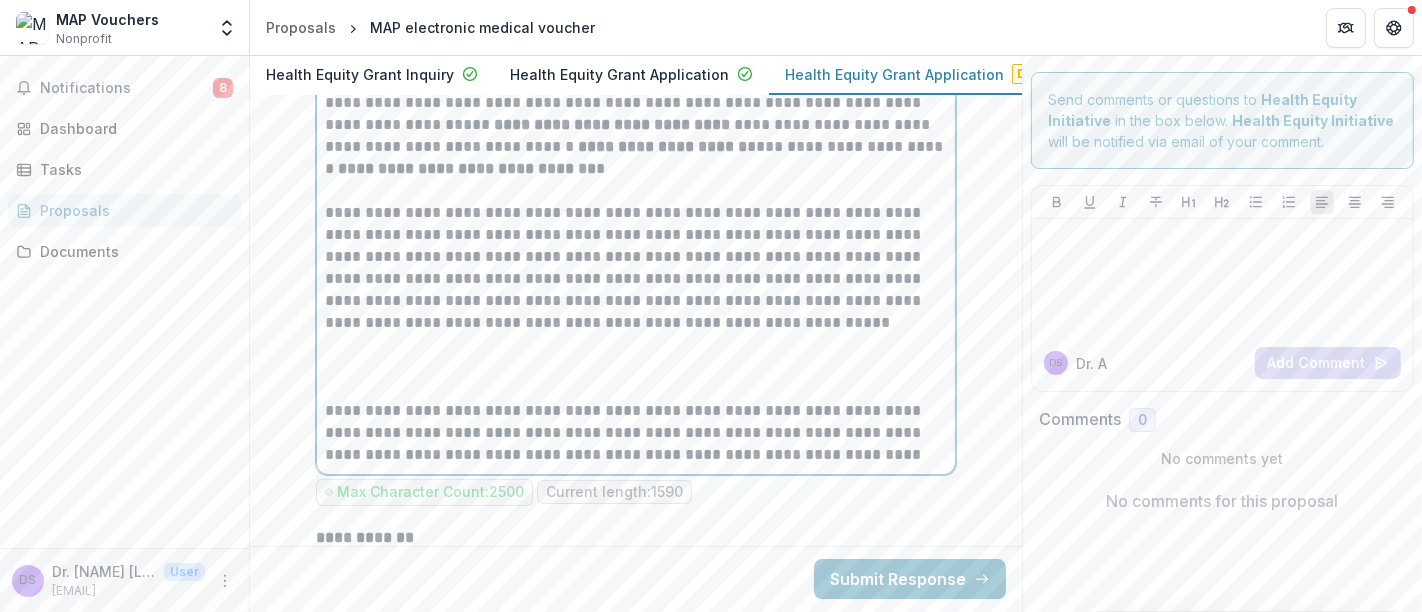 scroll, scrollTop: 5416, scrollLeft: 0, axis: vertical 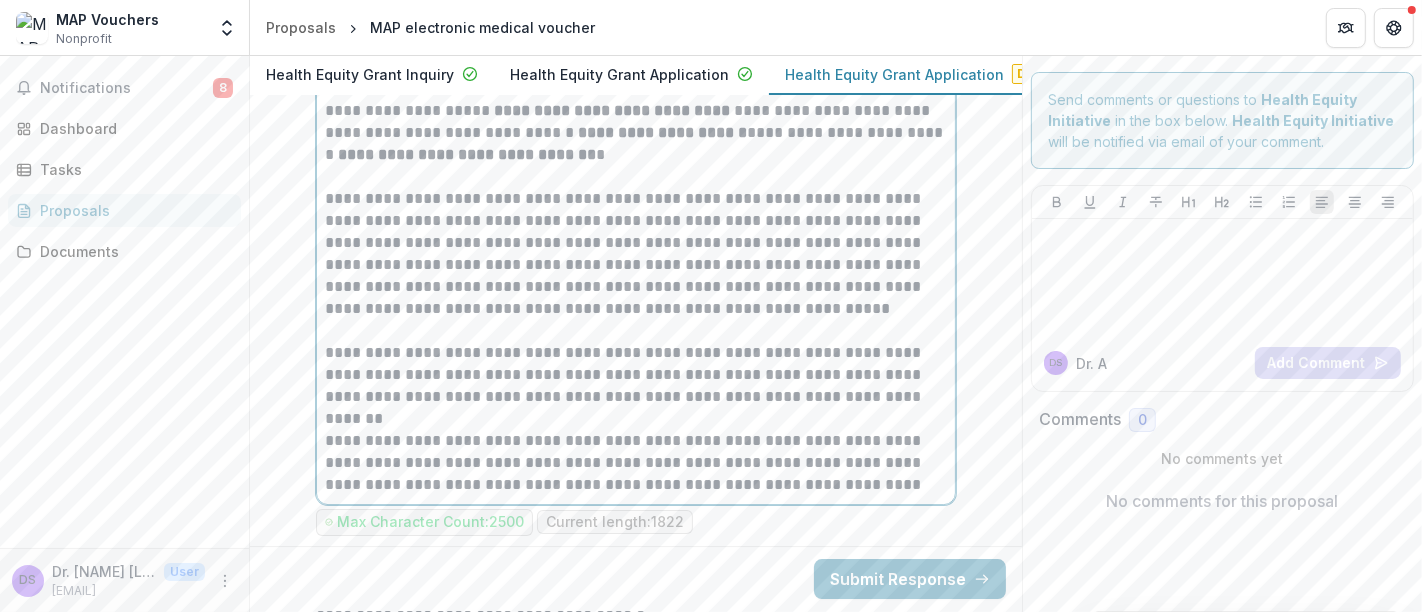 click on "**********" at bounding box center (636, 375) 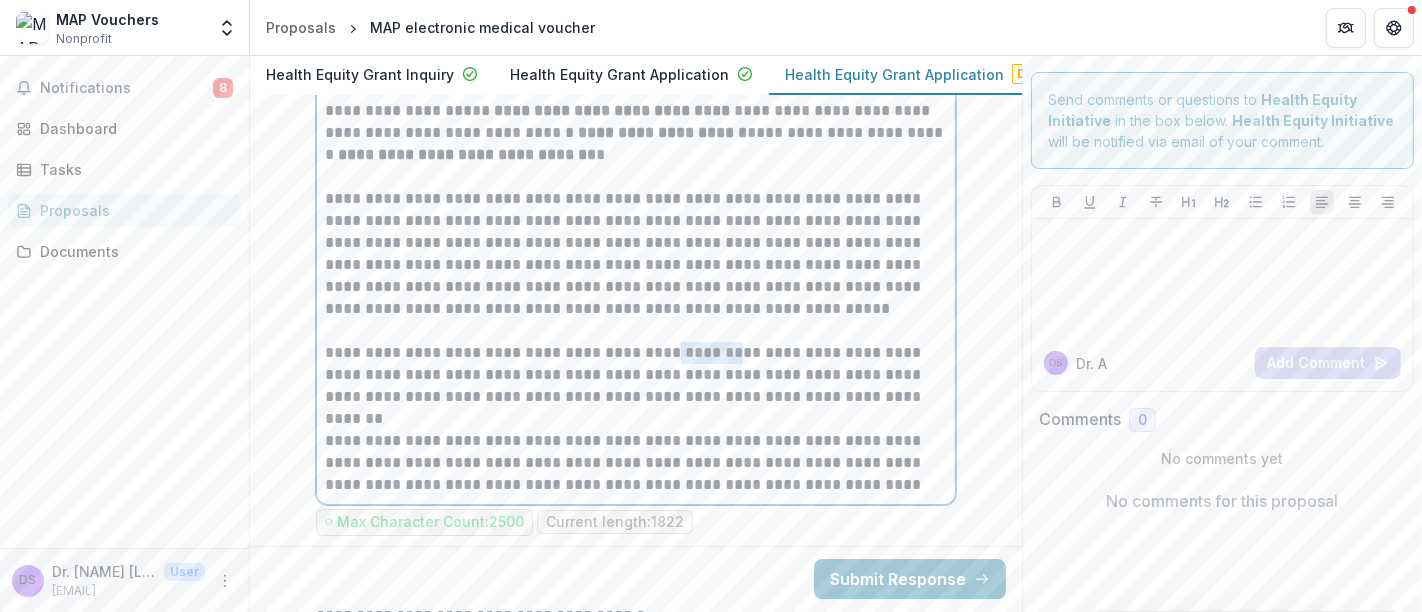 click on "**********" at bounding box center (636, 375) 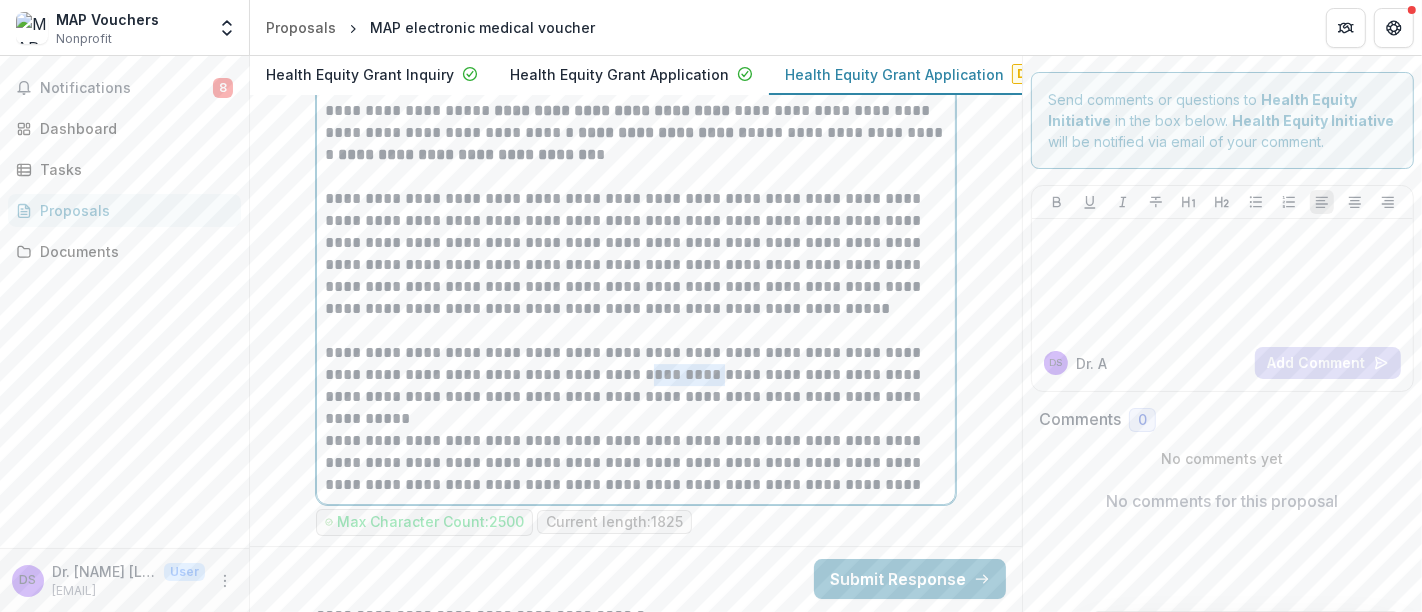 drag, startPoint x: 677, startPoint y: 361, endPoint x: 623, endPoint y: 365, distance: 54.147945 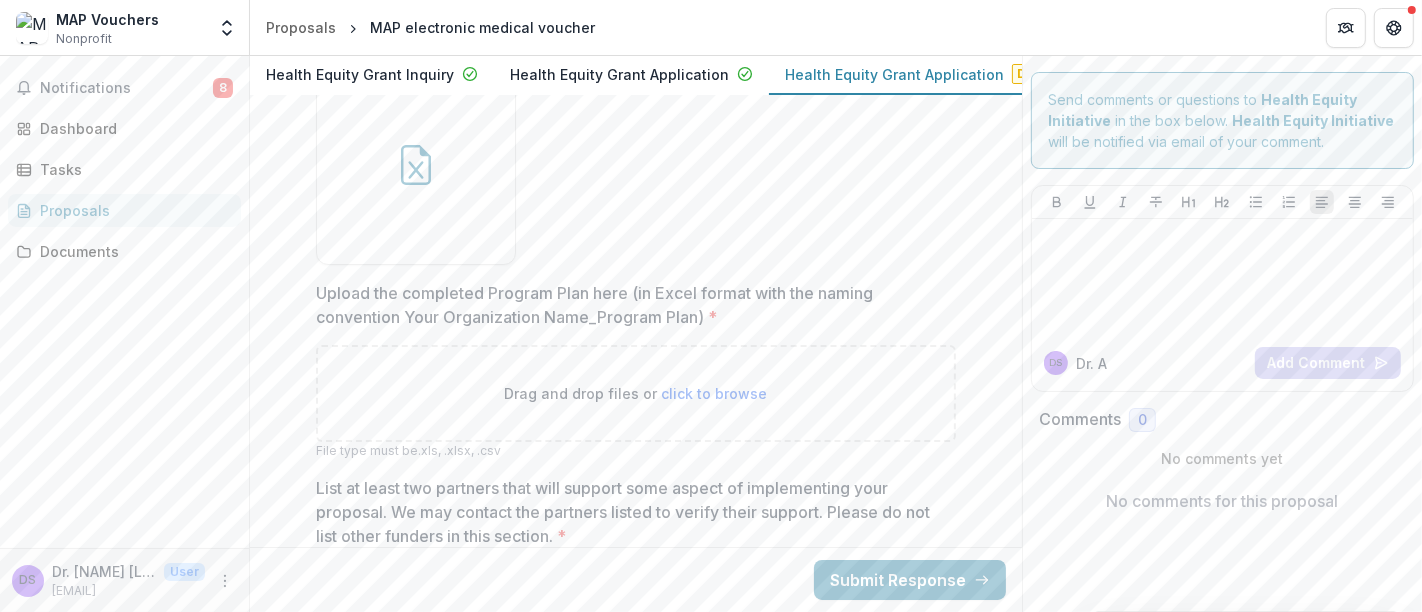 scroll, scrollTop: 6357, scrollLeft: 0, axis: vertical 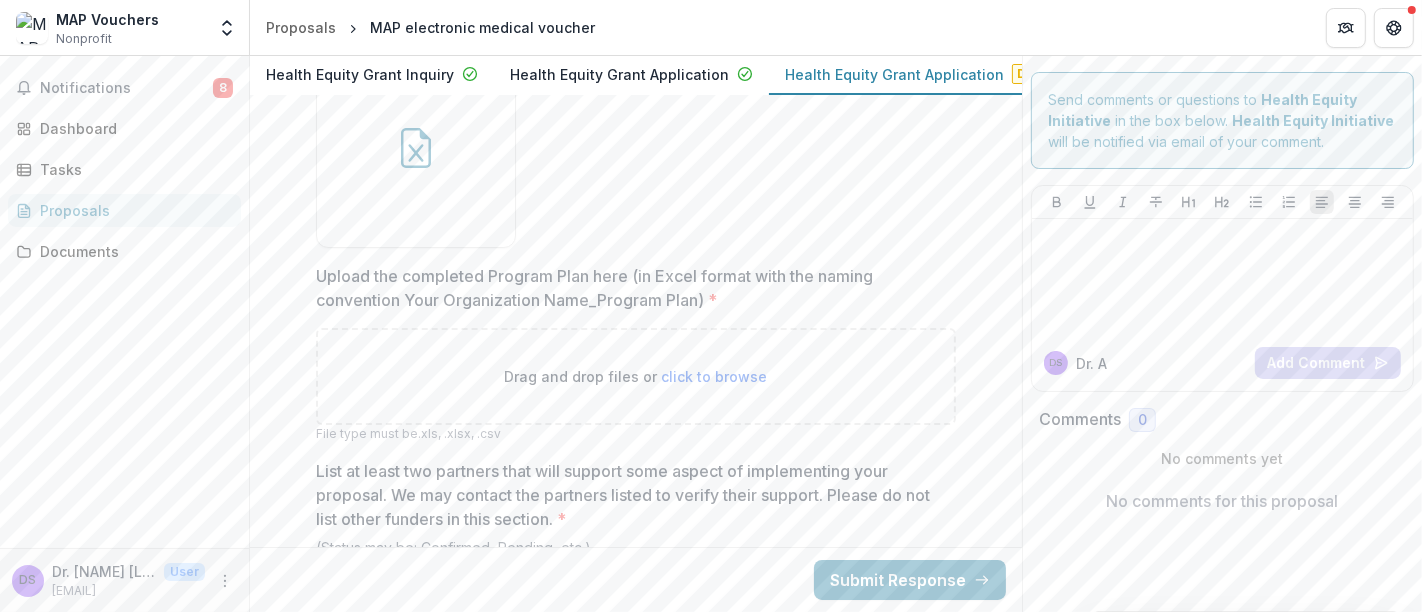 click on "click to browse" at bounding box center [715, 376] 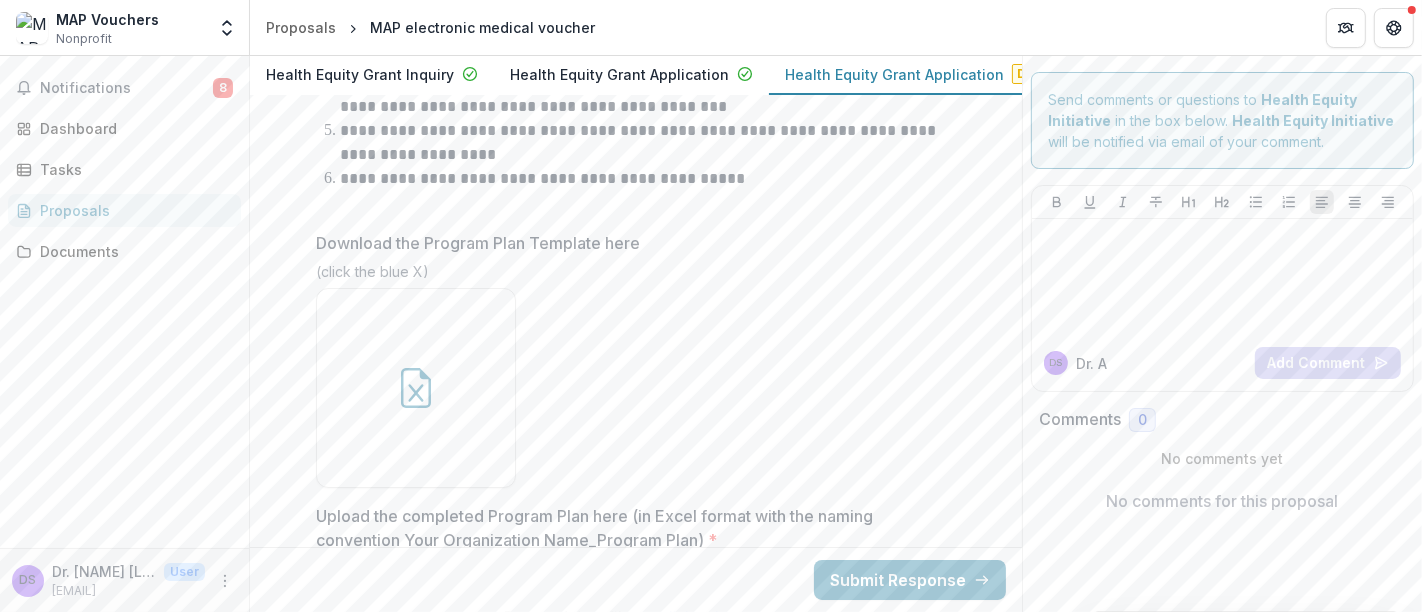 scroll, scrollTop: 6115, scrollLeft: 0, axis: vertical 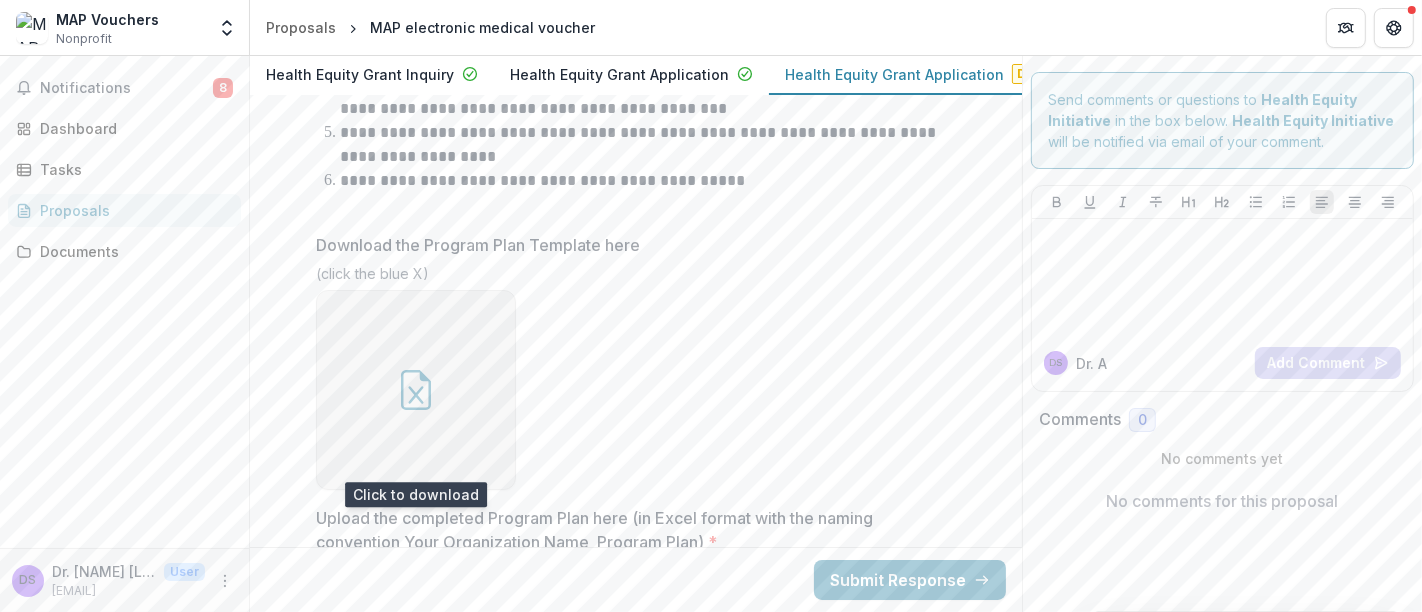 click 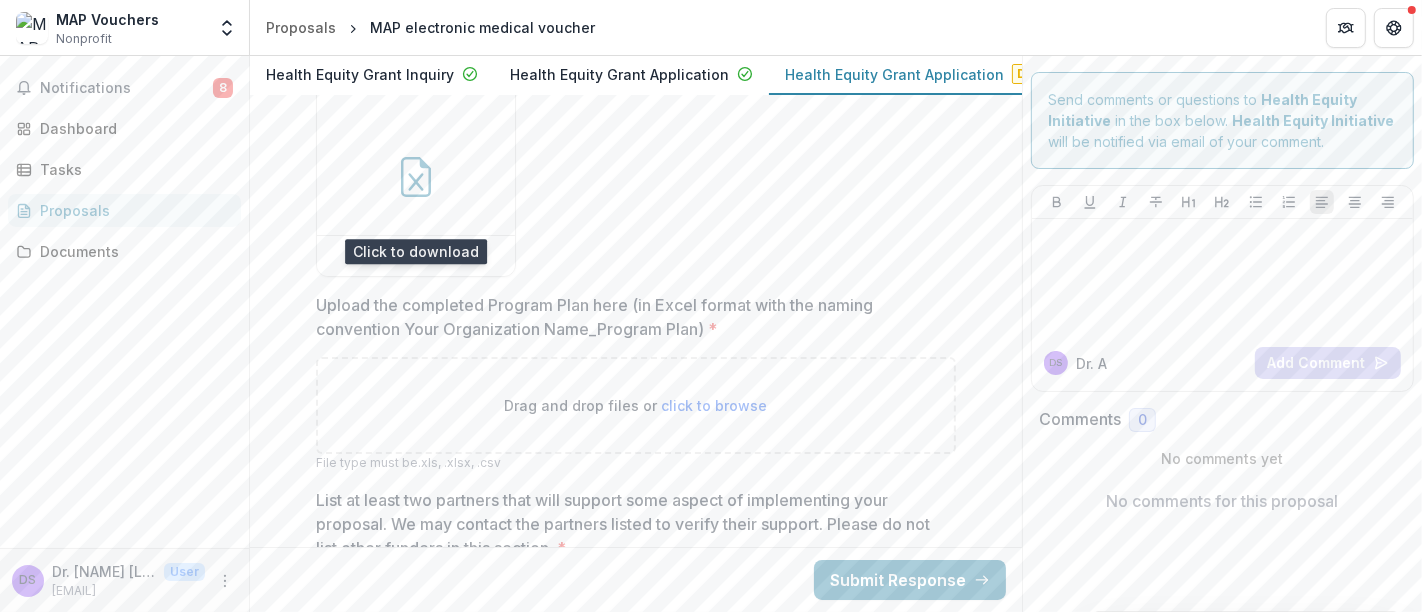 scroll, scrollTop: 6358, scrollLeft: 0, axis: vertical 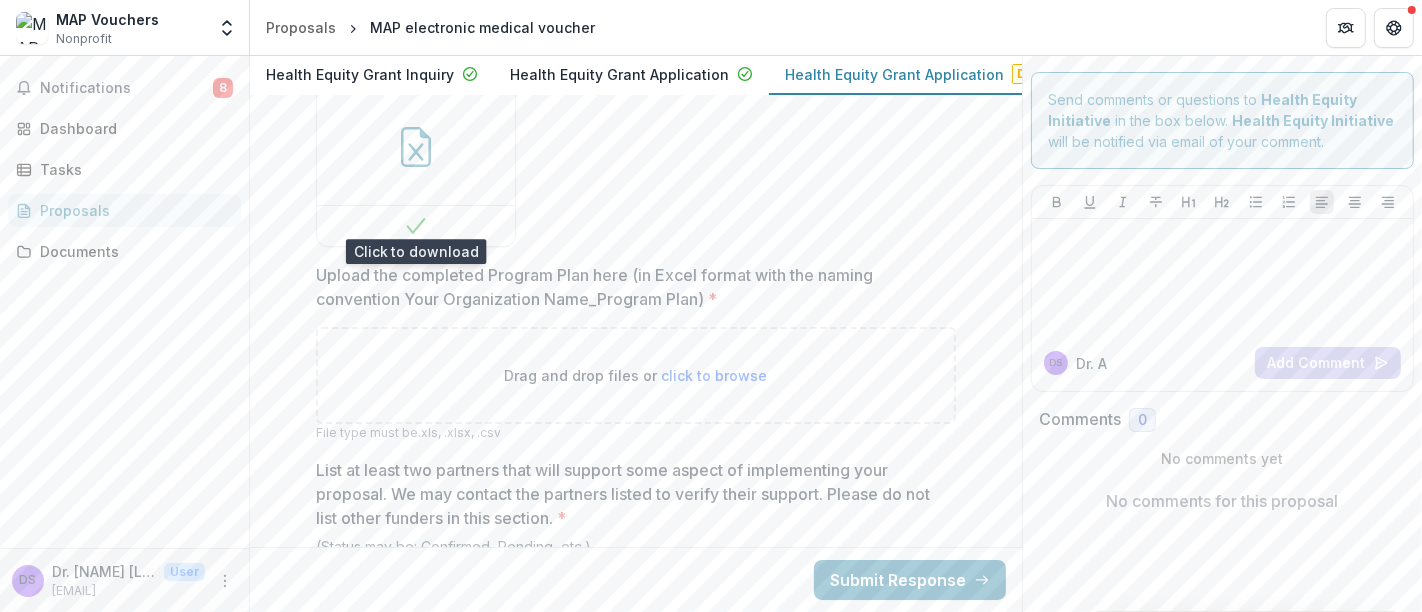 click on "click to browse" at bounding box center [715, 375] 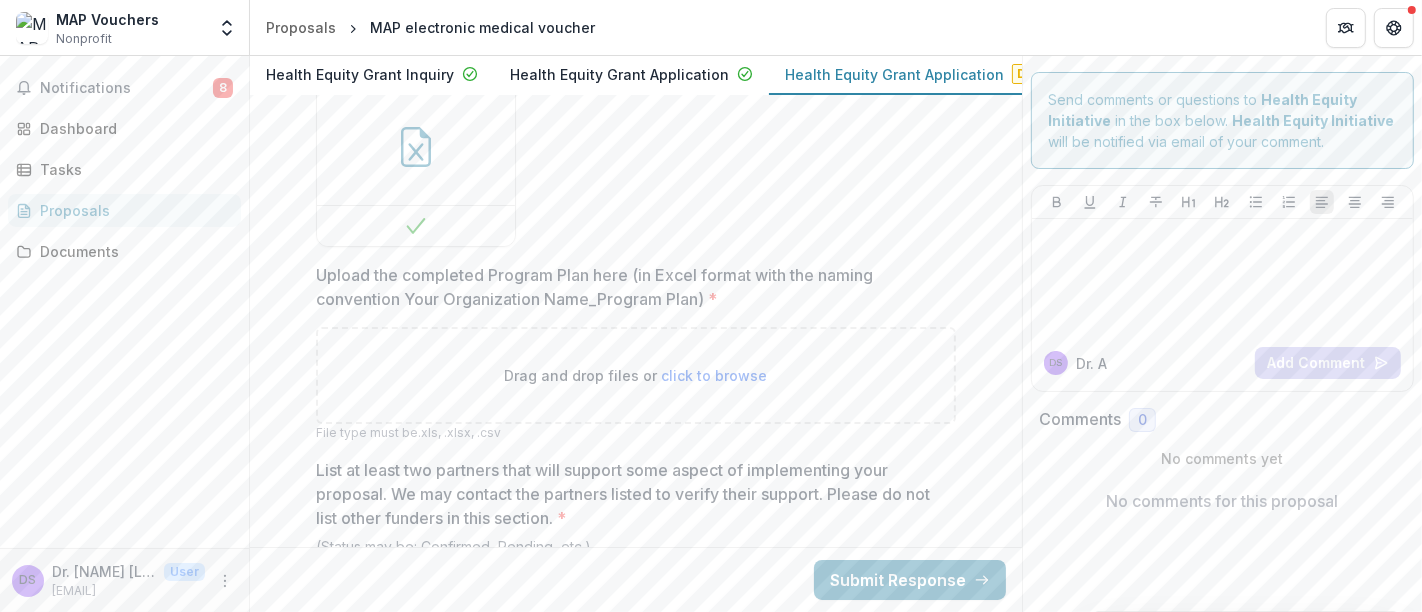 click on "click to browse" at bounding box center [715, 375] 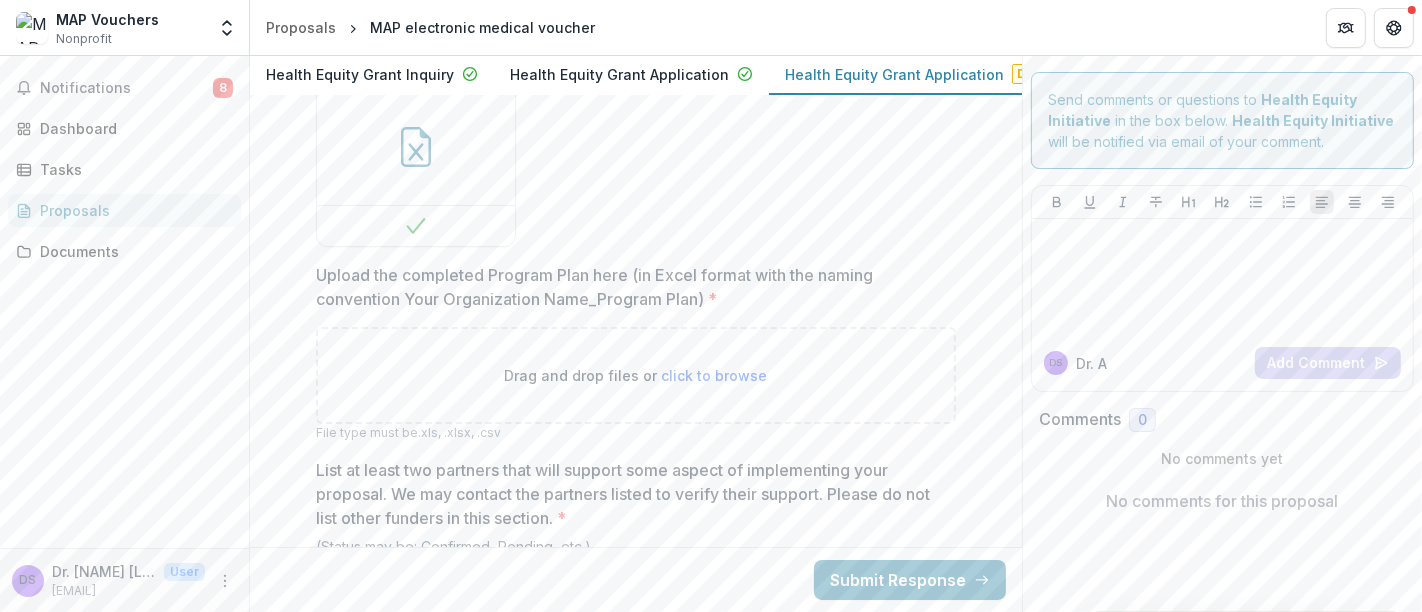 type on "**********" 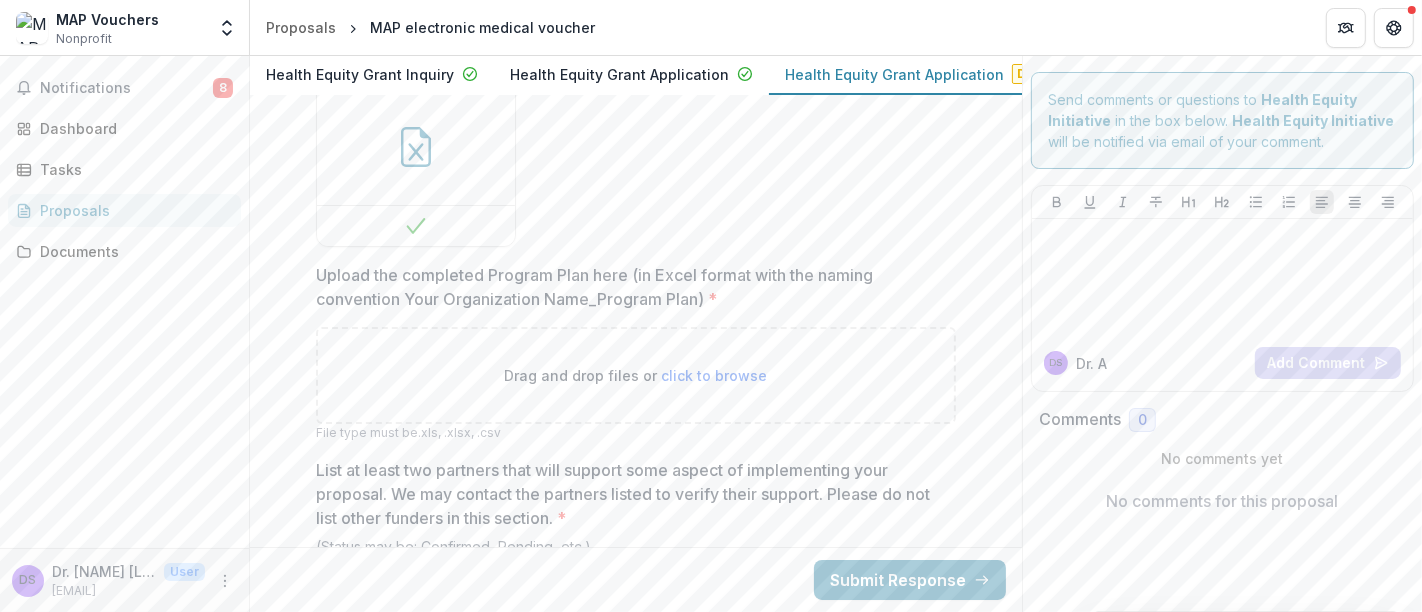click on "Drag and drop files or   click to browse" at bounding box center (636, 375) 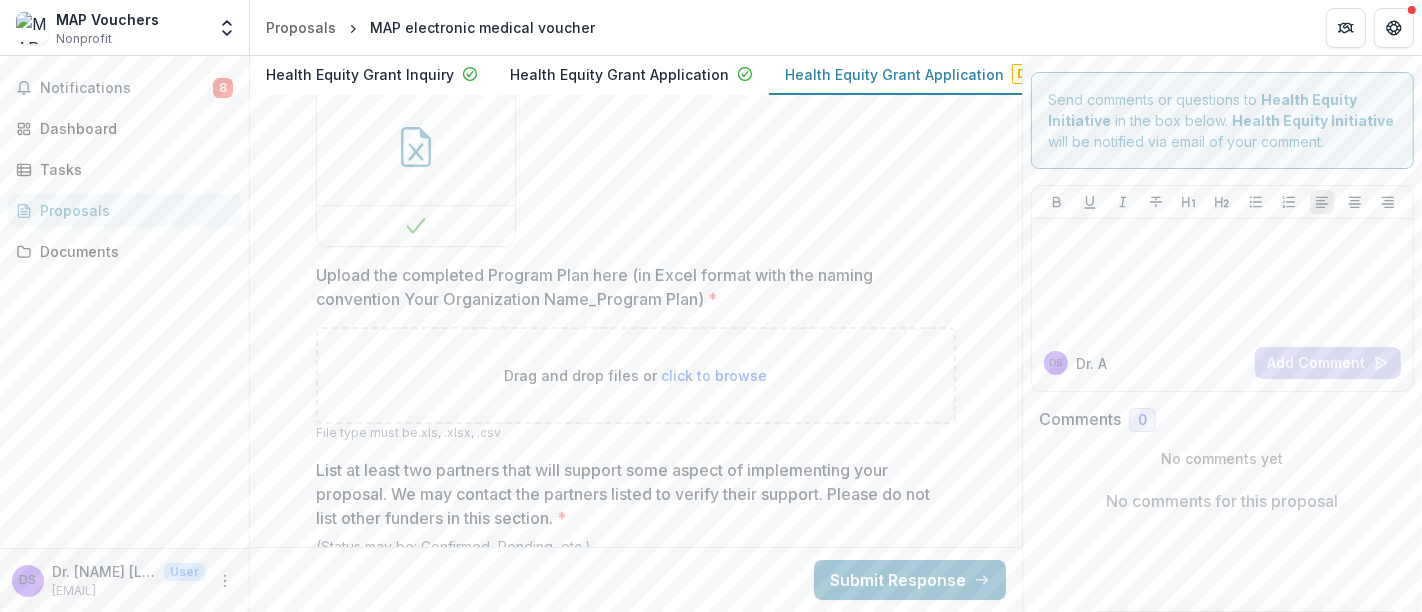 type on "**********" 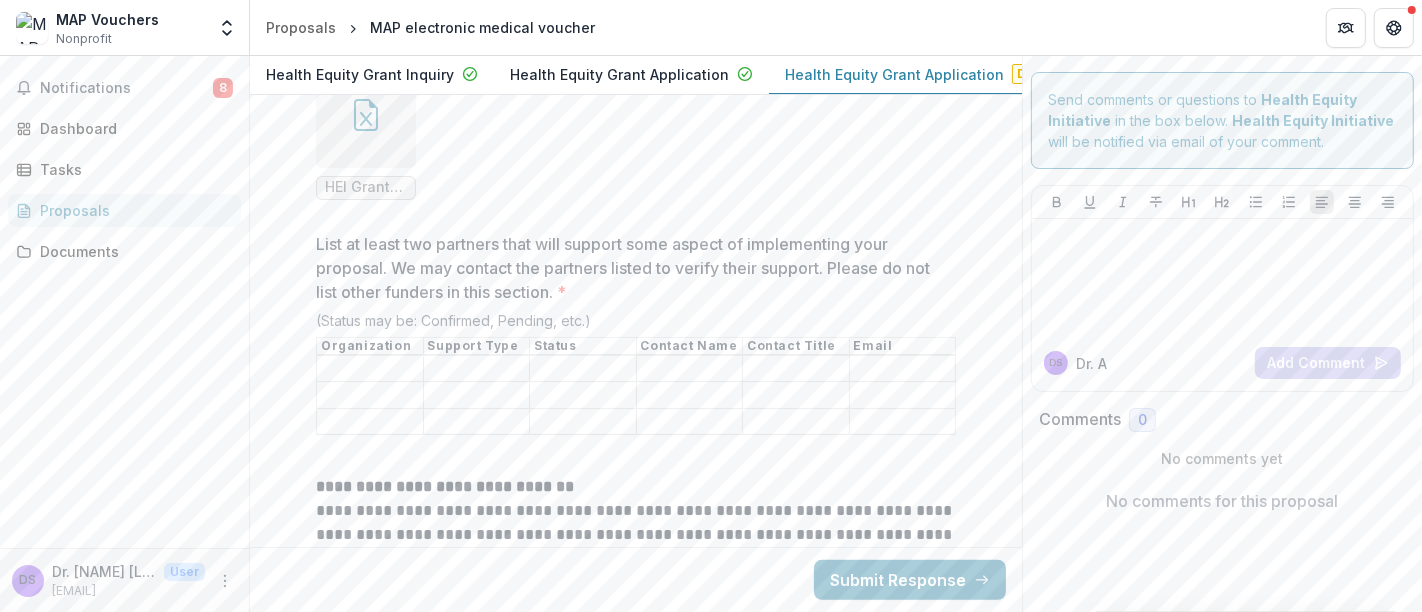 scroll, scrollTop: 6758, scrollLeft: 0, axis: vertical 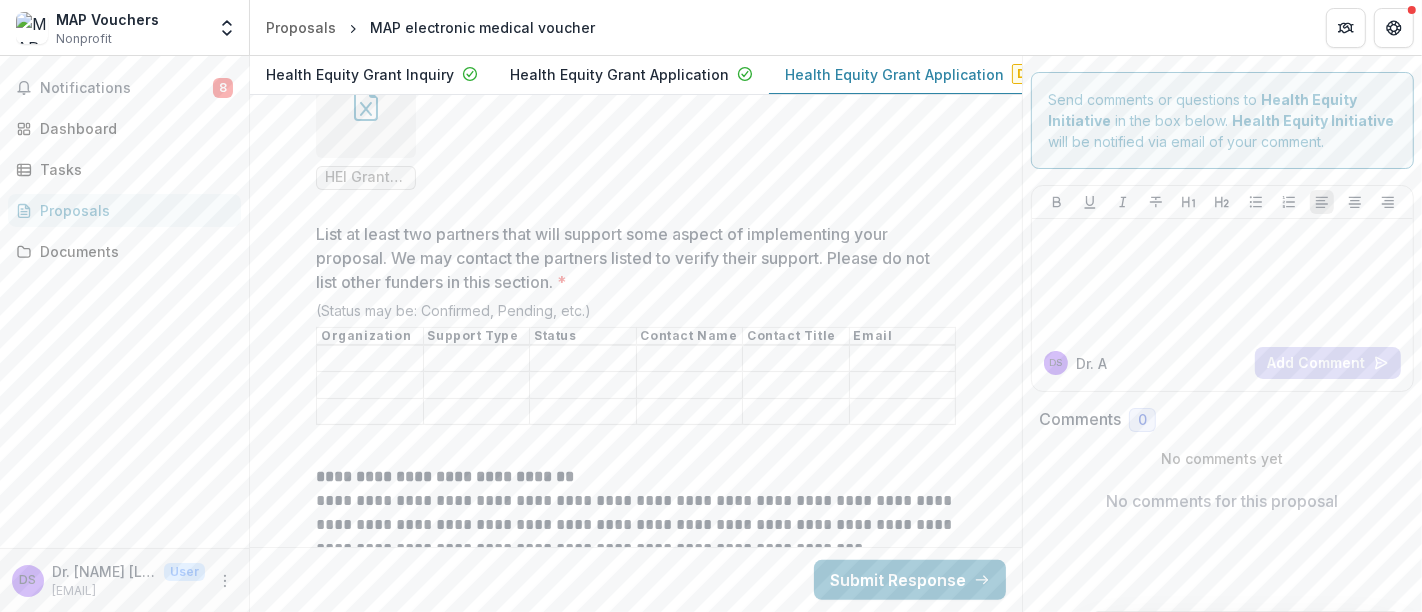 click on "List at least two partners that will support some aspect of implementing your proposal. We may contact the partners listed to verify their support. Please do not list other funders in this section. *" at bounding box center [370, 359] 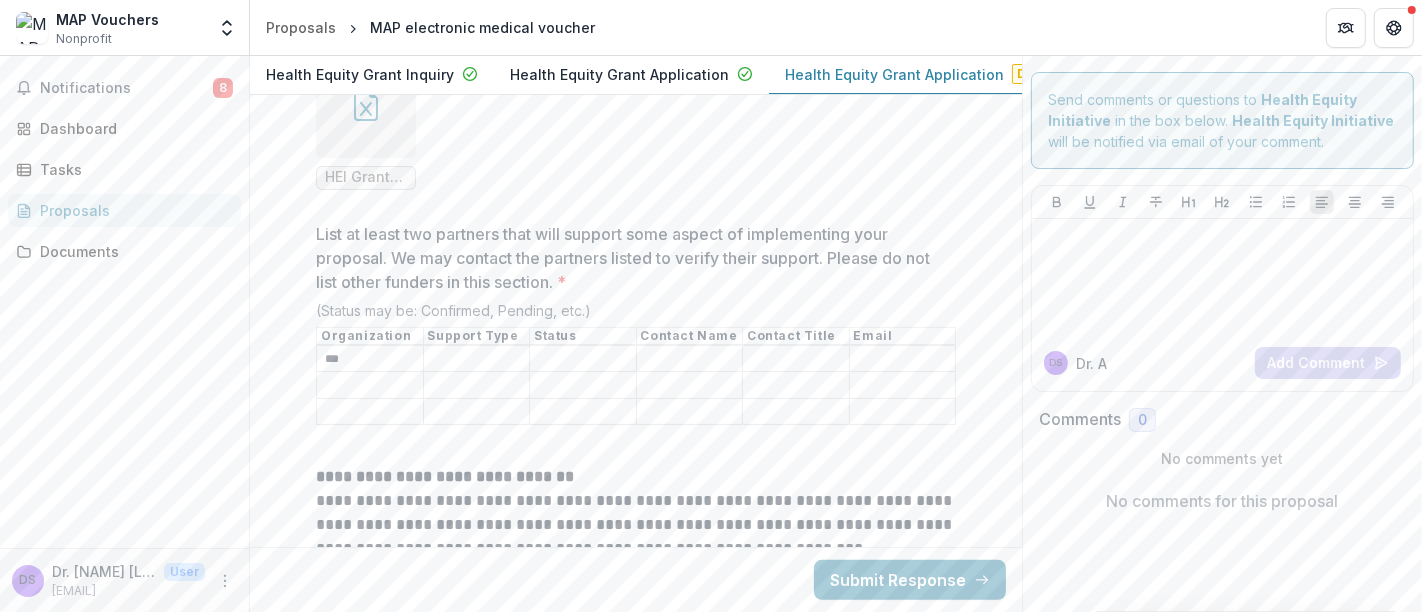 type on "***" 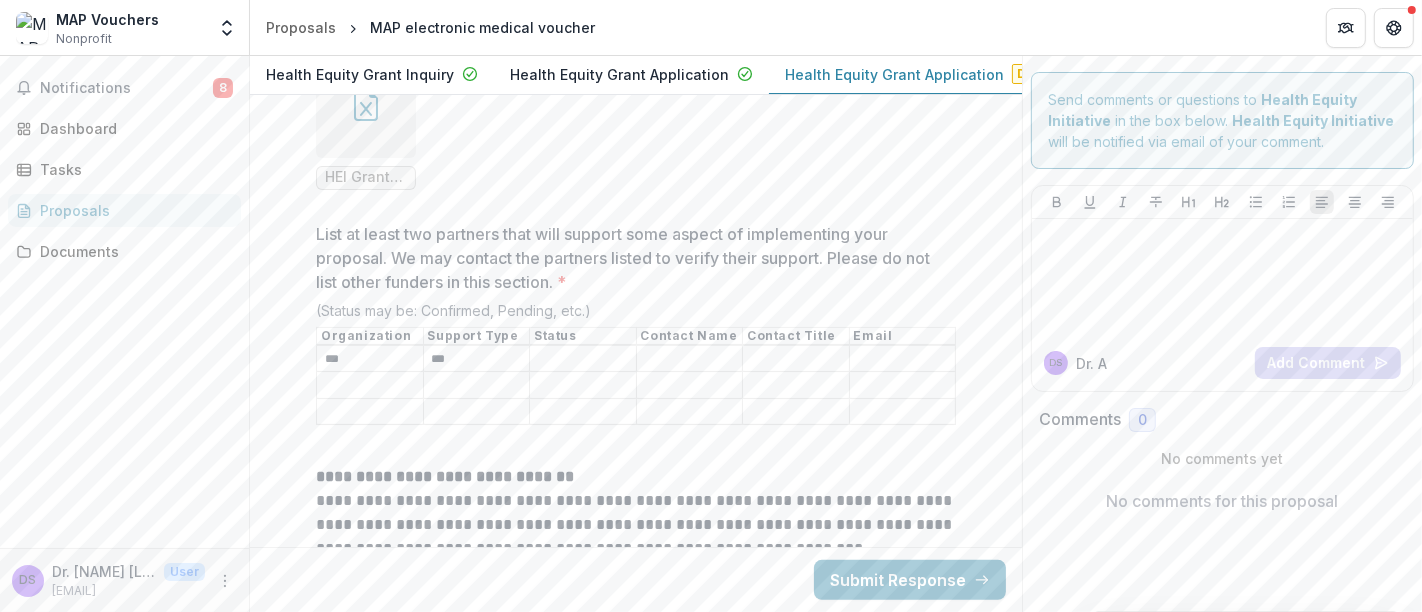 type on "***" 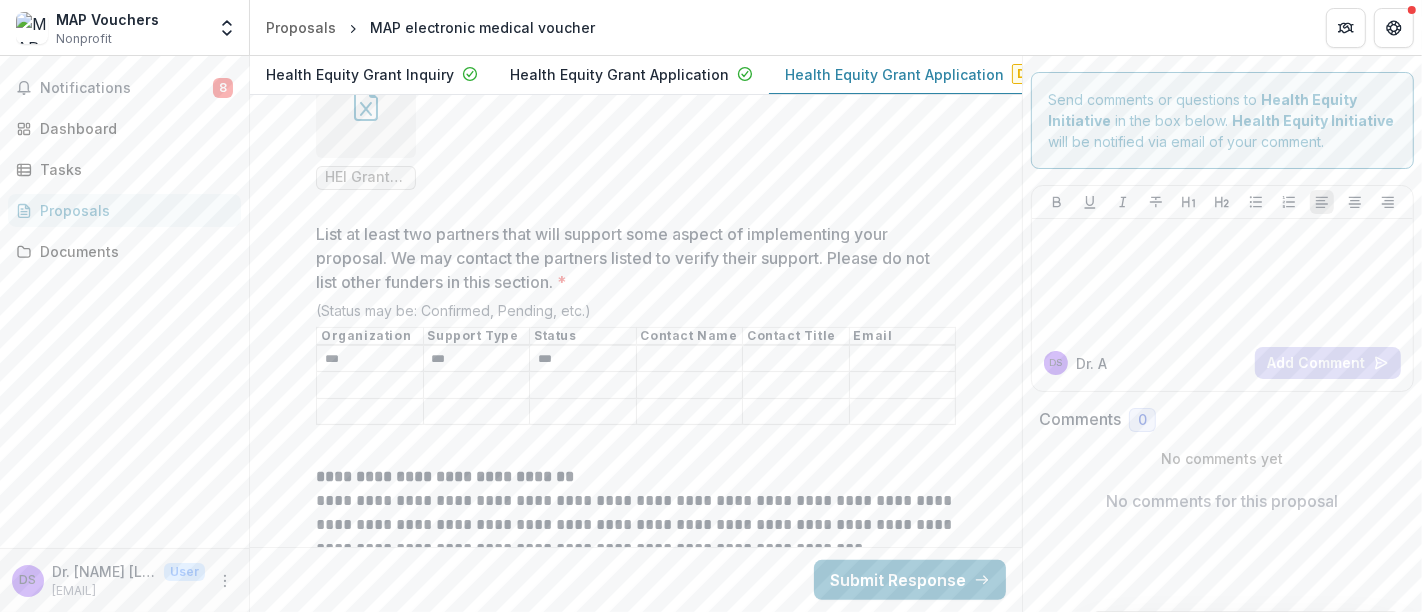 type on "***" 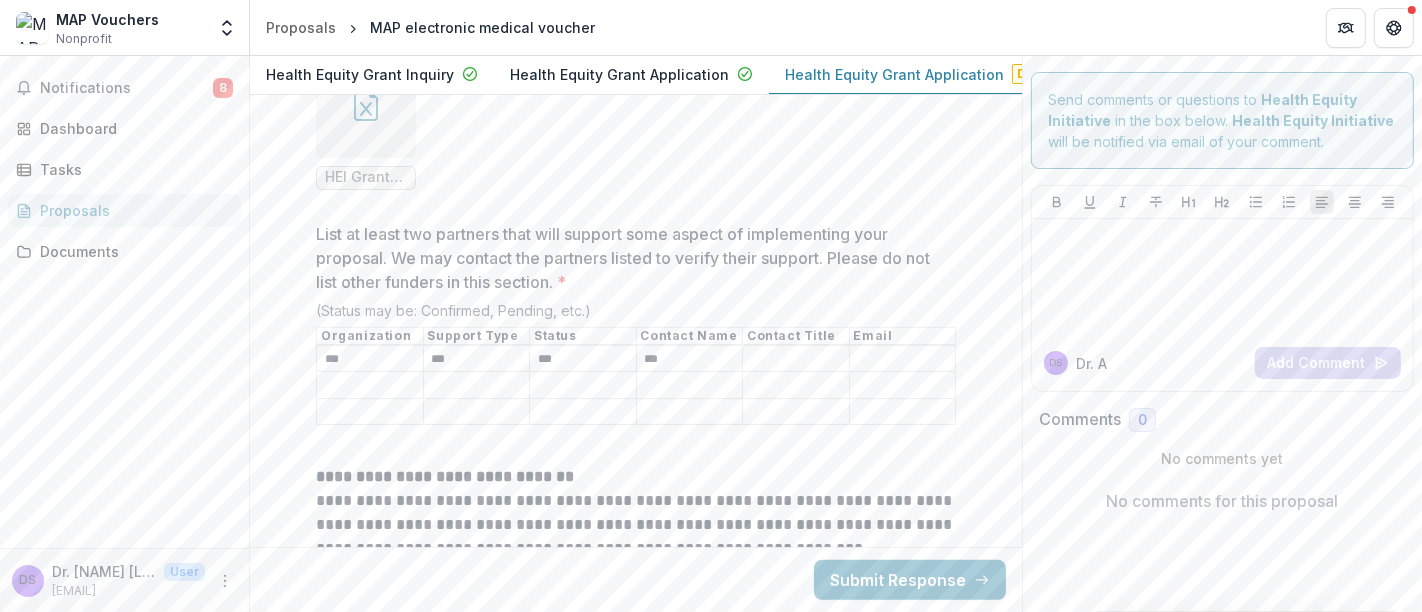 type on "***" 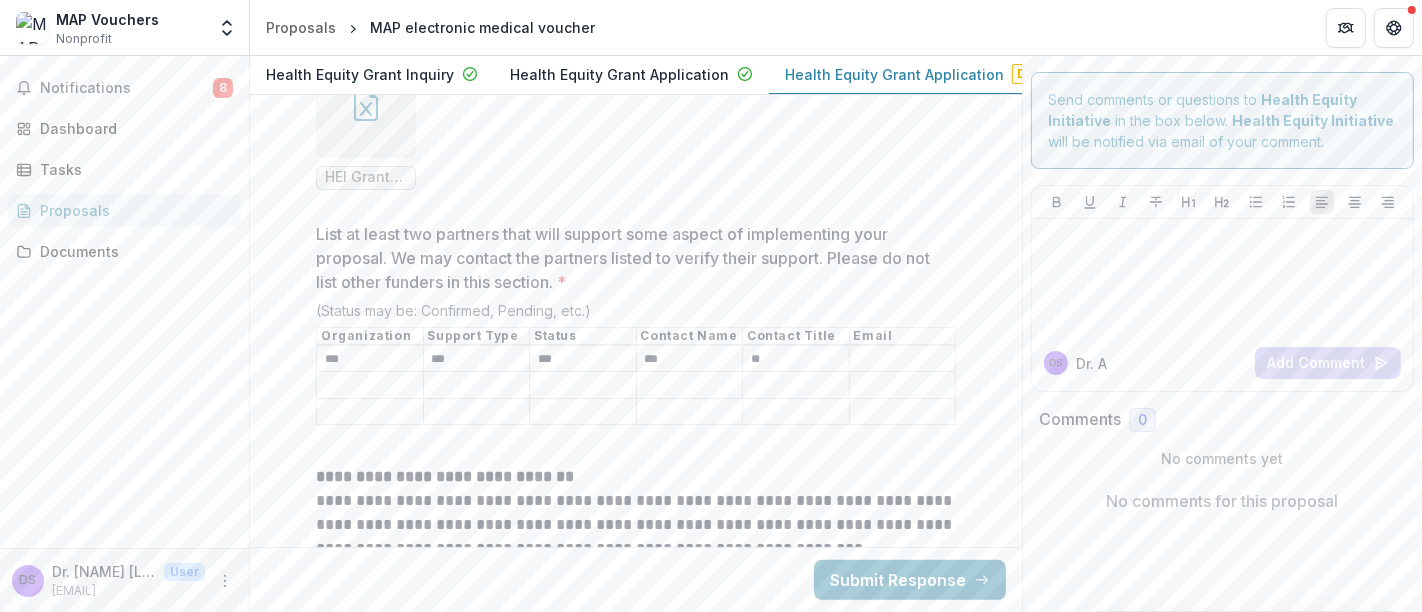 type on "**" 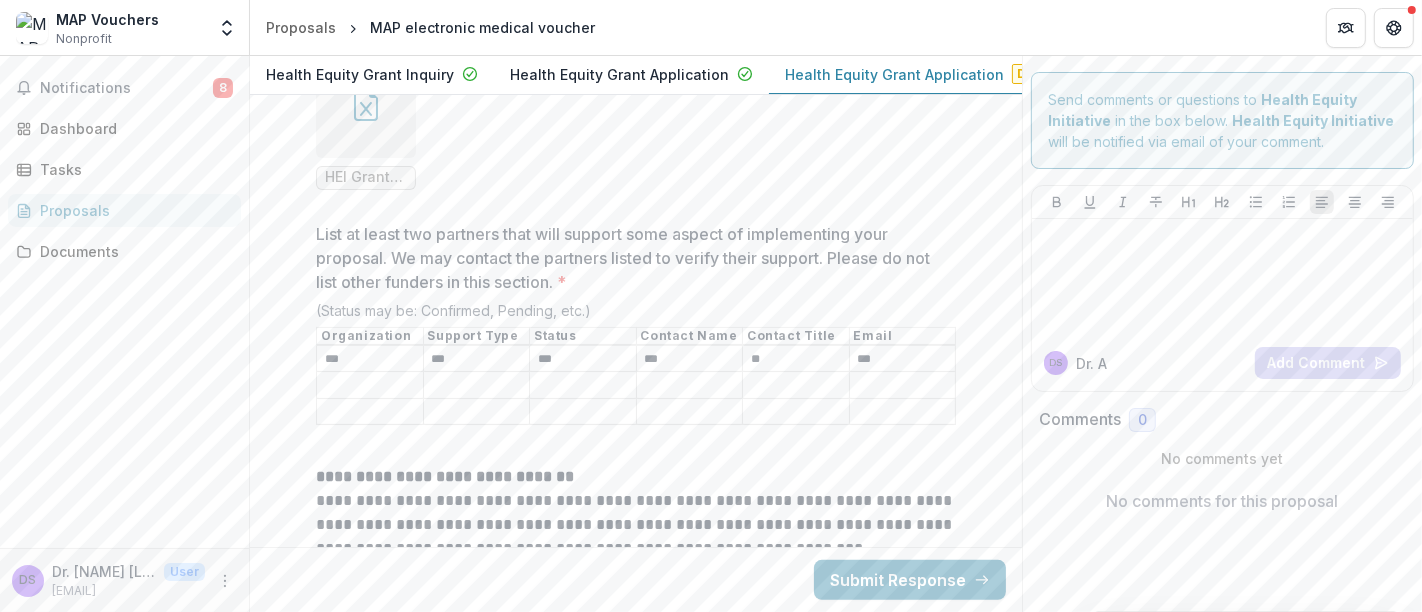type on "***" 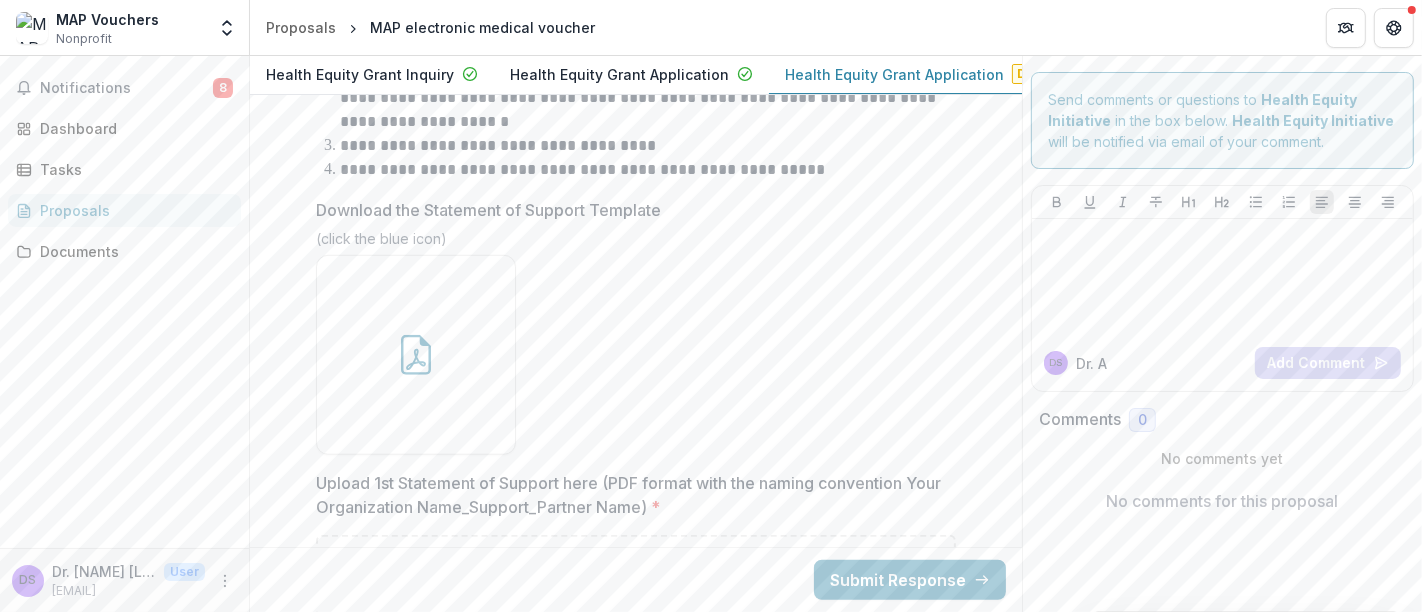 scroll, scrollTop: 7453, scrollLeft: 0, axis: vertical 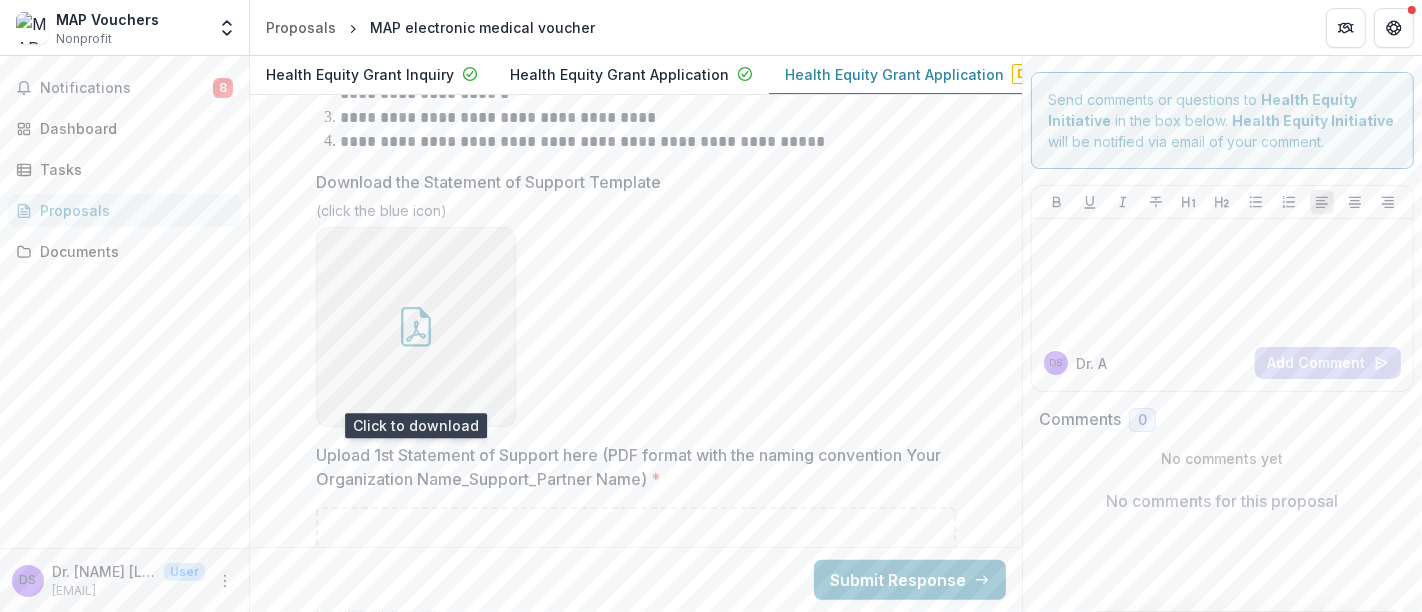 type on "***" 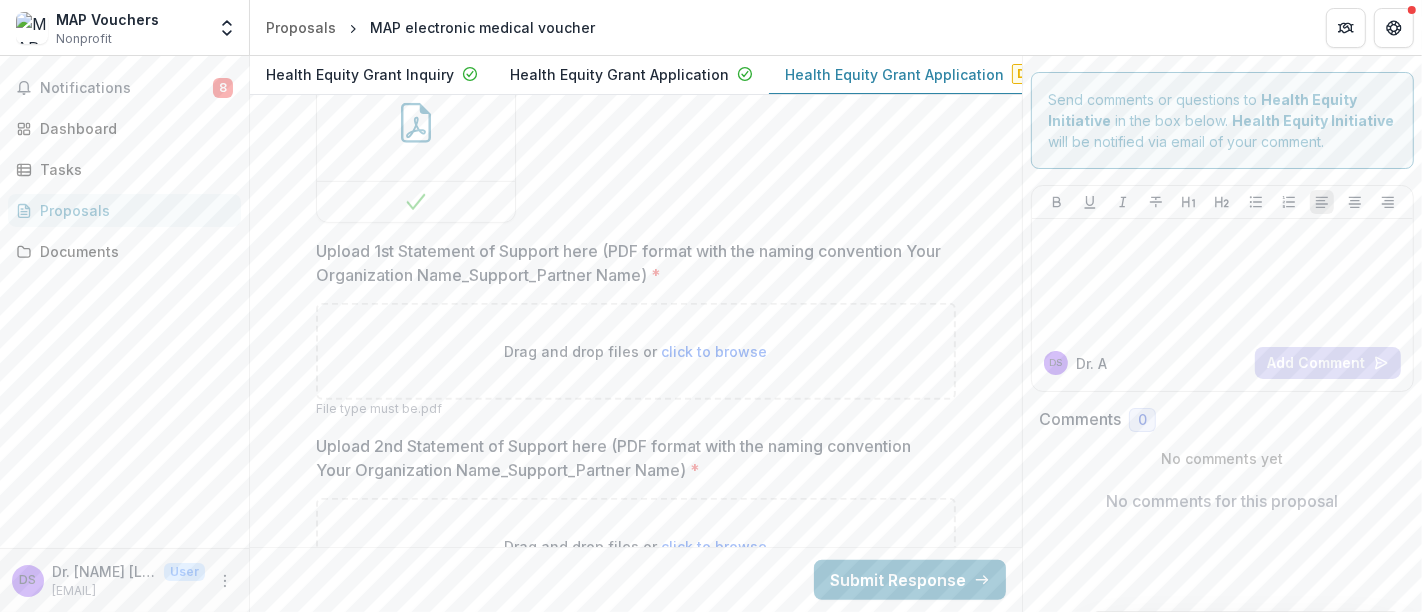 scroll, scrollTop: 7662, scrollLeft: 0, axis: vertical 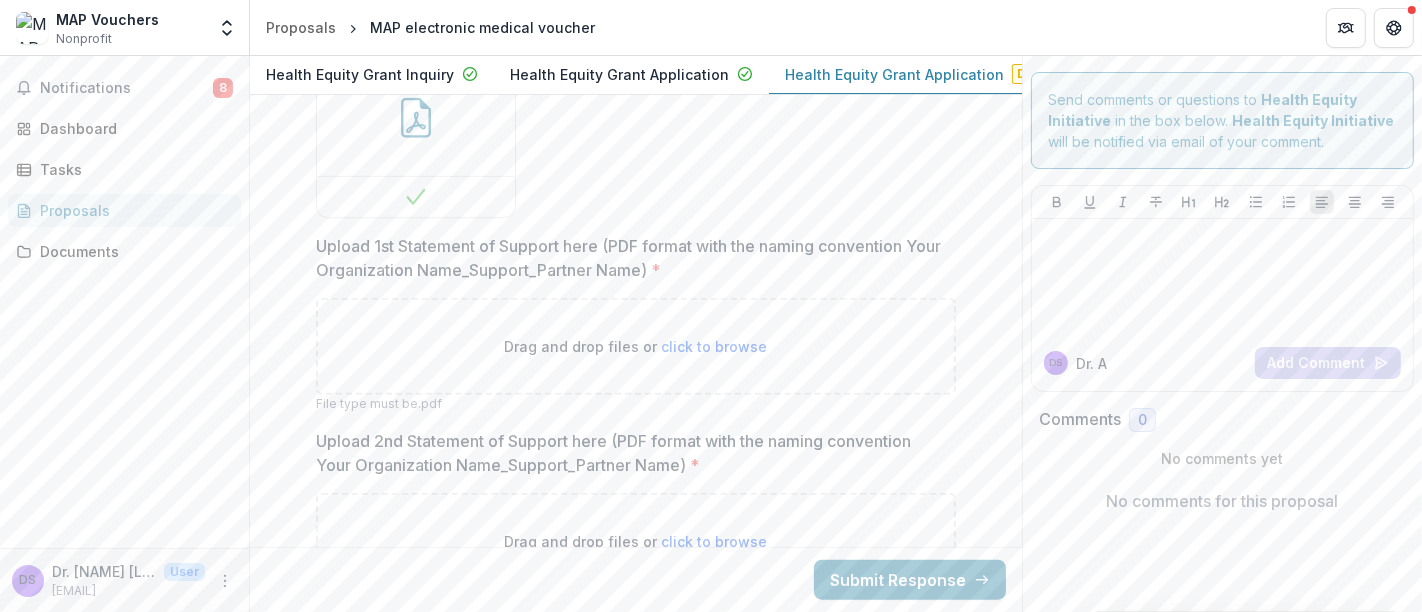 click on "click to browse" at bounding box center (715, 346) 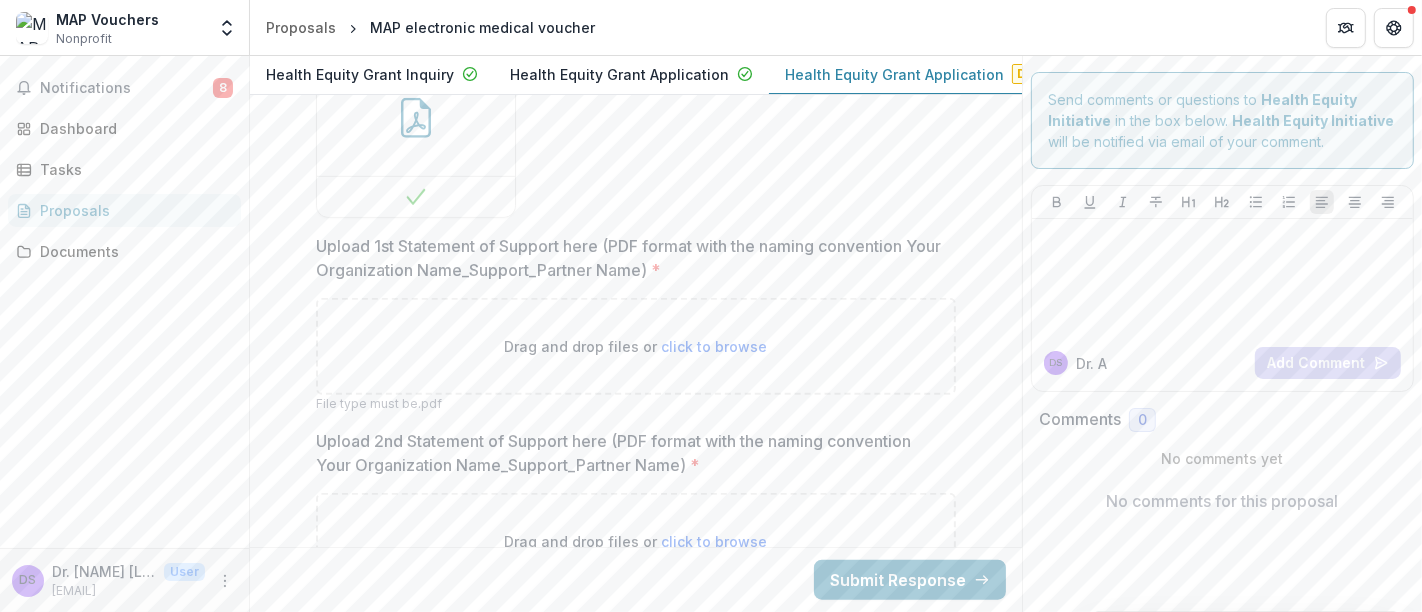 type on "**********" 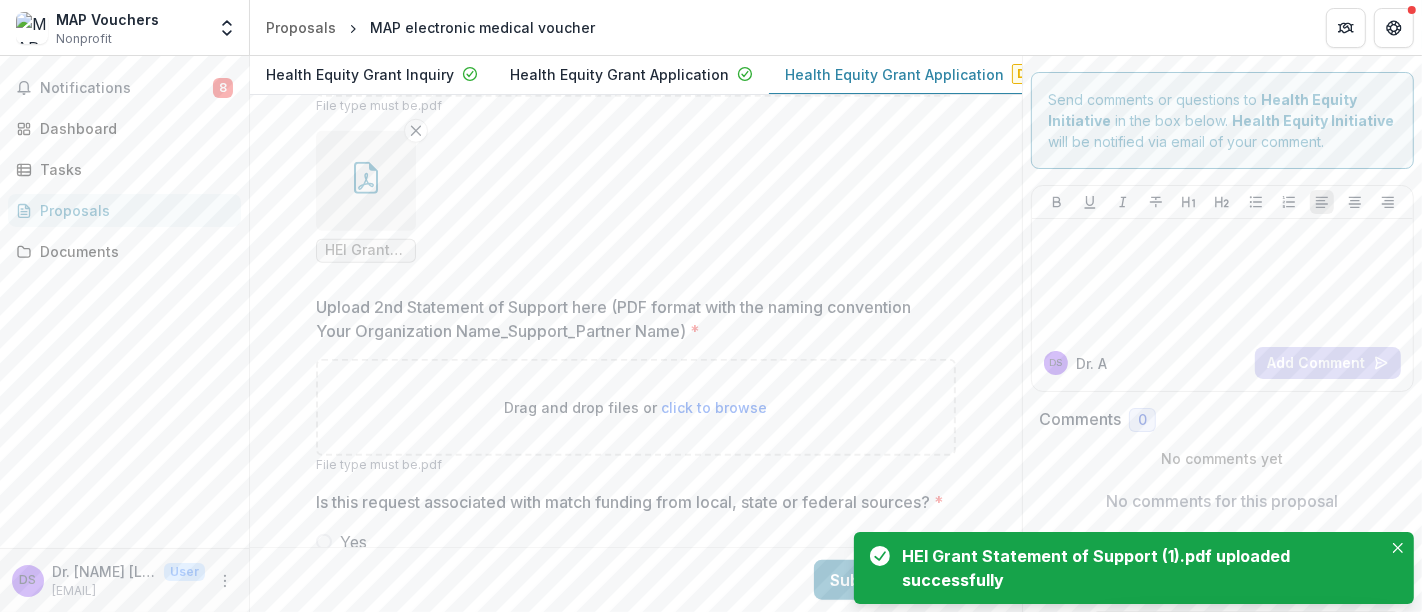 scroll, scrollTop: 7977, scrollLeft: 0, axis: vertical 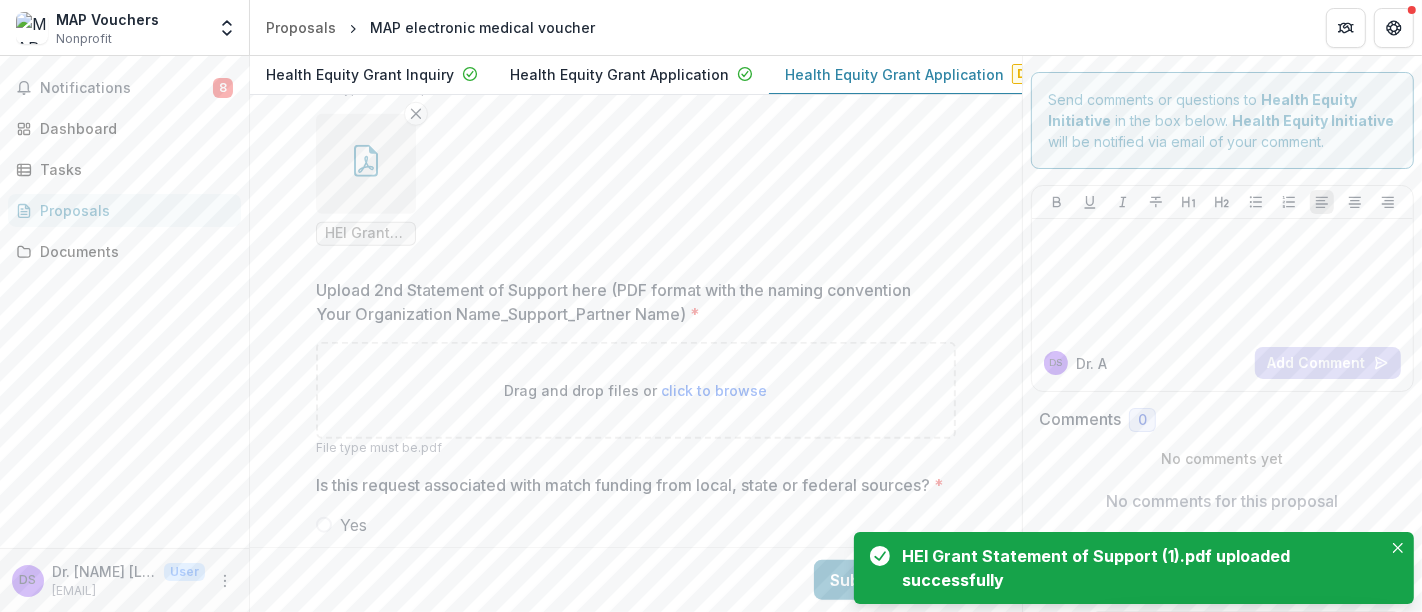 click on "Drag and drop files or   click to browse" at bounding box center (636, 390) 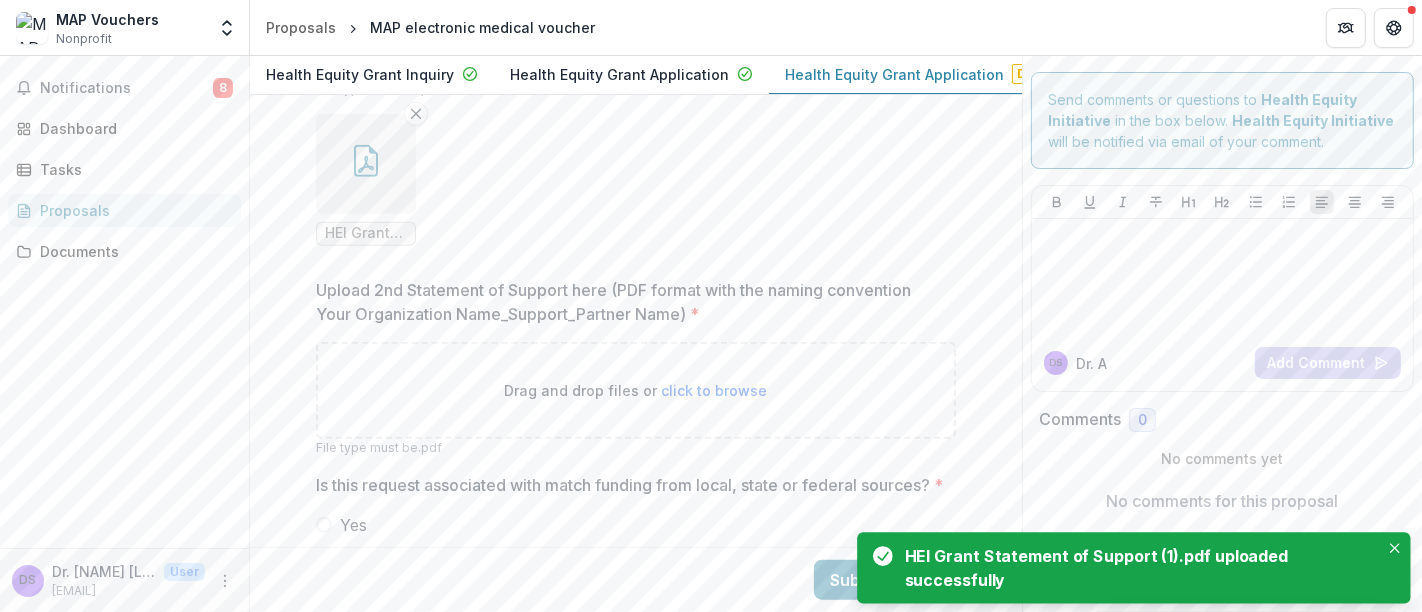 type on "**********" 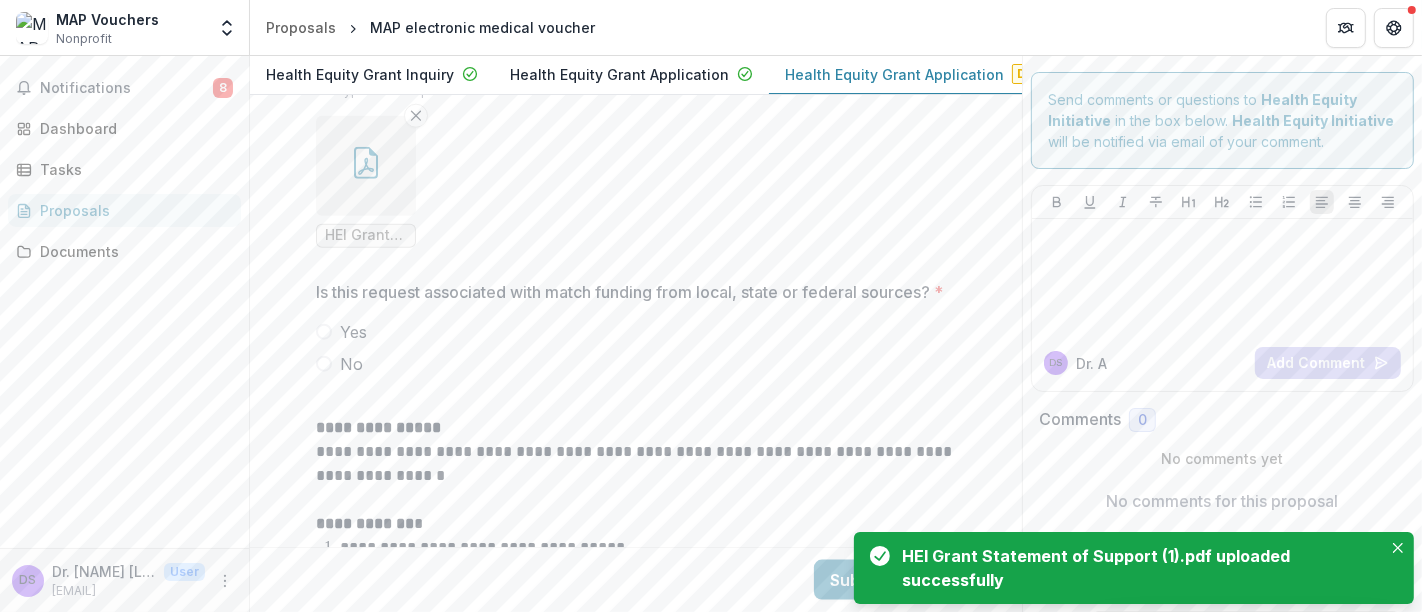 scroll, scrollTop: 8340, scrollLeft: 0, axis: vertical 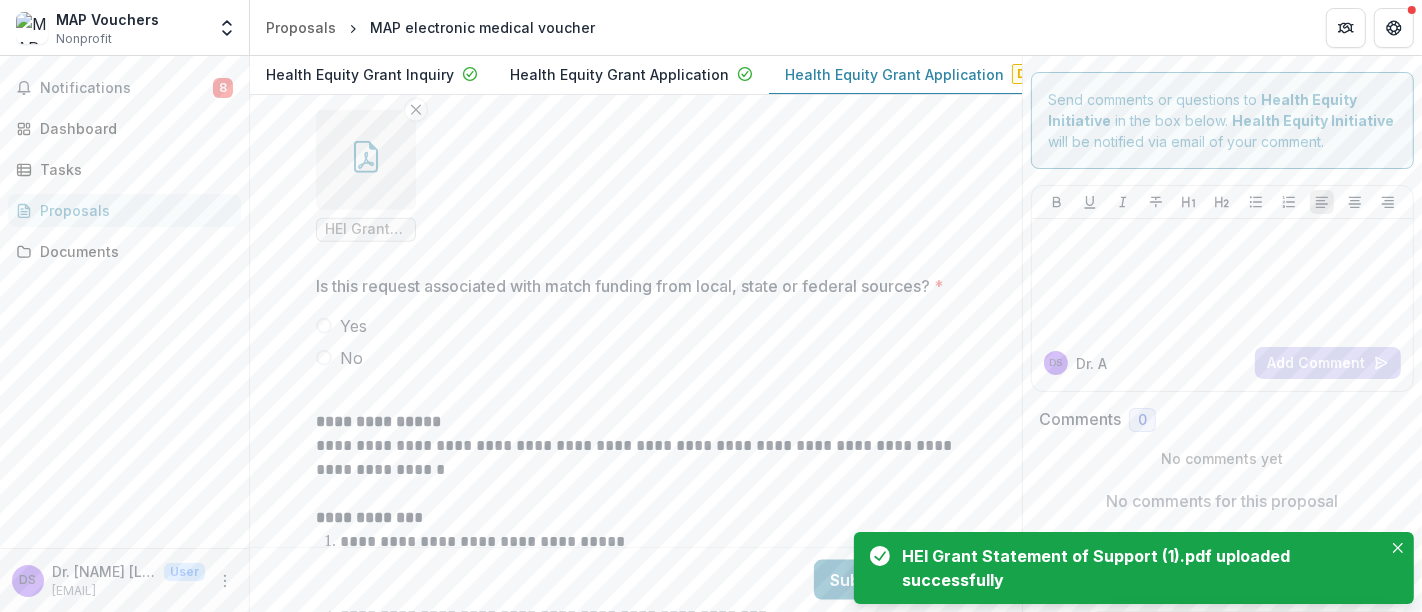 click on "No" at bounding box center [636, 358] 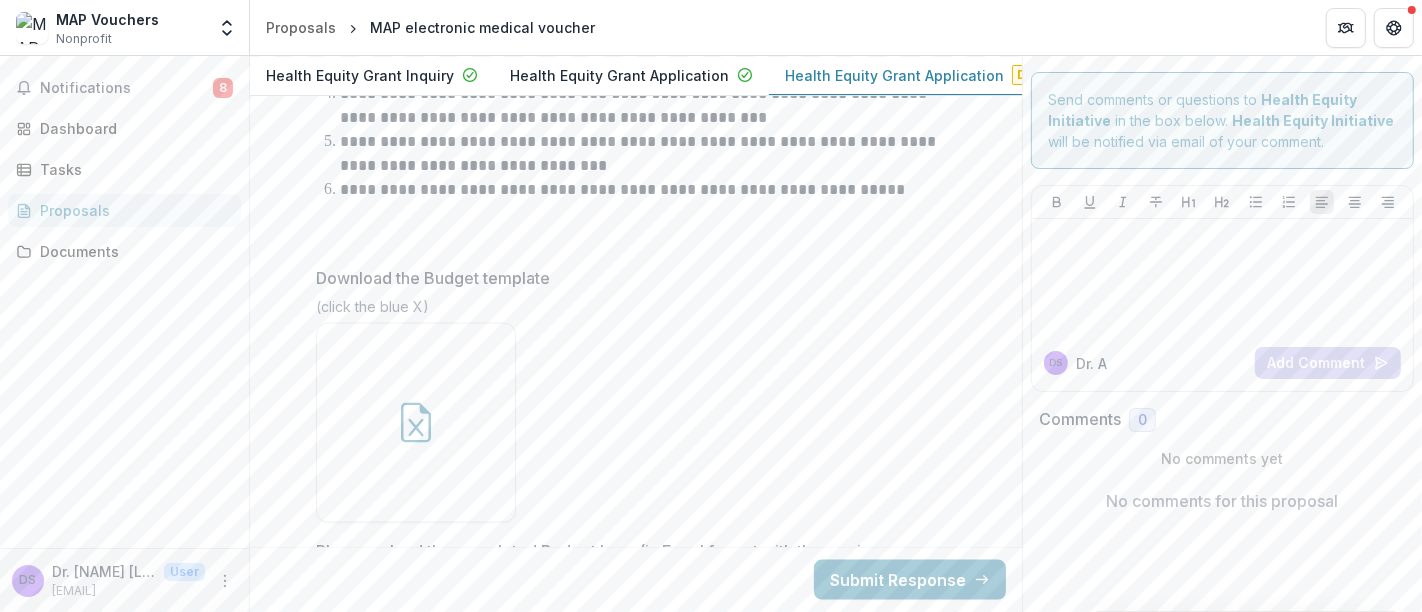 scroll, scrollTop: 8887, scrollLeft: 0, axis: vertical 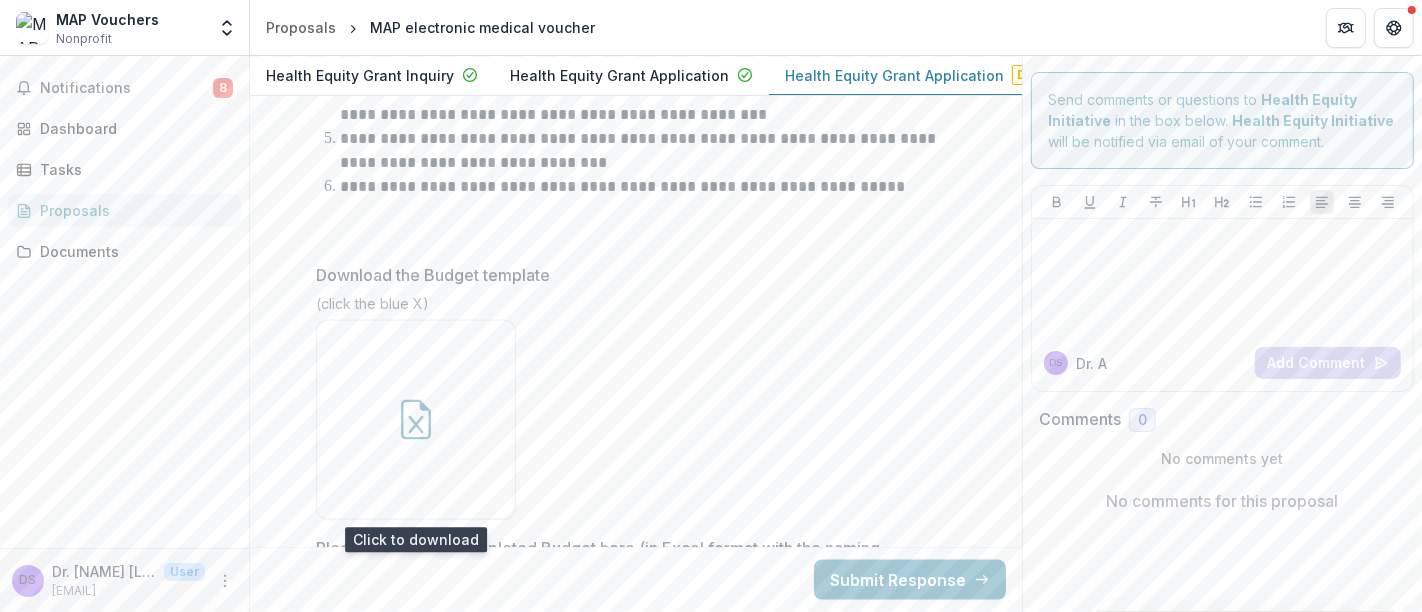 click at bounding box center [416, 420] 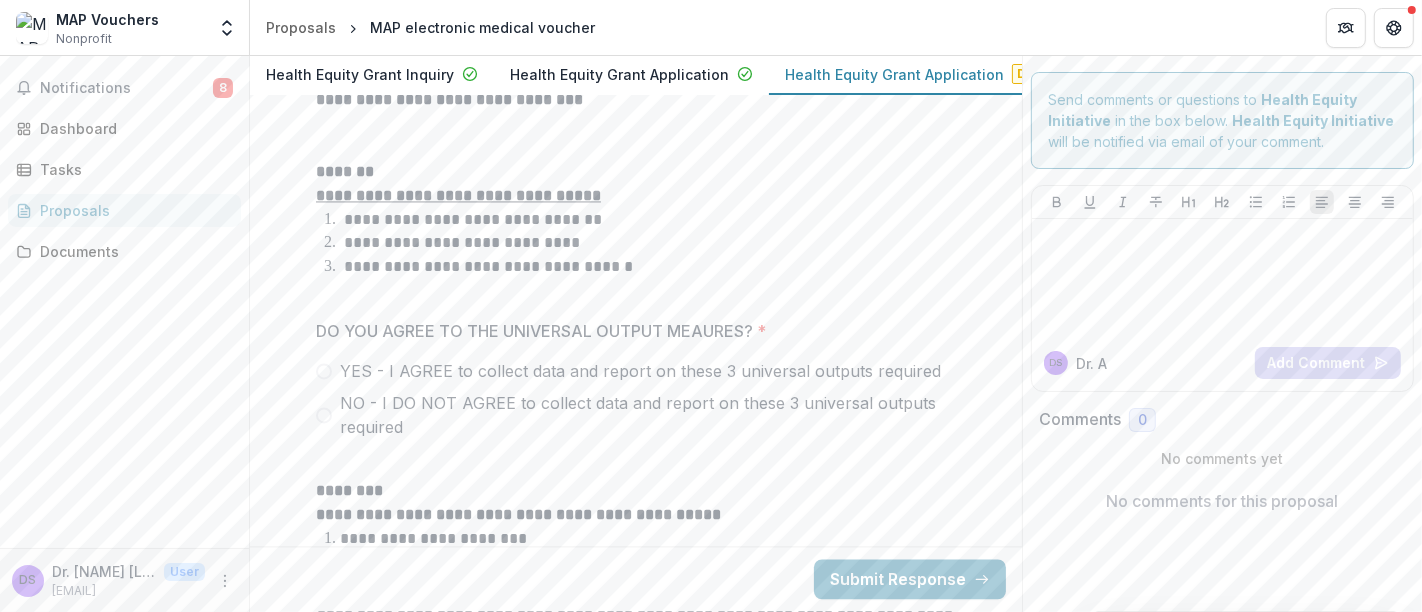 scroll, scrollTop: 9874, scrollLeft: 0, axis: vertical 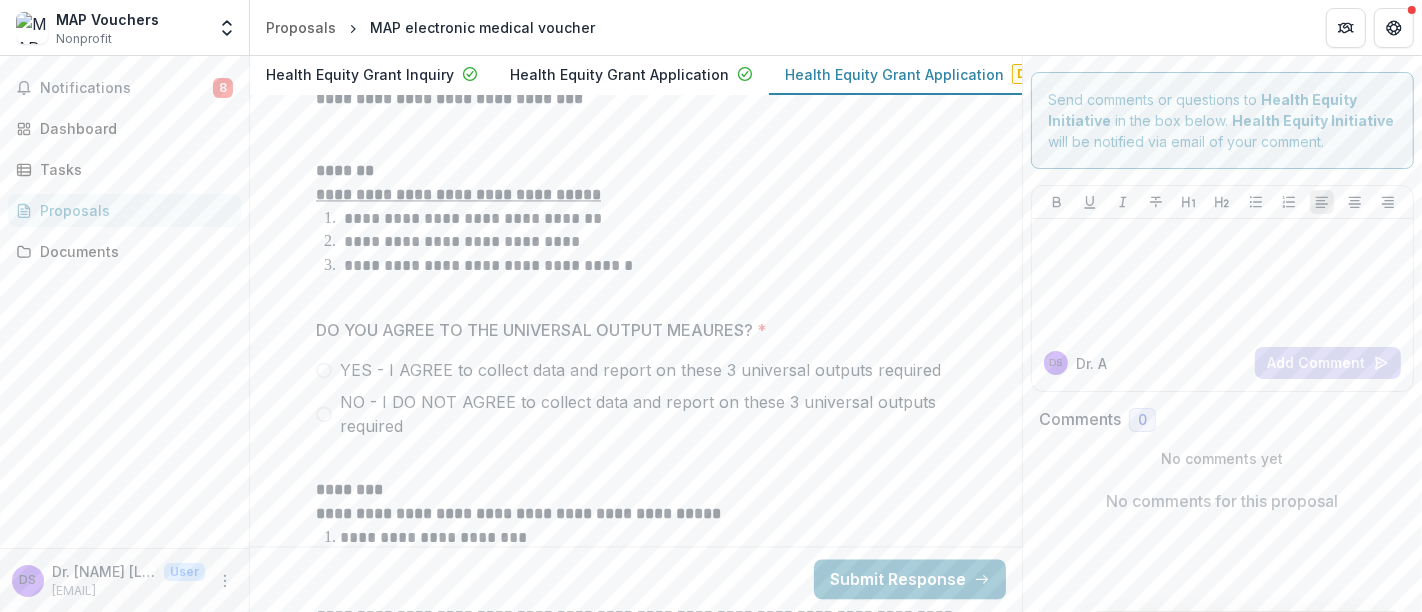 click at bounding box center [324, 370] 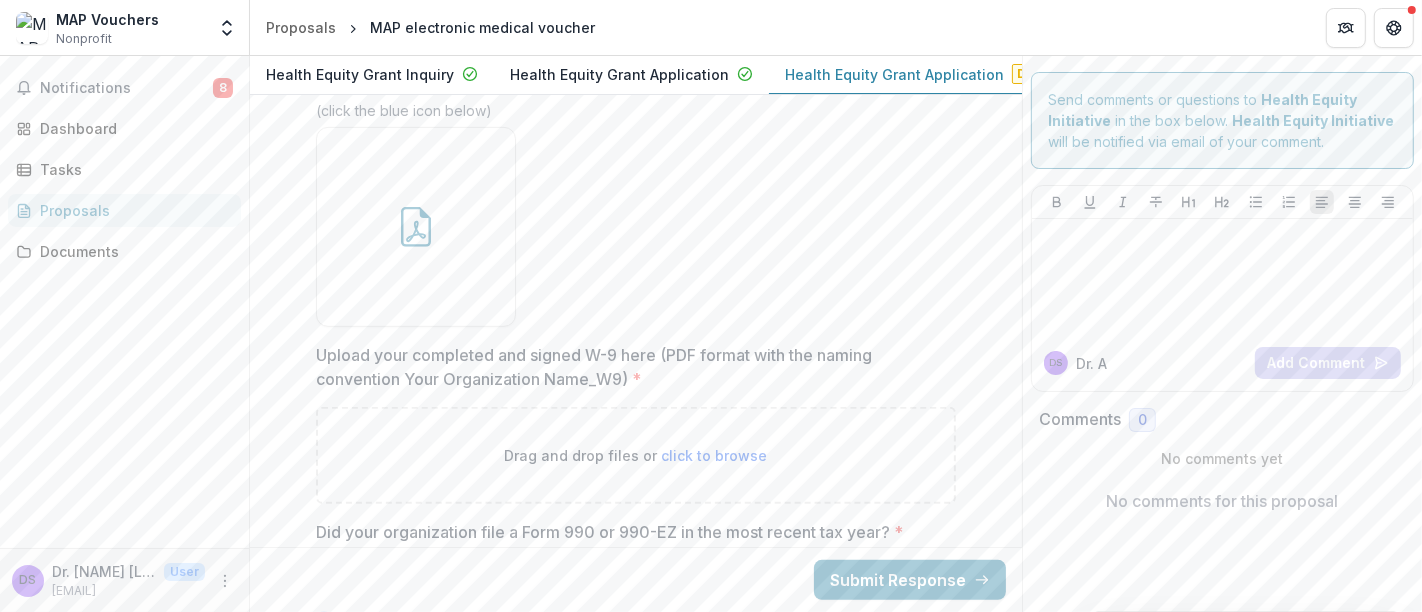 scroll, scrollTop: 13440, scrollLeft: 0, axis: vertical 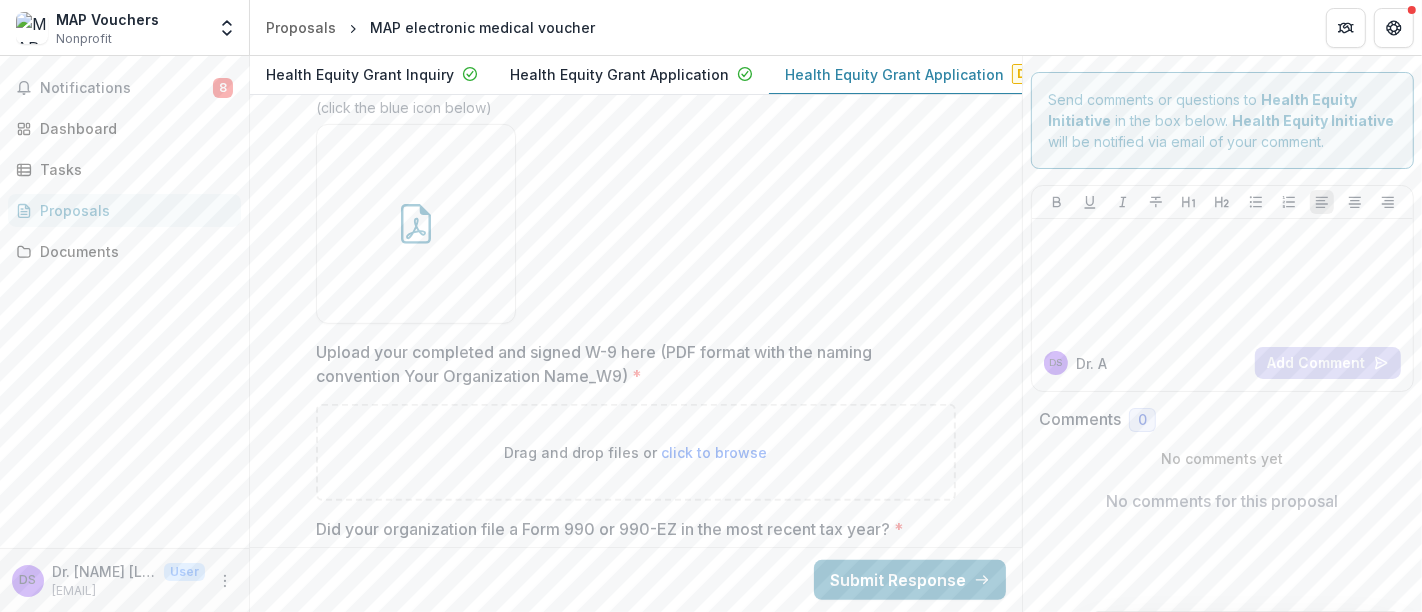 click on "click to browse" at bounding box center (715, 452) 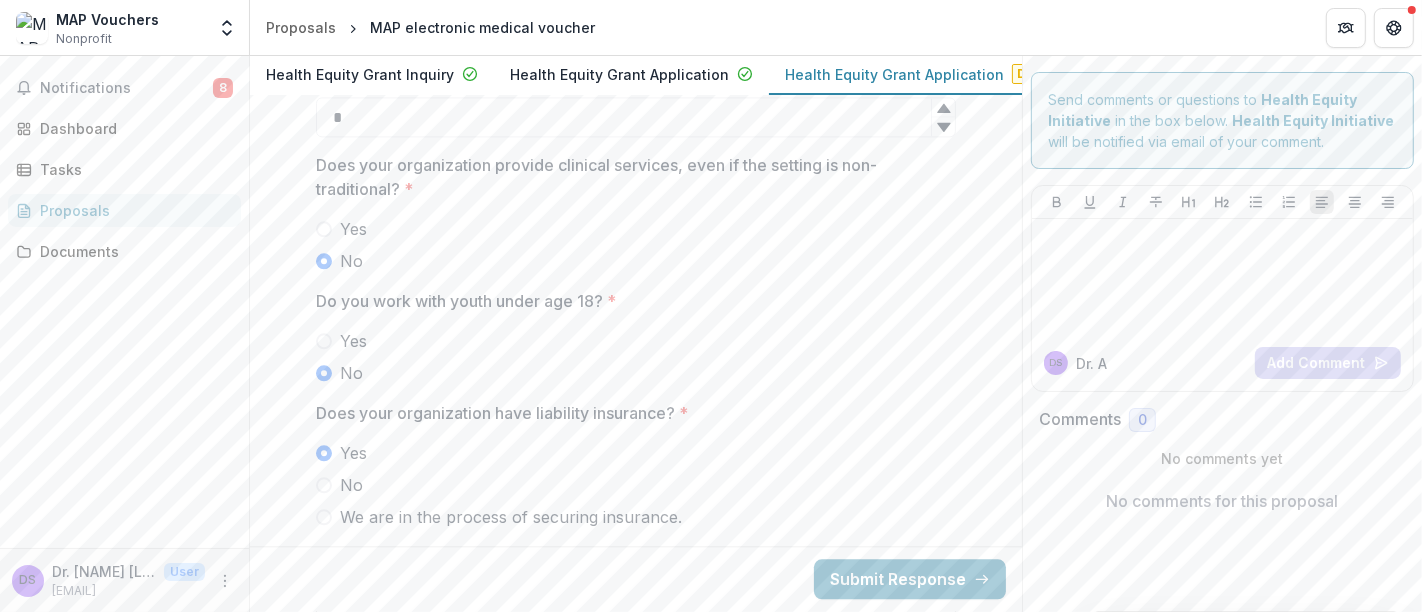 scroll, scrollTop: 3872, scrollLeft: 0, axis: vertical 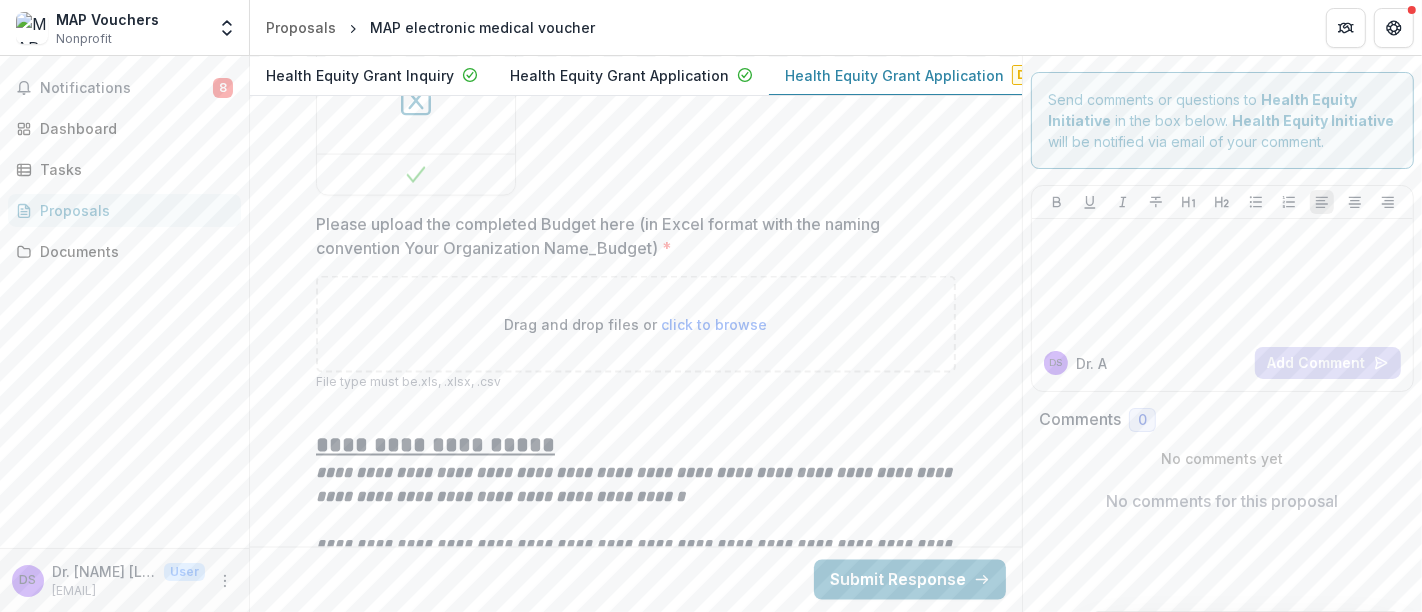 click on "click to browse" at bounding box center [715, 324] 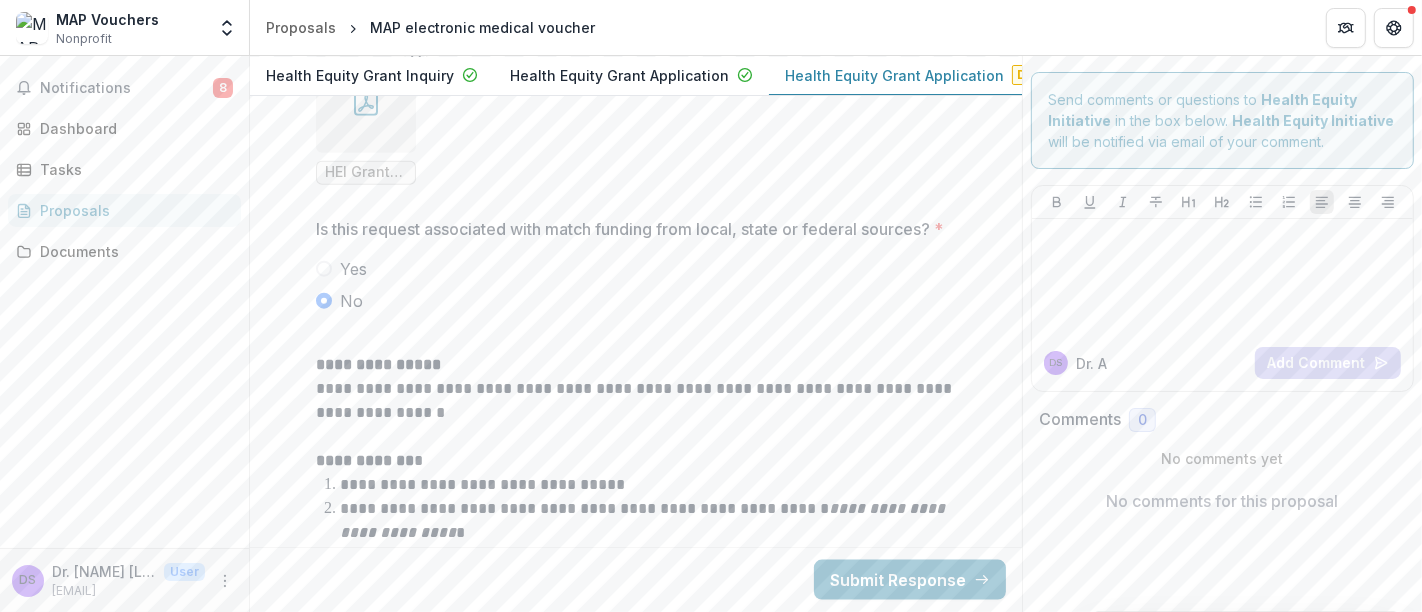scroll, scrollTop: 8328, scrollLeft: 0, axis: vertical 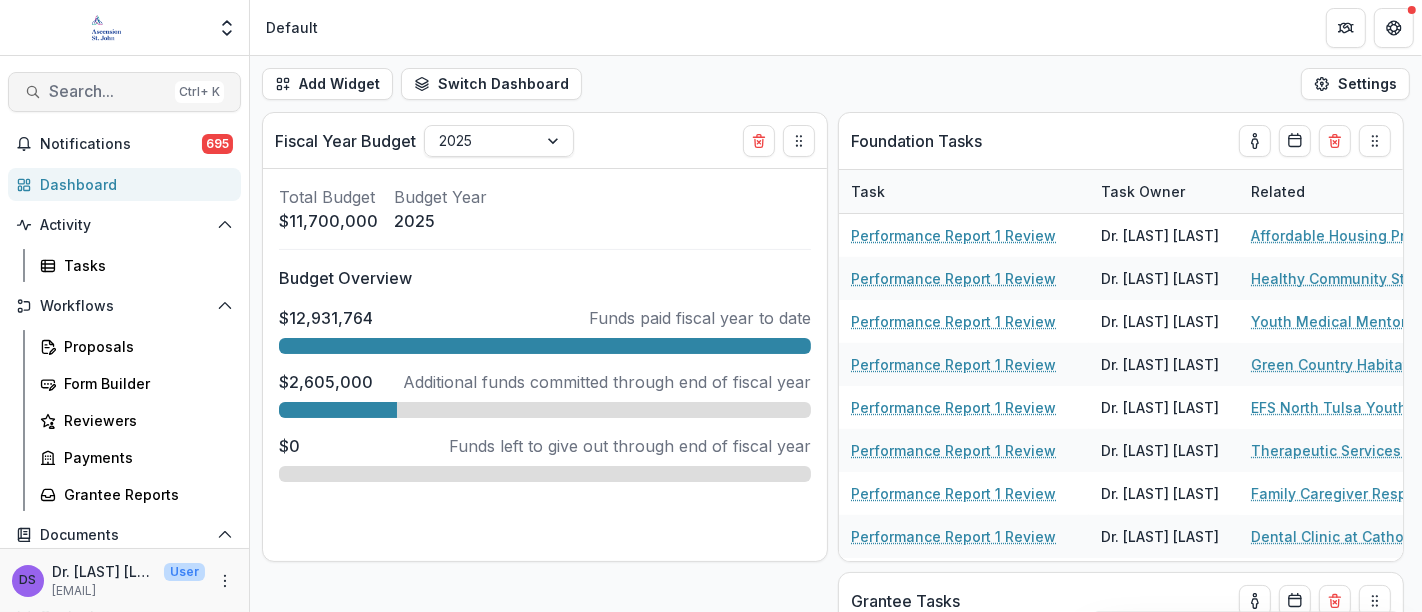 click on "Search..." at bounding box center (108, 91) 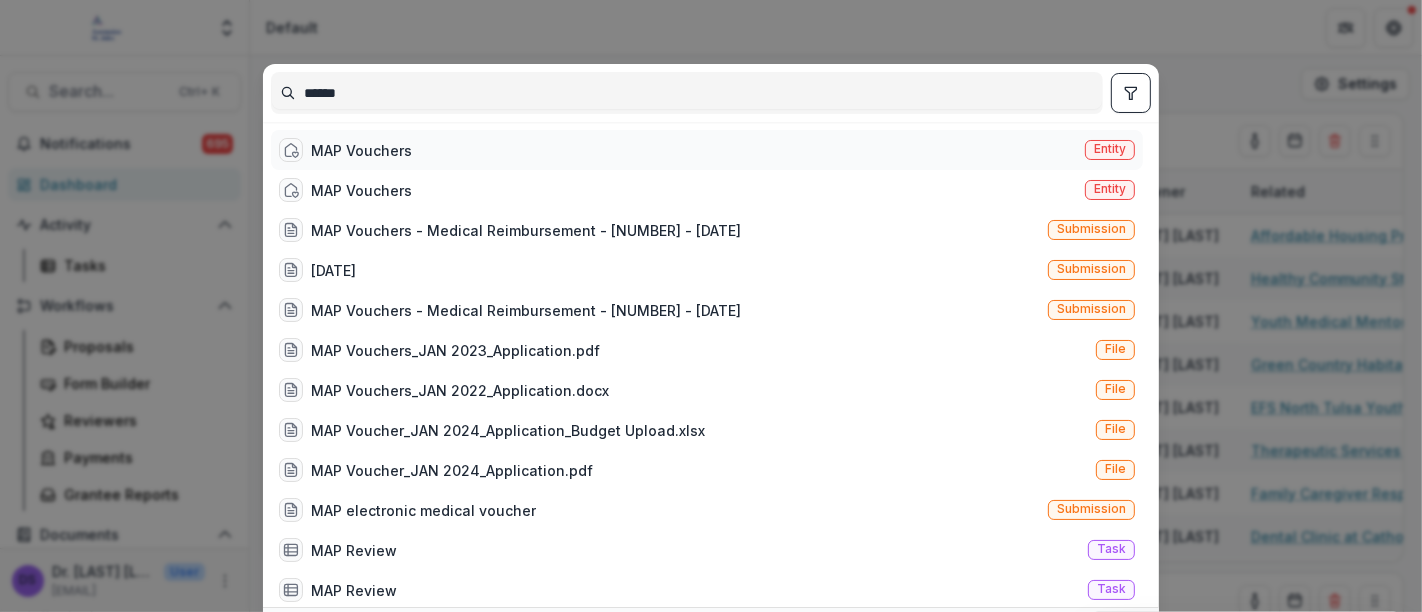 type on "******" 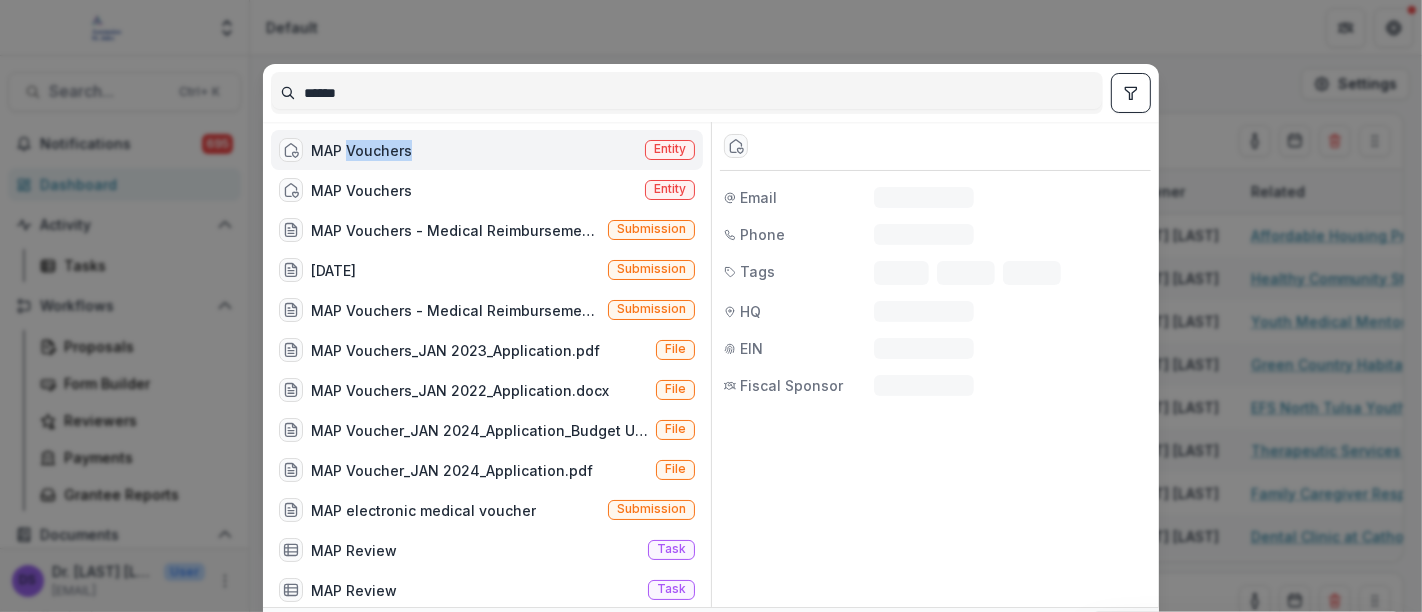 click on "MAP Vouchers" at bounding box center [361, 150] 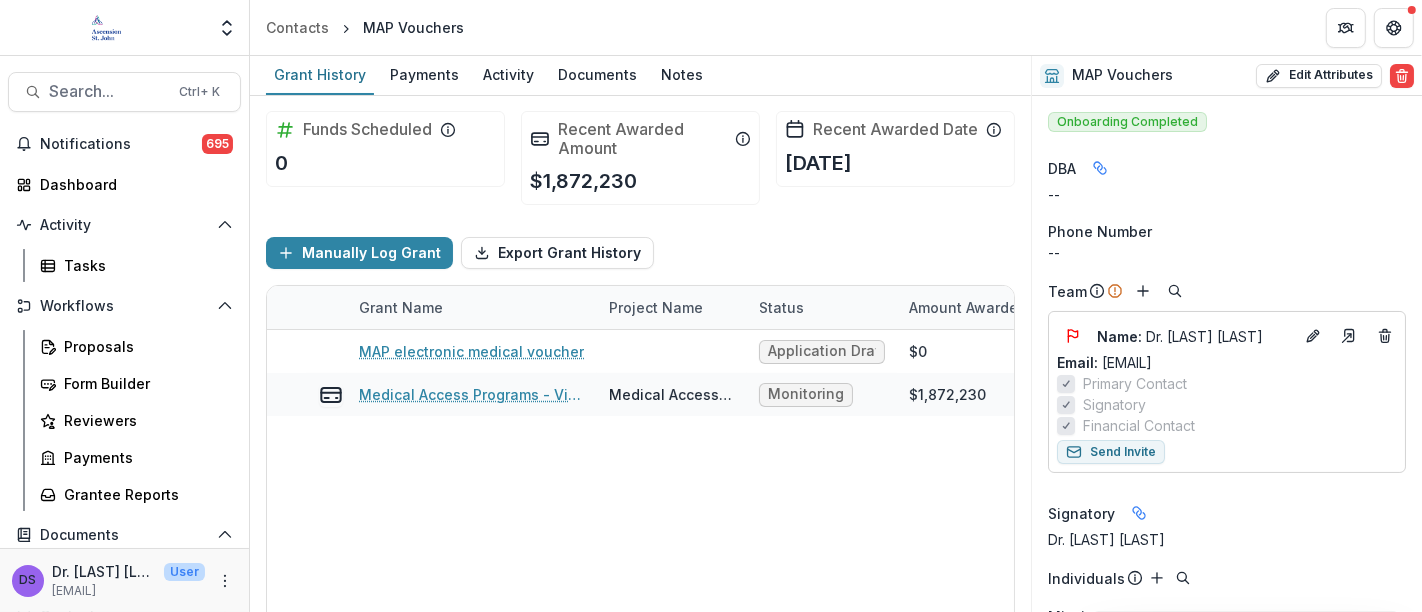 scroll, scrollTop: 97, scrollLeft: 0, axis: vertical 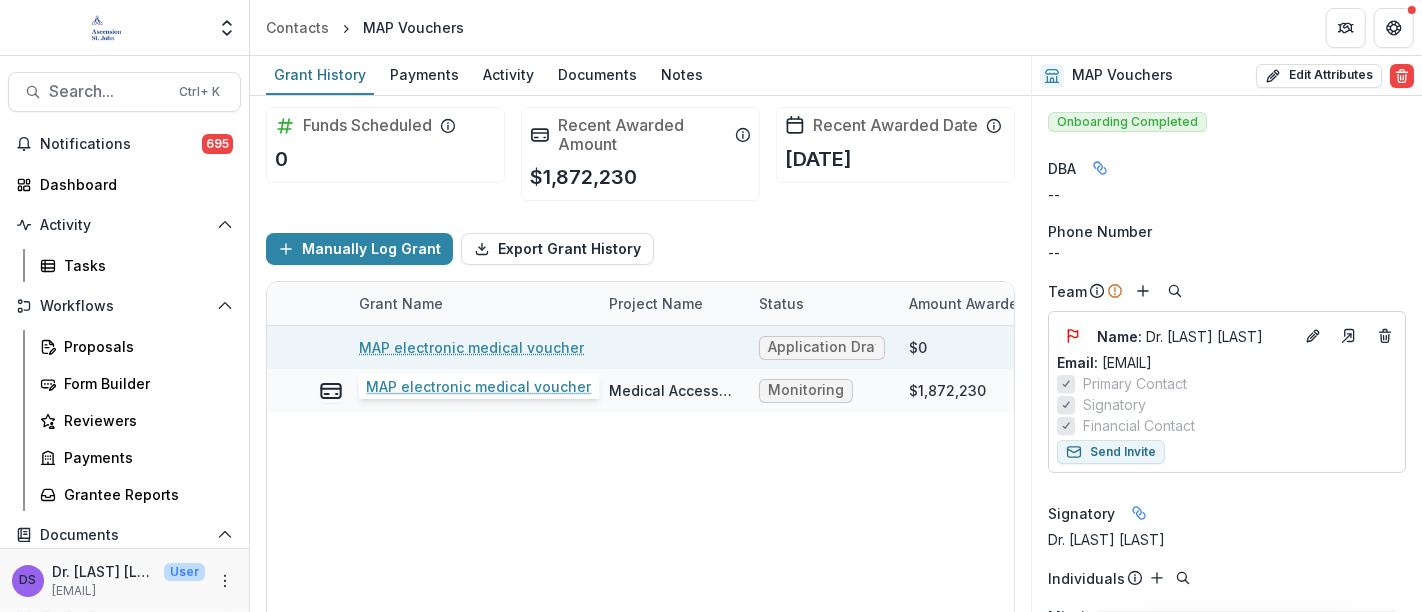 click on "MAP electronic medical voucher" at bounding box center [471, 347] 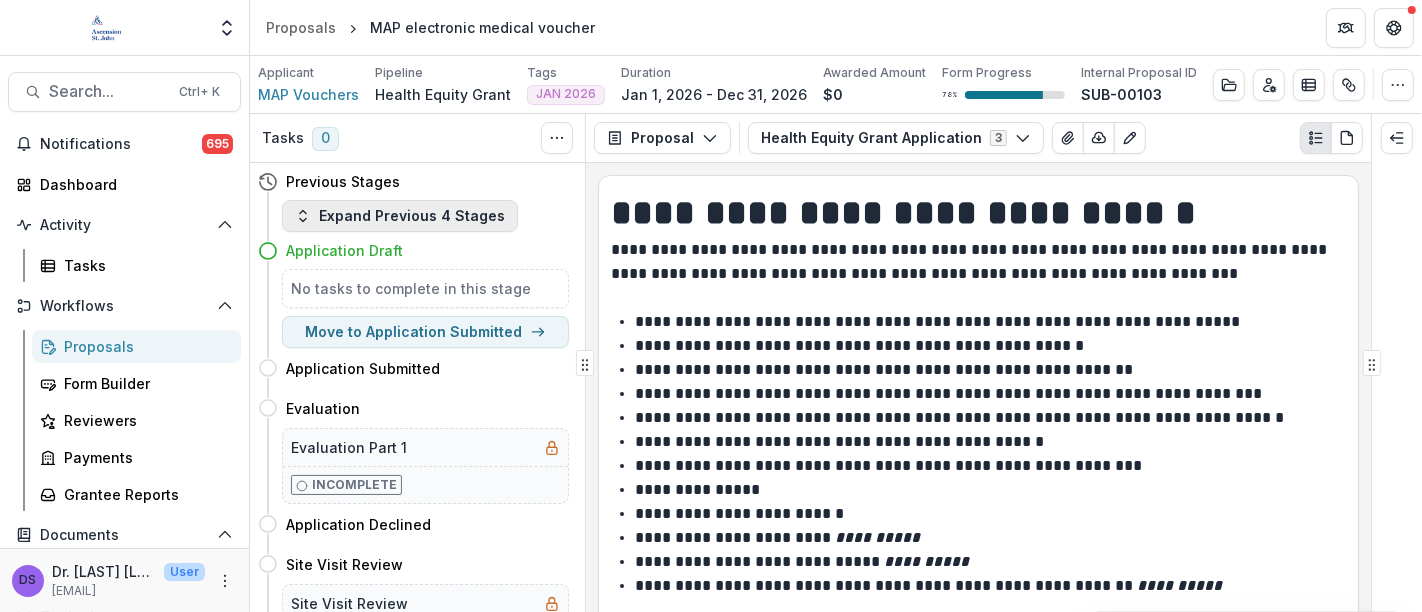 click on "Expand Previous 4 Stages" at bounding box center (400, 216) 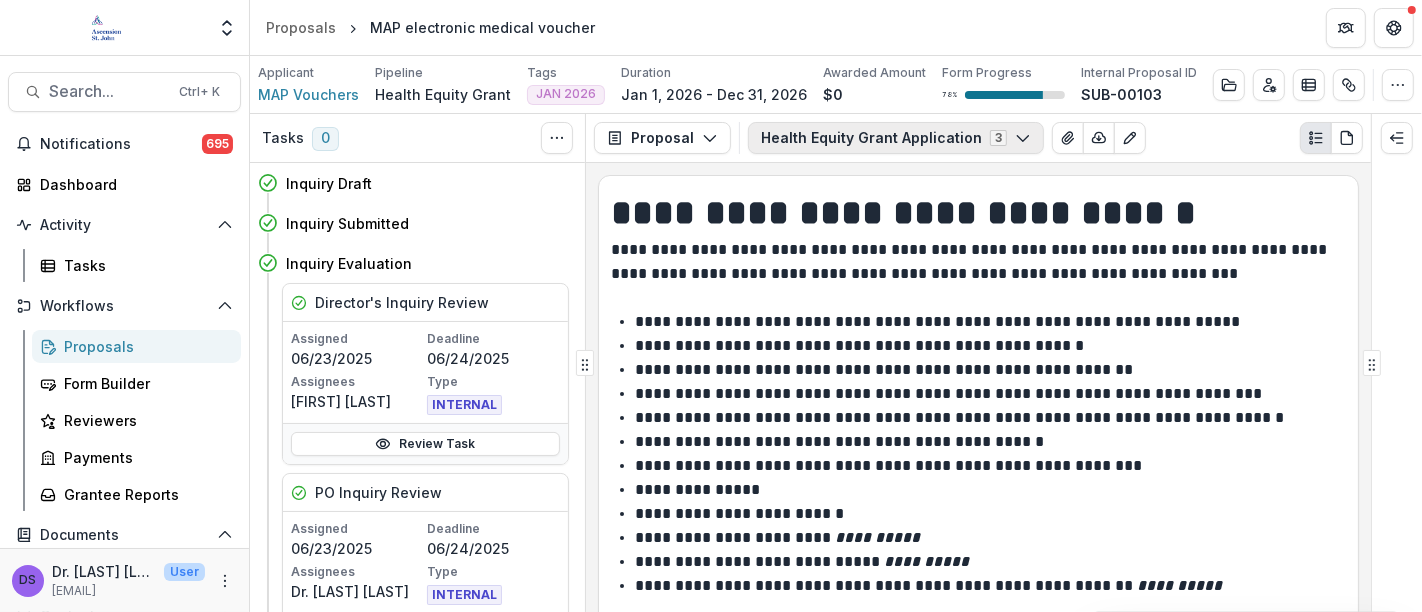 click on "Health Equity Grant Application 3" at bounding box center (896, 138) 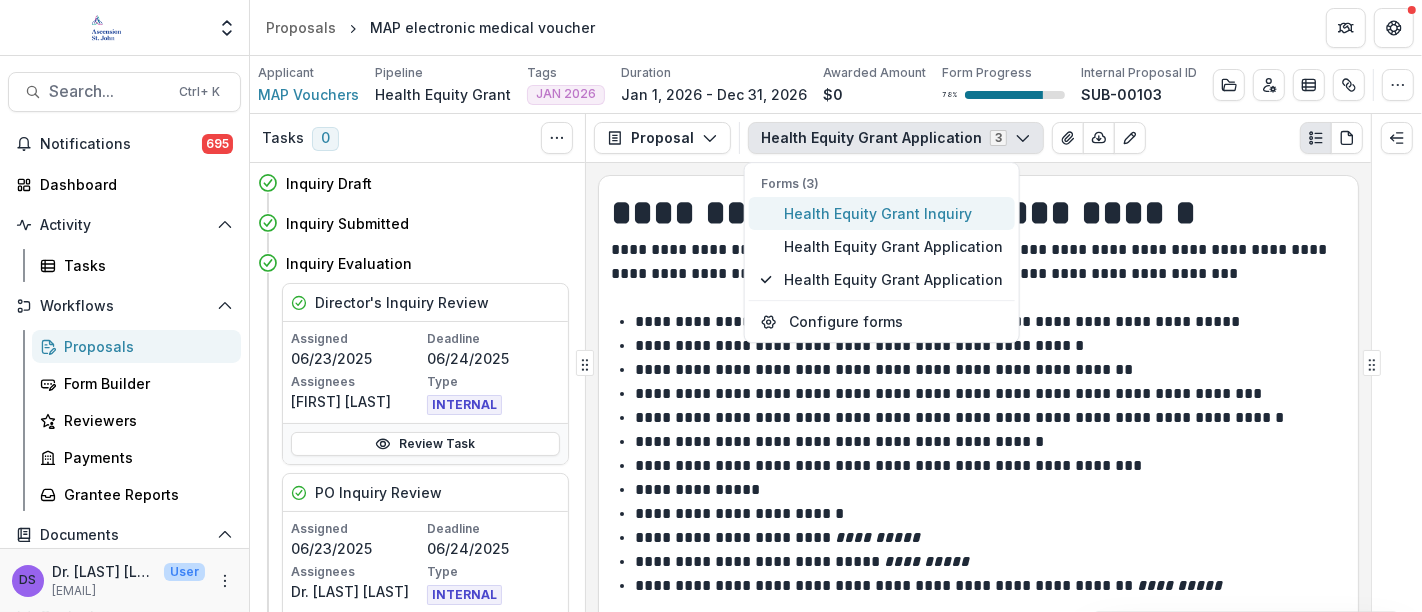 click on "Health Equity Grant Inquiry" at bounding box center [893, 213] 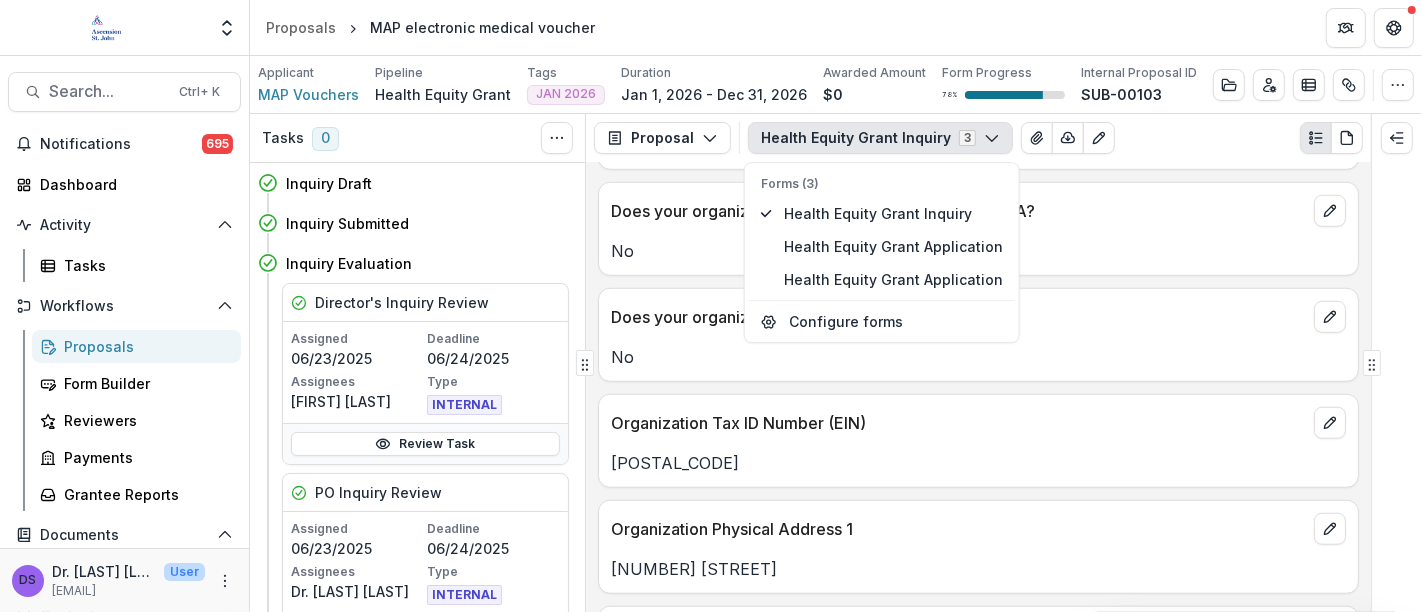 scroll, scrollTop: 1328, scrollLeft: 0, axis: vertical 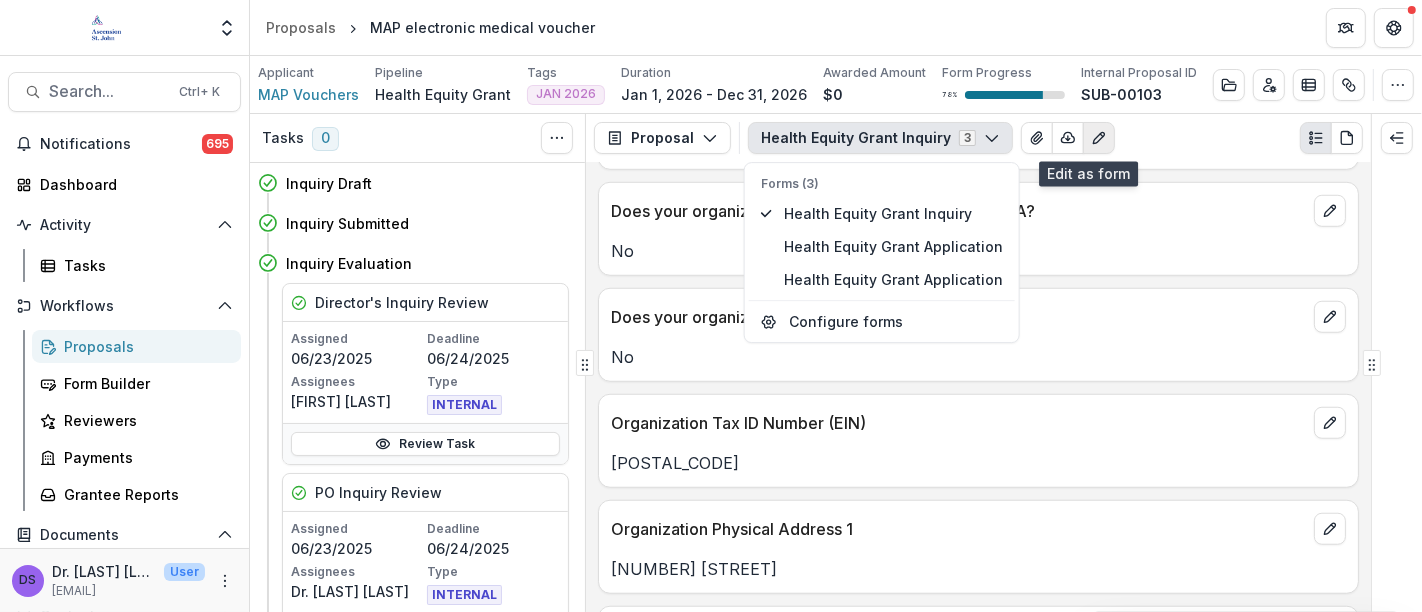 click at bounding box center [1099, 138] 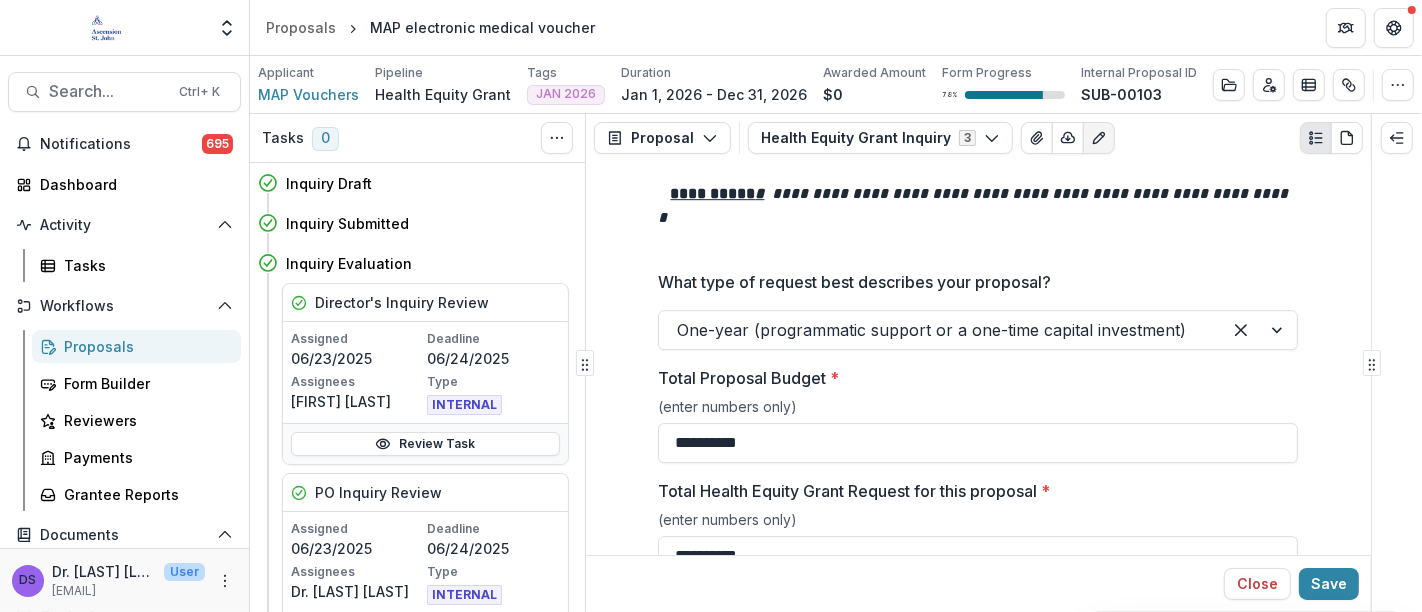 scroll, scrollTop: 5268, scrollLeft: 0, axis: vertical 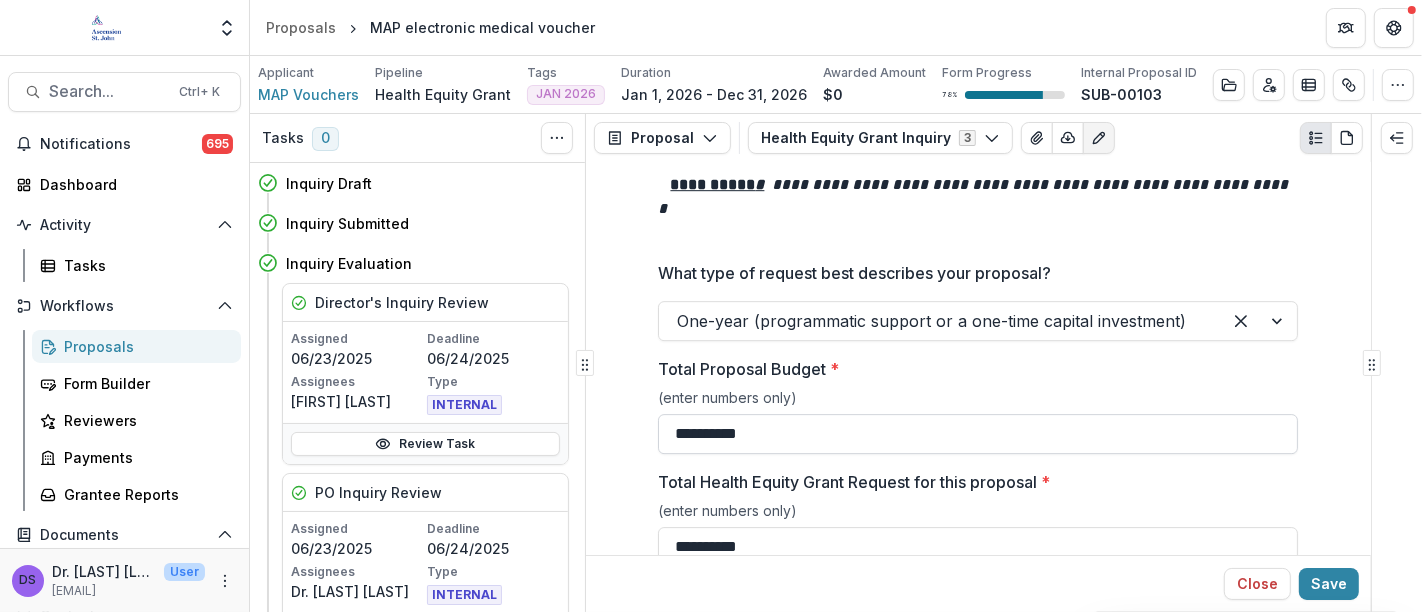 click on "**********" at bounding box center [978, 434] 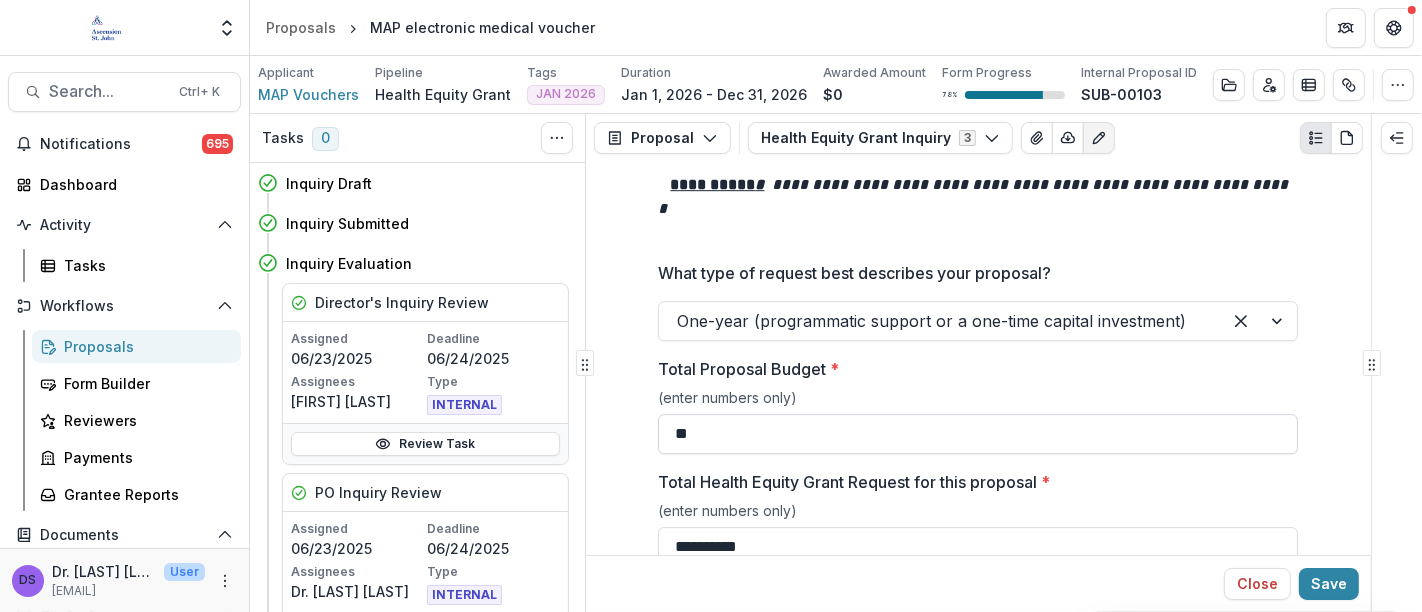 type on "*" 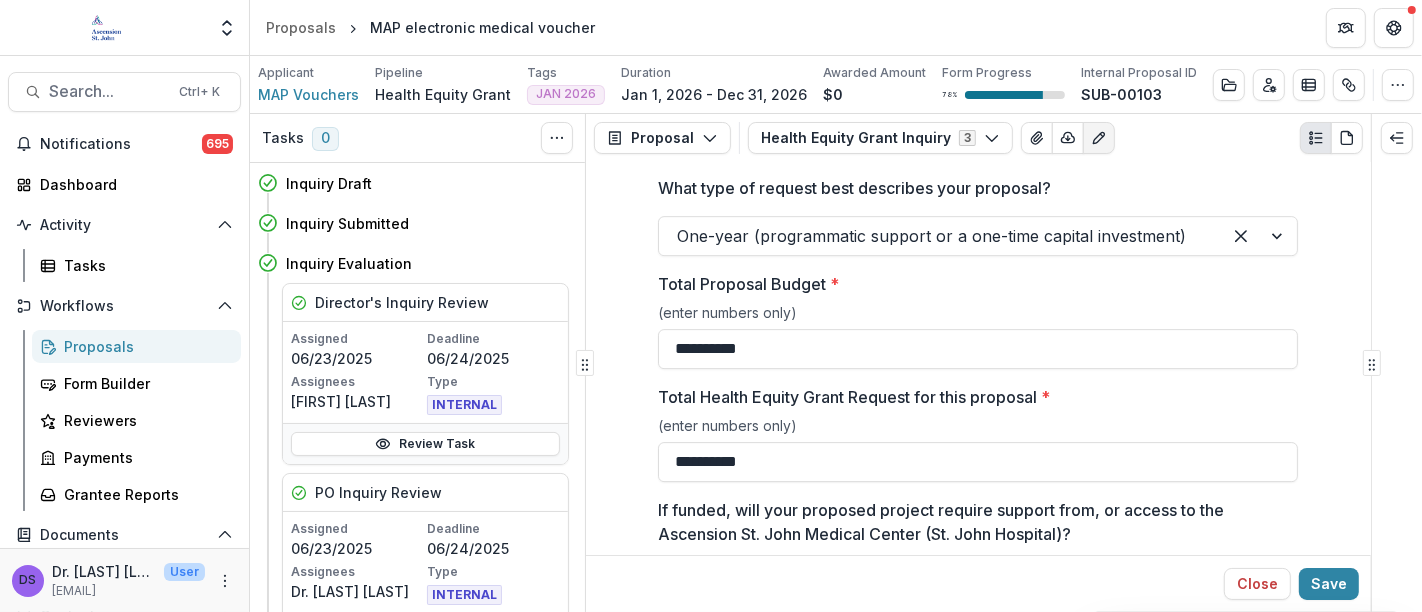 scroll, scrollTop: 5354, scrollLeft: 0, axis: vertical 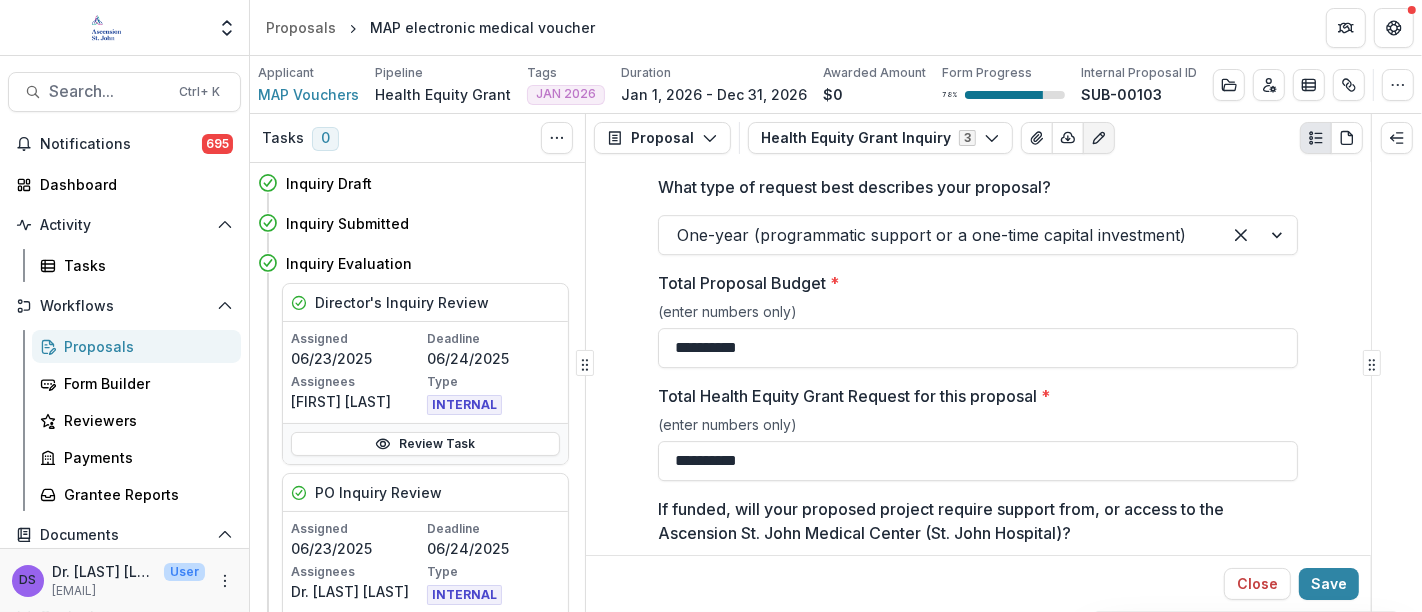 type on "**********" 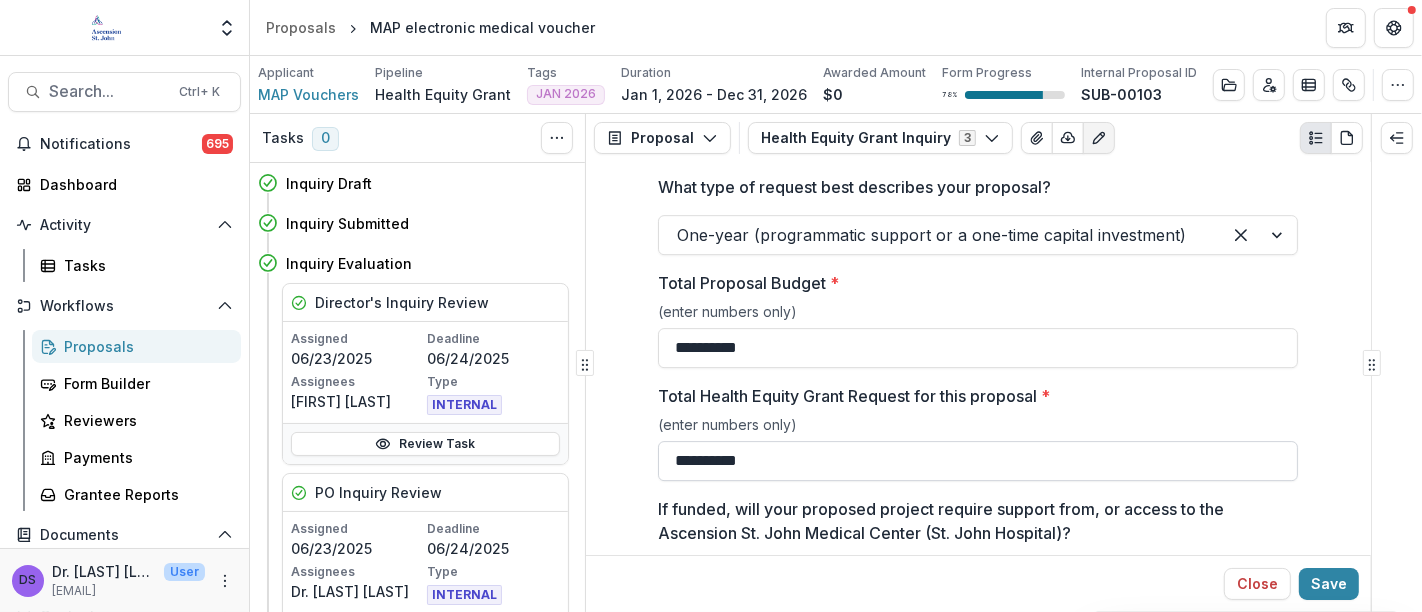 click on "**********" at bounding box center [978, 461] 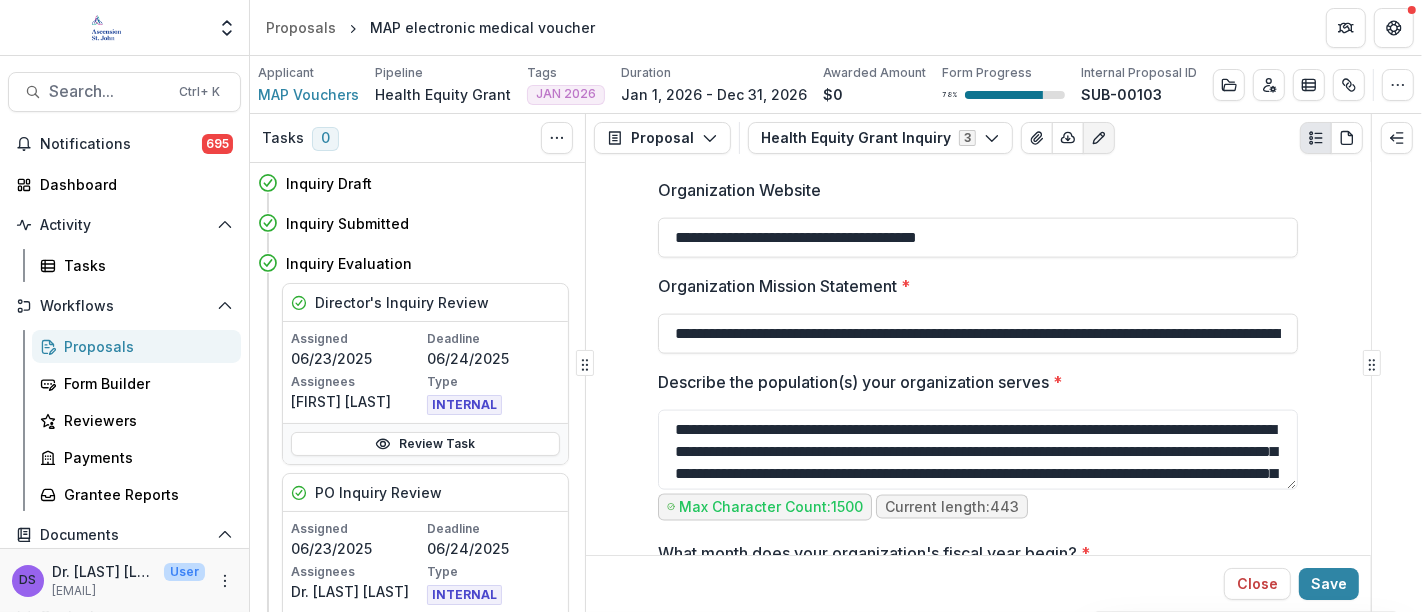scroll, scrollTop: 2257, scrollLeft: 0, axis: vertical 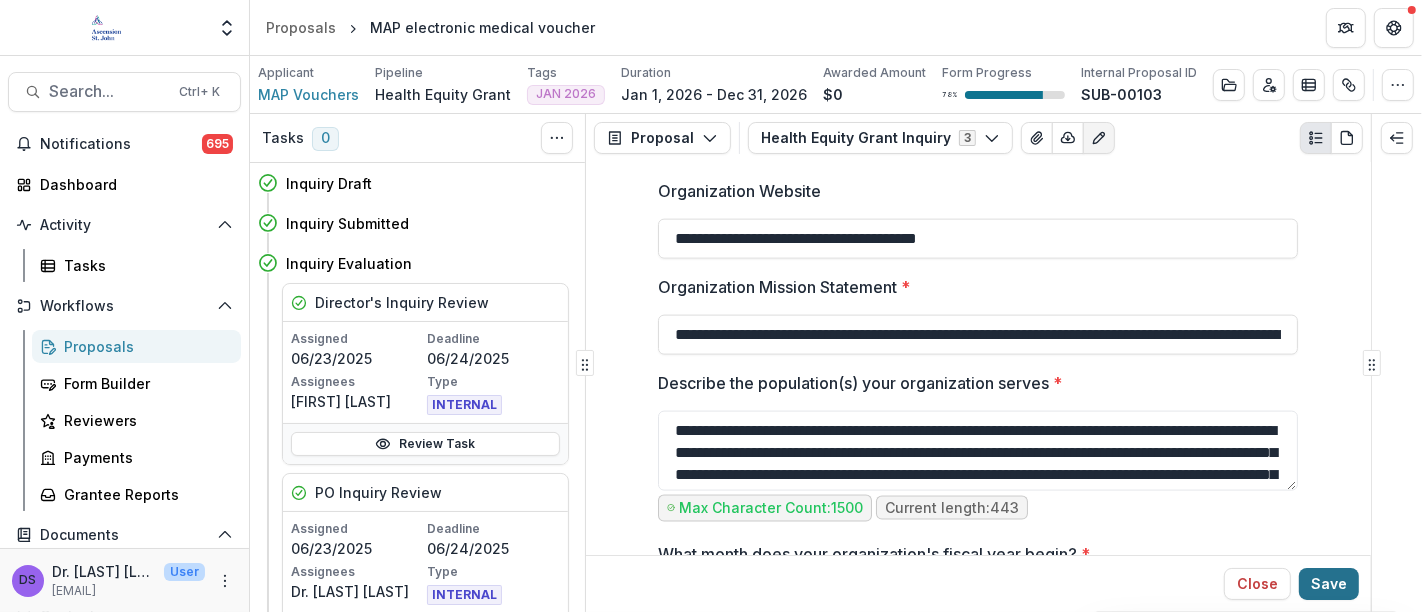 type on "**********" 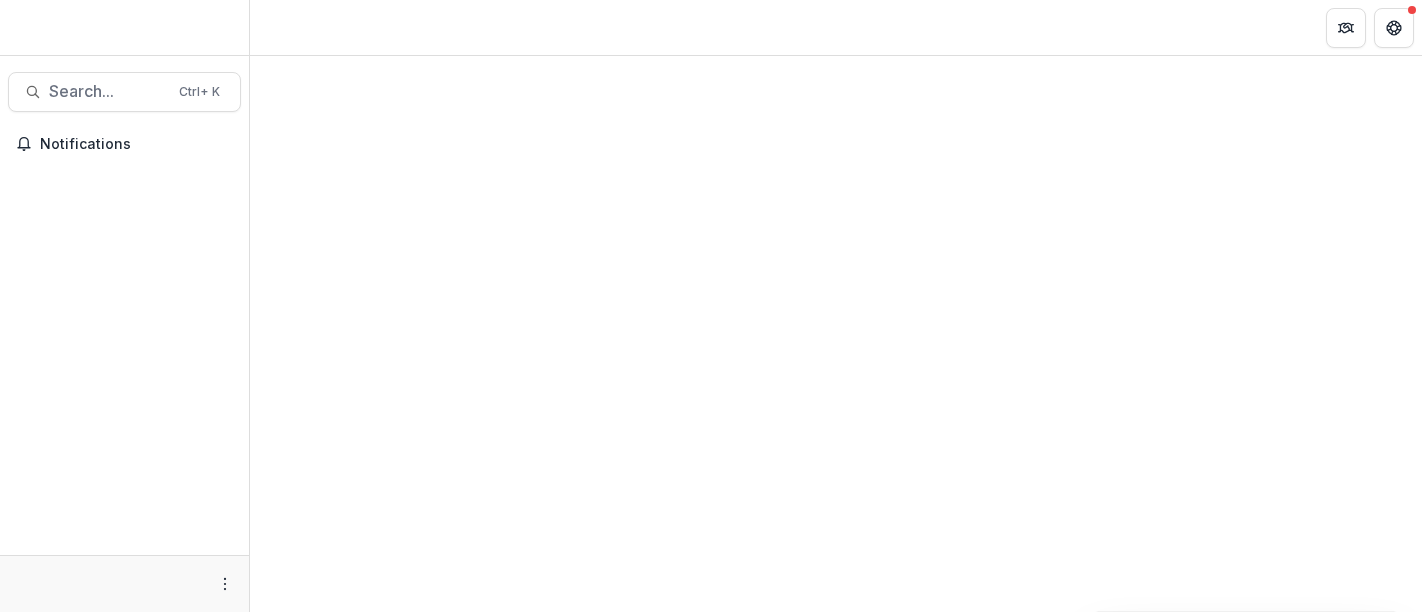 scroll, scrollTop: 0, scrollLeft: 0, axis: both 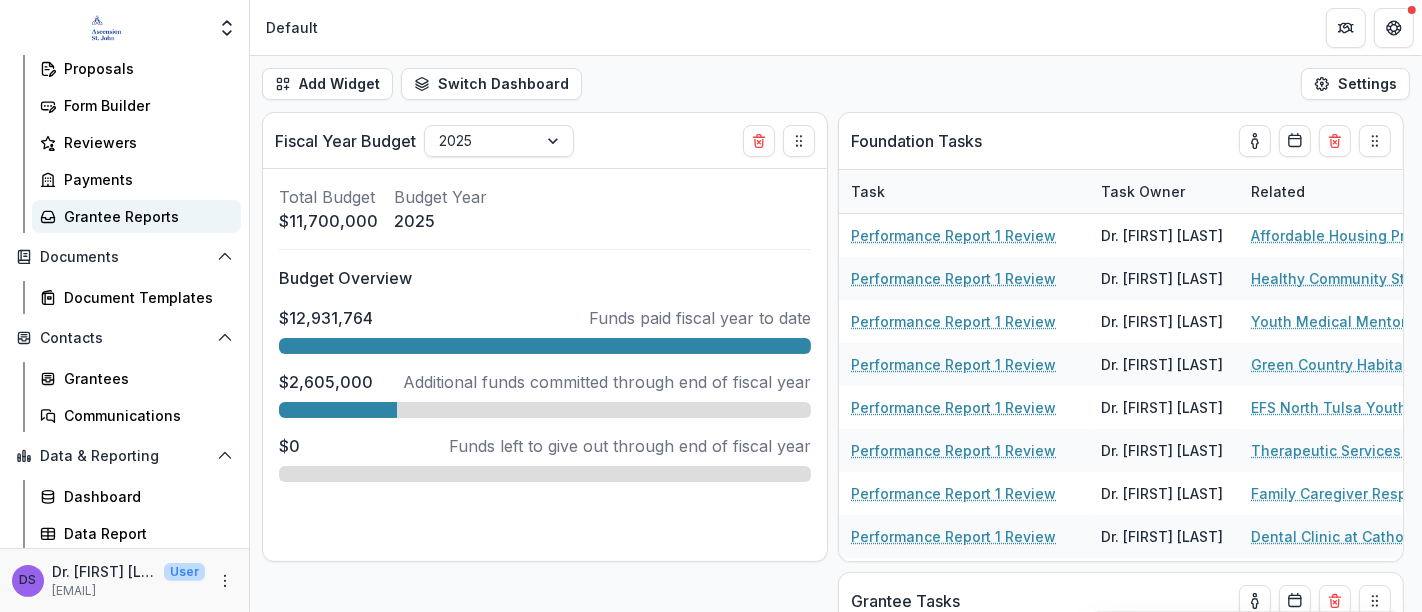 click on "Grantee Reports" at bounding box center (144, 216) 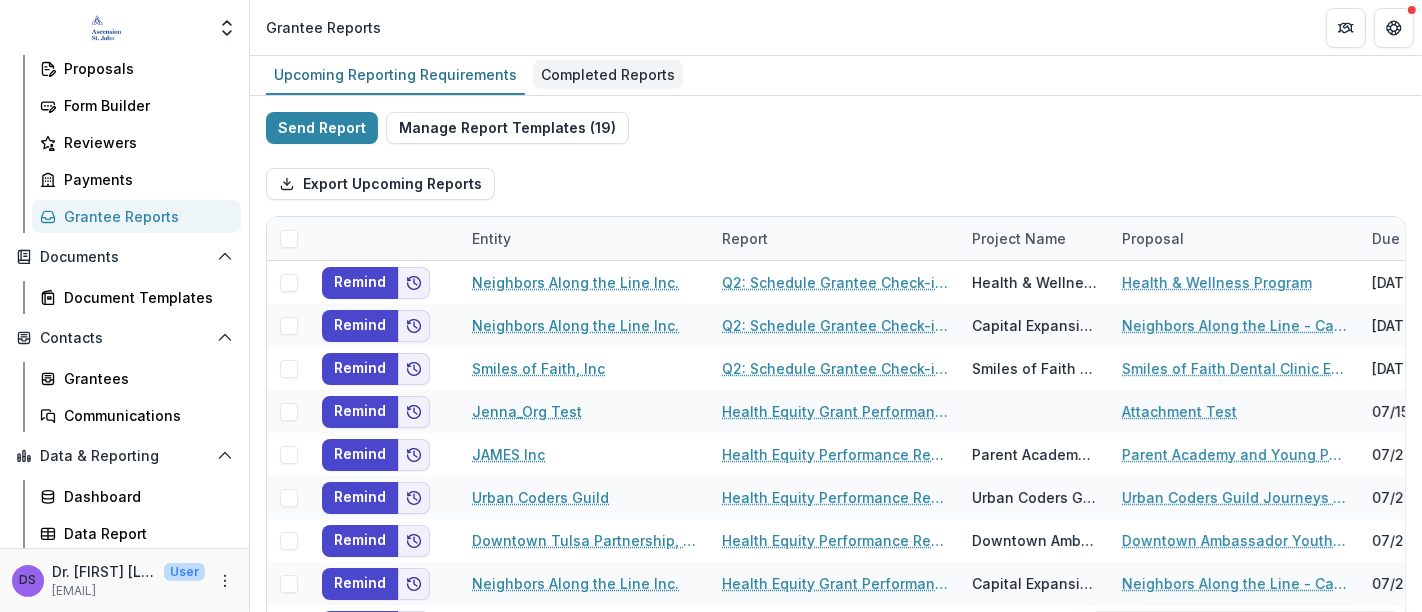 click on "Completed Reports" at bounding box center [608, 74] 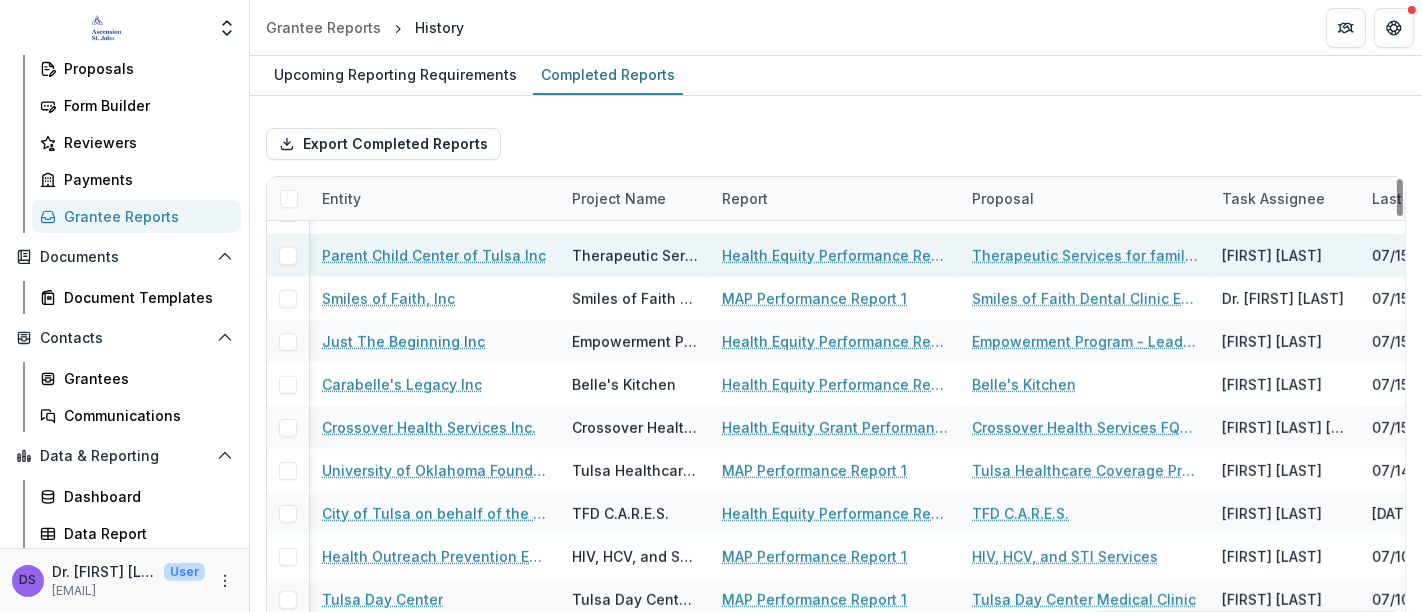 scroll, scrollTop: 806, scrollLeft: 0, axis: vertical 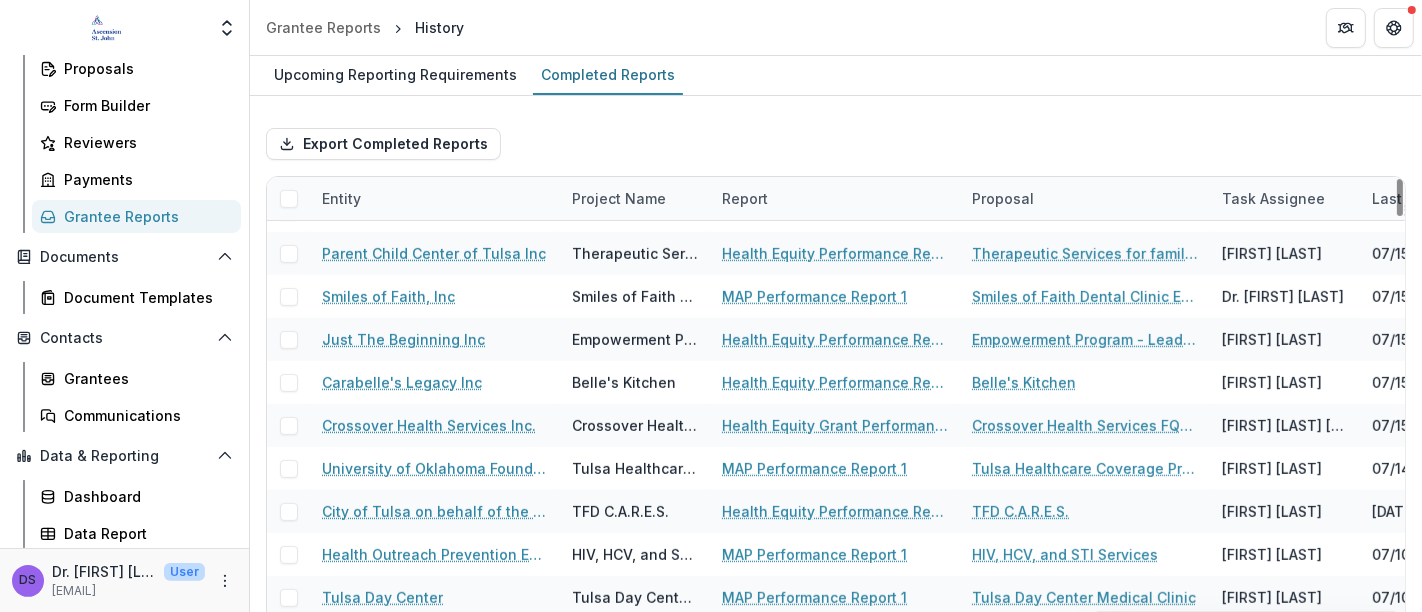 click on "Entity" at bounding box center [435, 198] 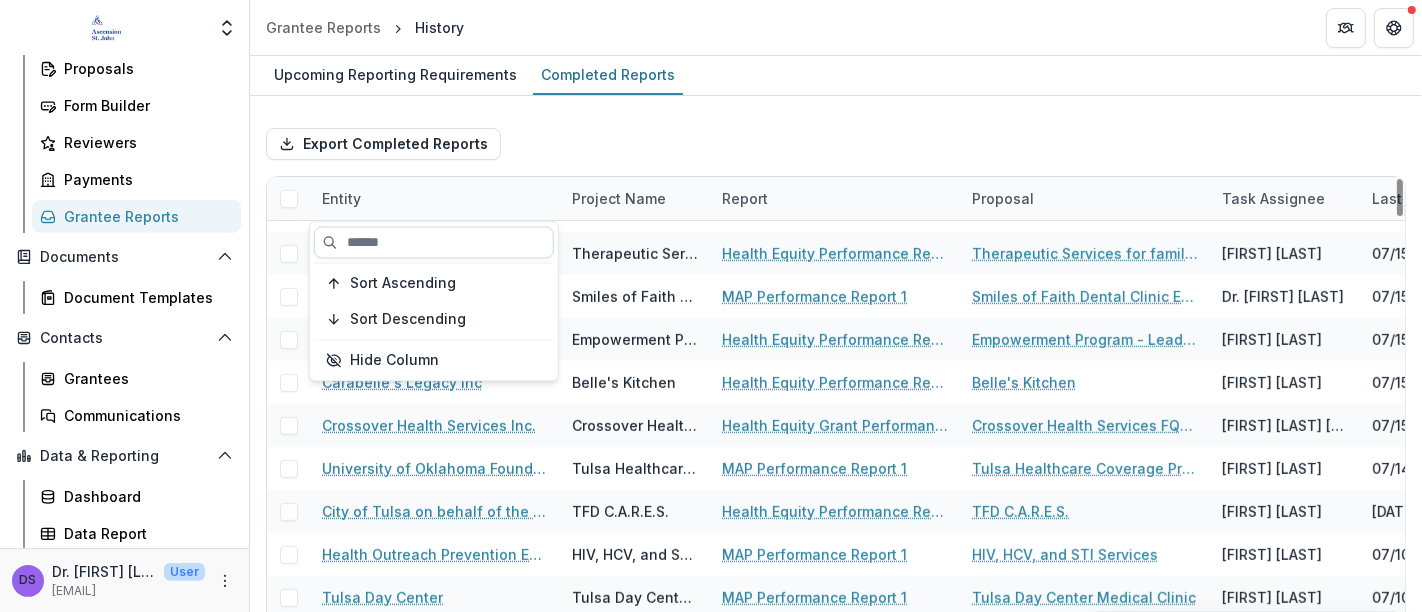 click at bounding box center (434, 242) 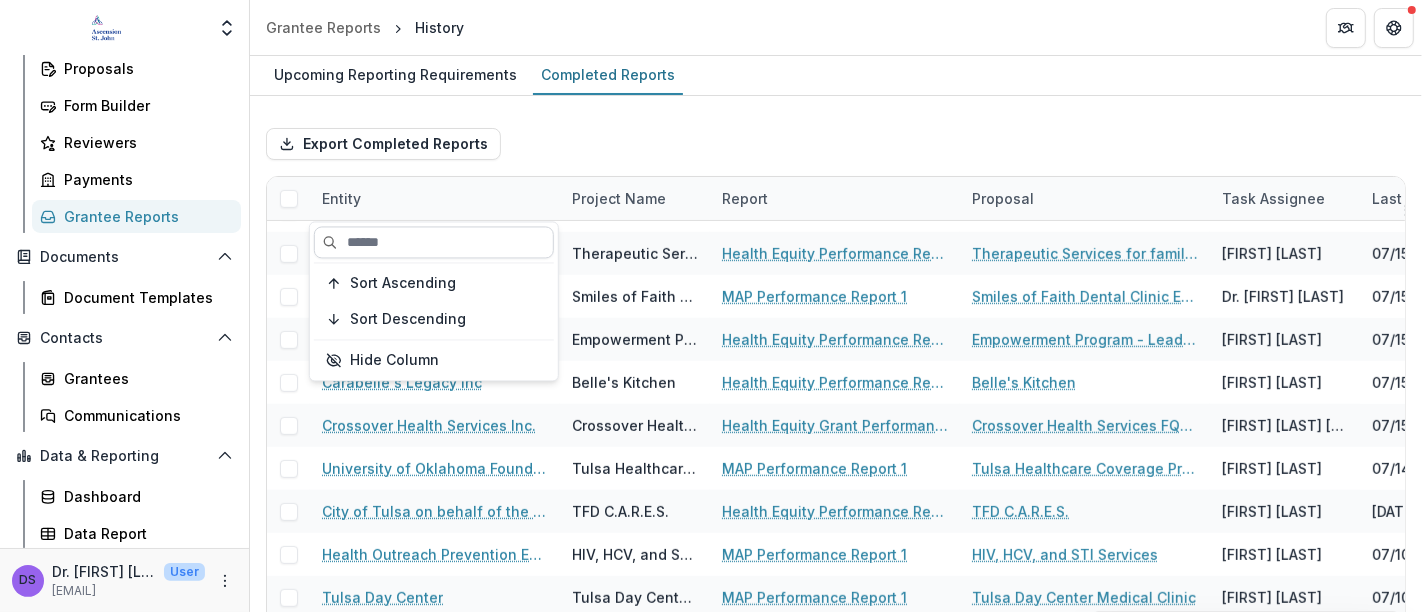 type on "*" 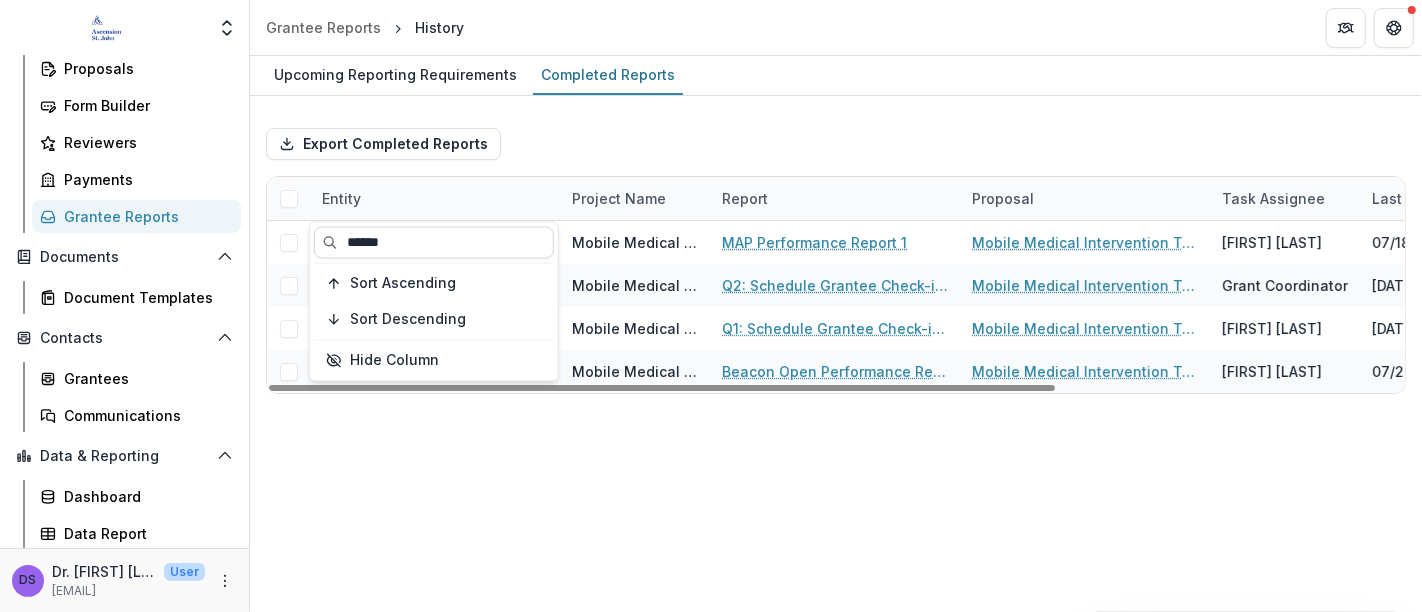 scroll, scrollTop: 0, scrollLeft: 0, axis: both 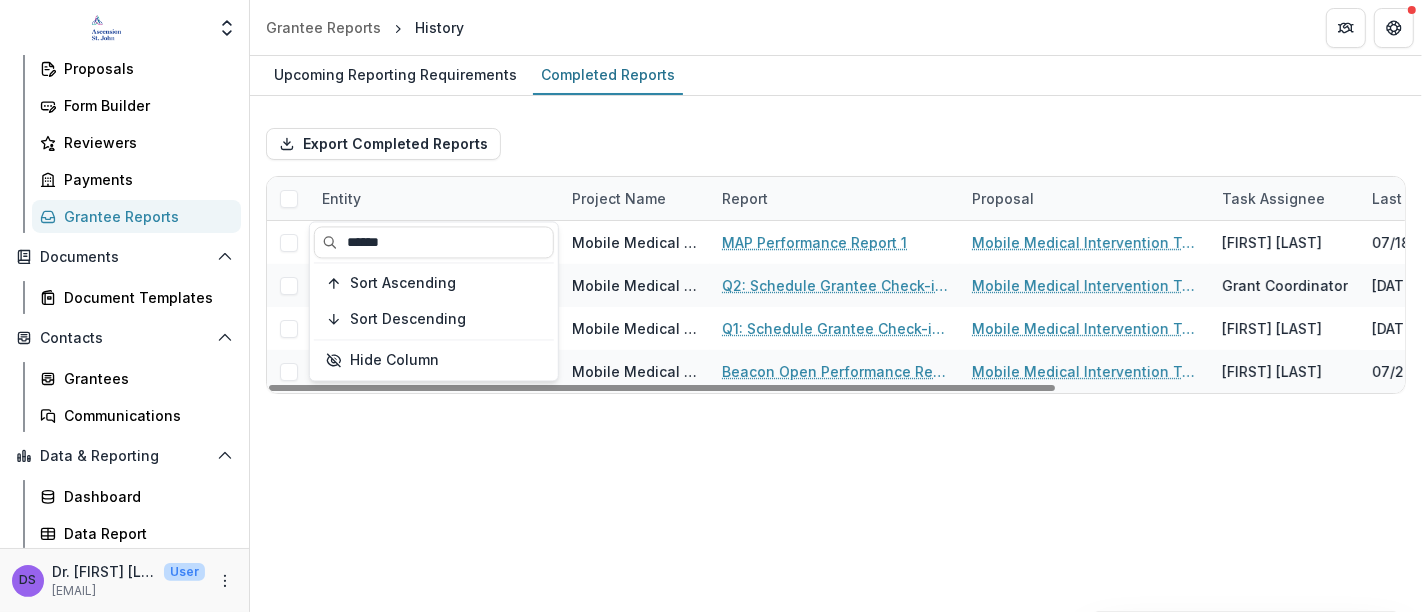 type on "******" 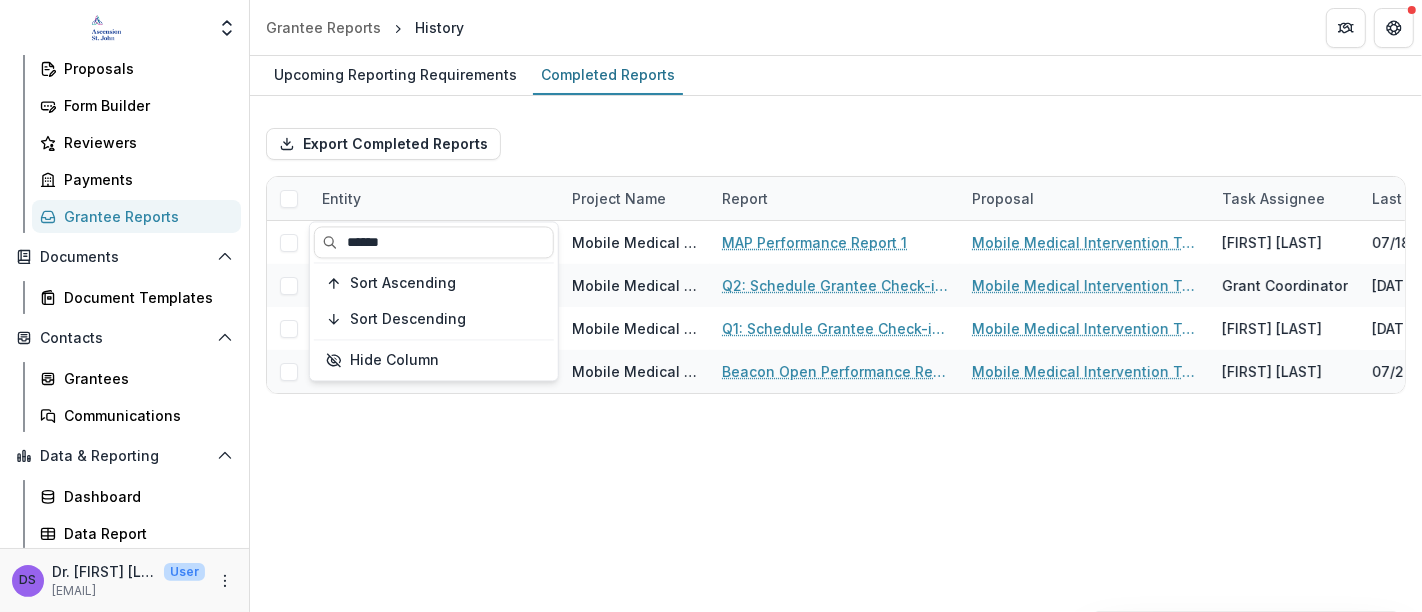 click on "Mobile Medical Intervention Team (MMIT) MAP Performance Report 1 Mobile Medical Intervention Team (MMIT) [FIRST] [LAST] [DATE] [DATE] [DATE] Mobile Medical Intervention Team (MMIT) Q2: Schedule Grantee Check-in with Dr. [LAST] Mobile Medical Intervention Team (MMIT) Grant Coordinator [DATE] [DATE] [DATE] Mobile Medical Intervention Team (MMIT) Q1: Schedule Grantee Check-in with Dr. [LAST] Mobile Medical Intervention Team (MMIT) [FIRST] [LAST] [DATE] [DATE] [DATE] Mobile Medical Intervention Team and Tulsa Community Assistance Referral and Educational Services (CARES) Beacon Performance Report 2 [FIRST] [LAST] [DATE] [DATE] [DATE]" at bounding box center (836, 334) 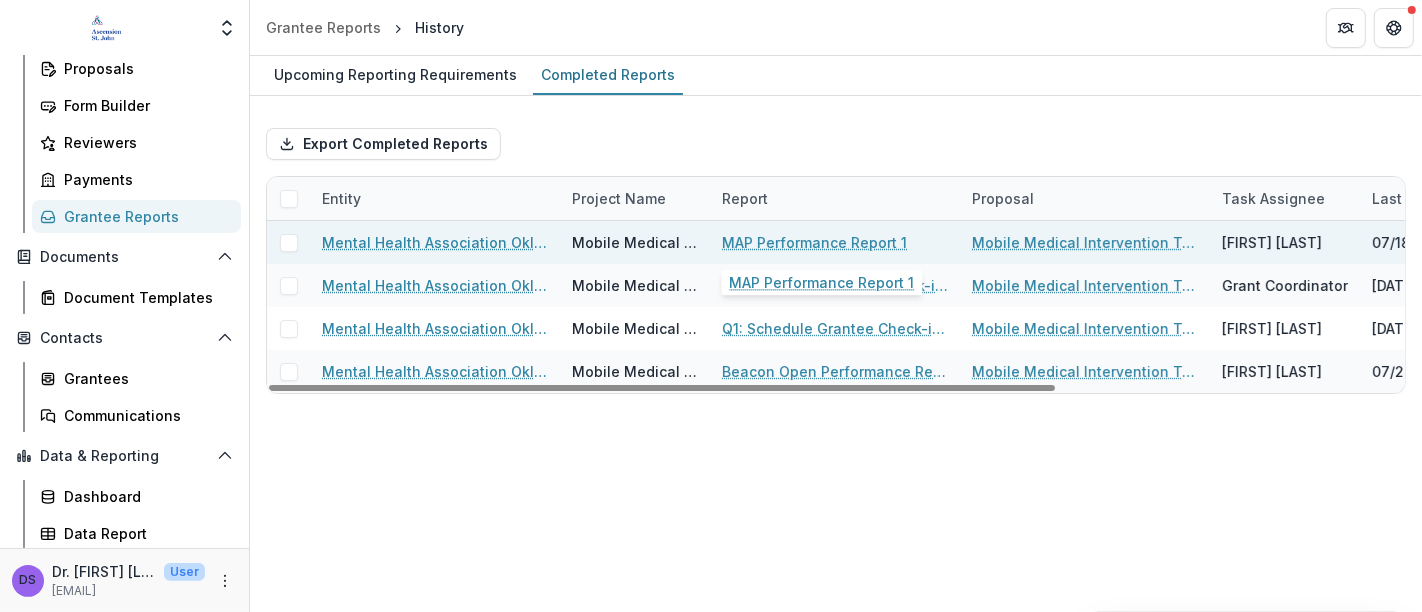 click on "MAP Performance Report 1" at bounding box center [814, 242] 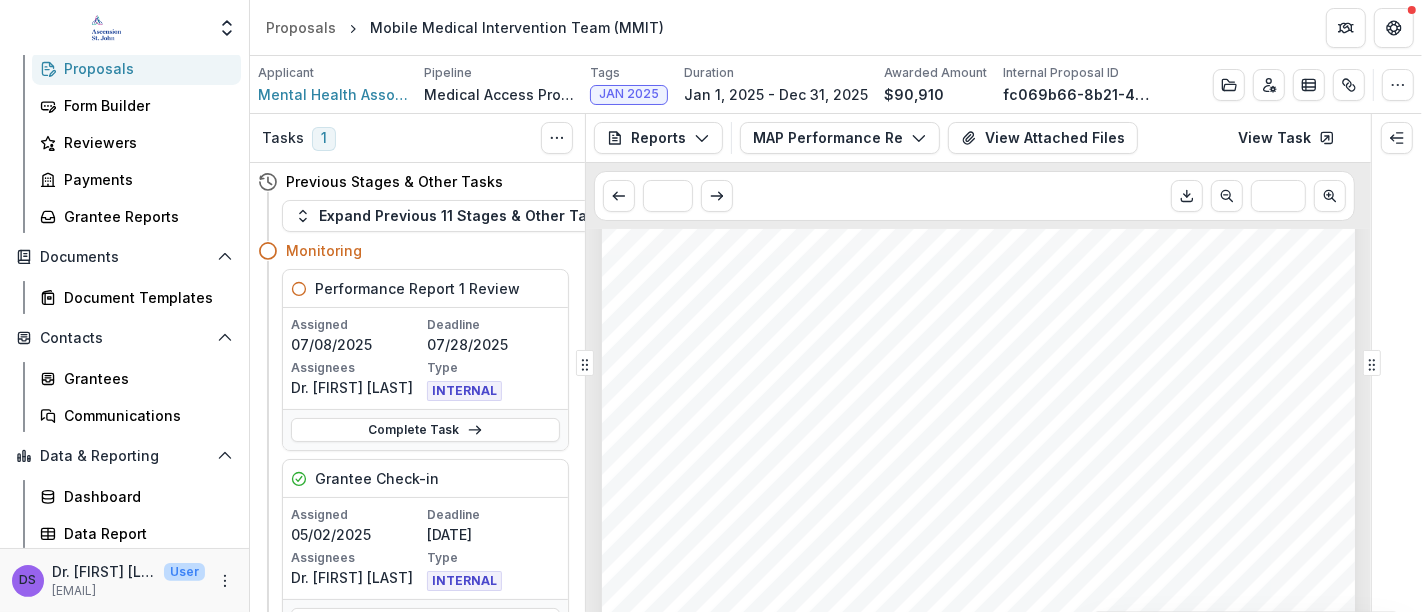 scroll, scrollTop: 2666, scrollLeft: 0, axis: vertical 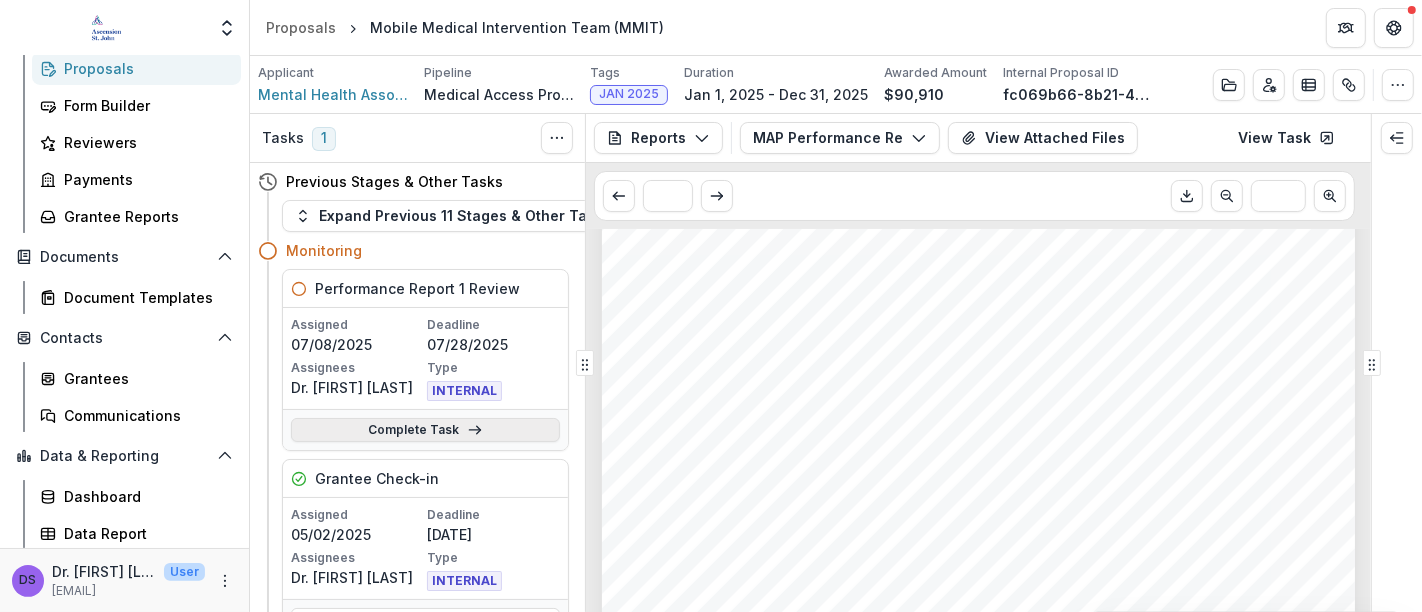click on "Complete Task" at bounding box center [425, 430] 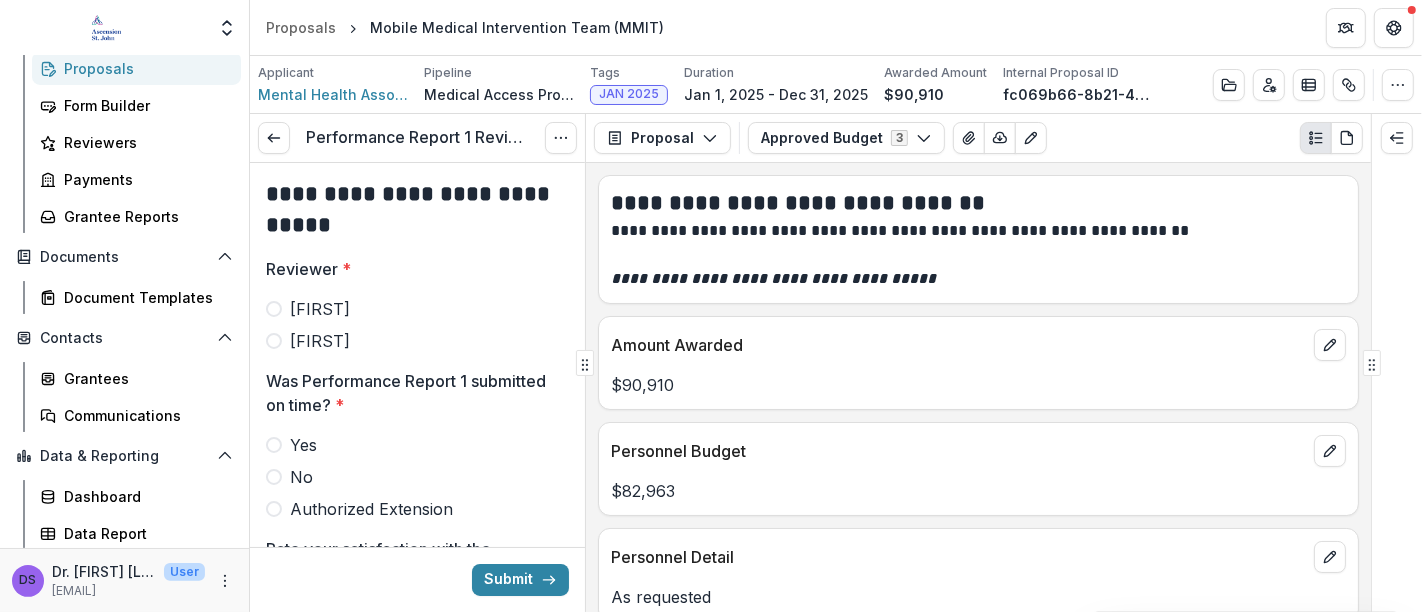 click on "Ana" at bounding box center [320, 341] 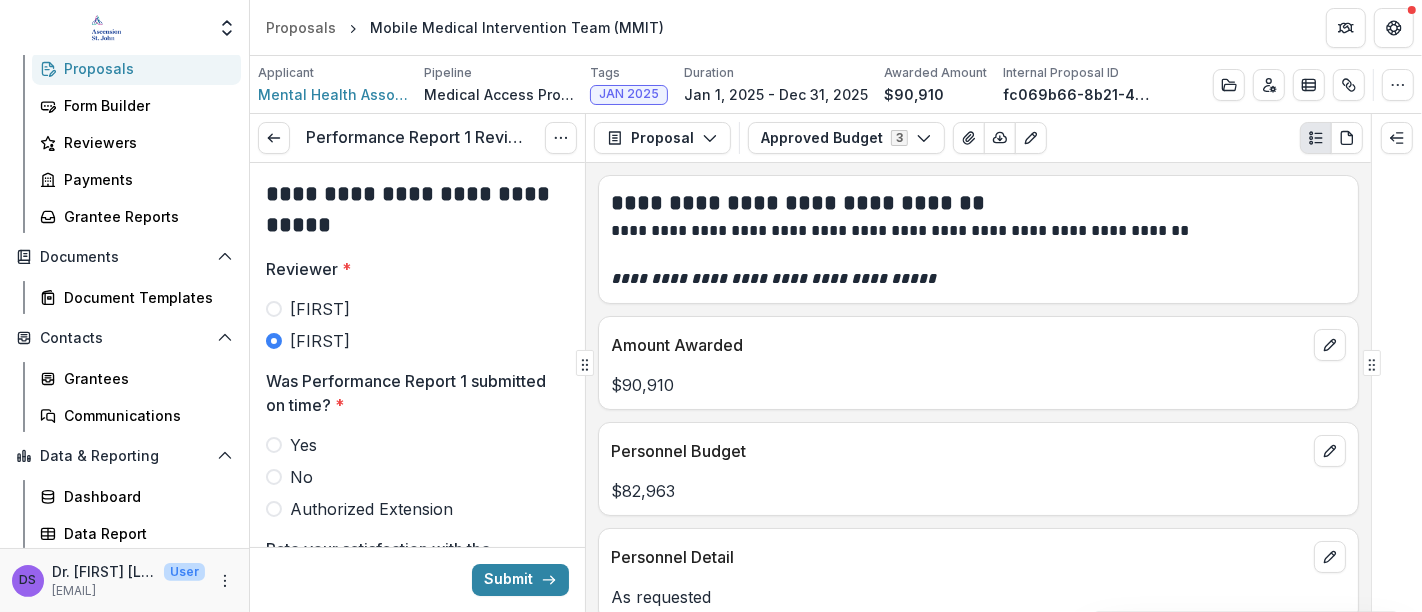 click at bounding box center [274, 445] 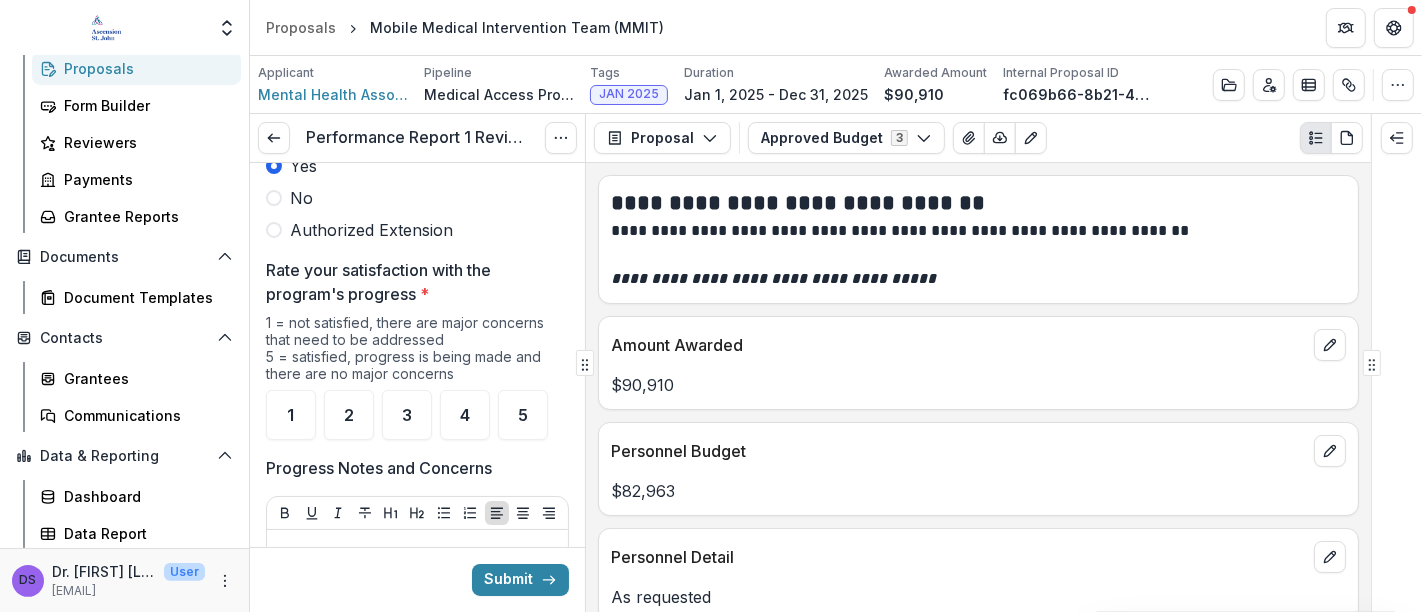 scroll, scrollTop: 283, scrollLeft: 0, axis: vertical 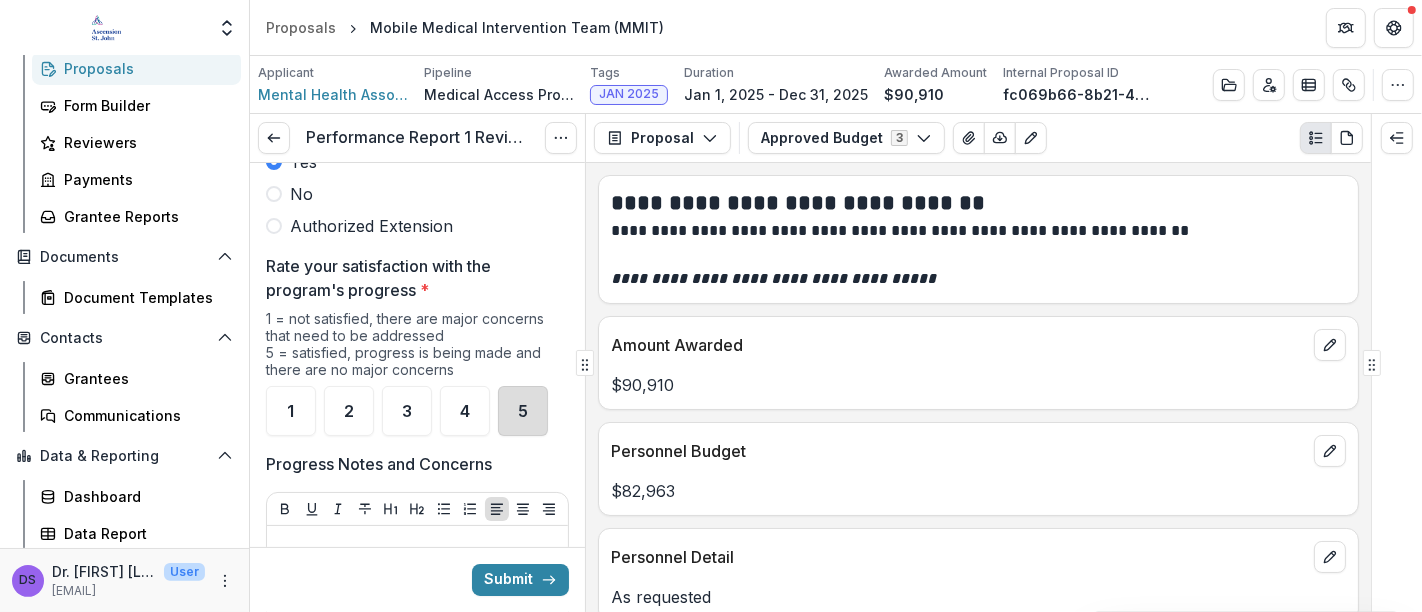 click on "5" at bounding box center (523, 411) 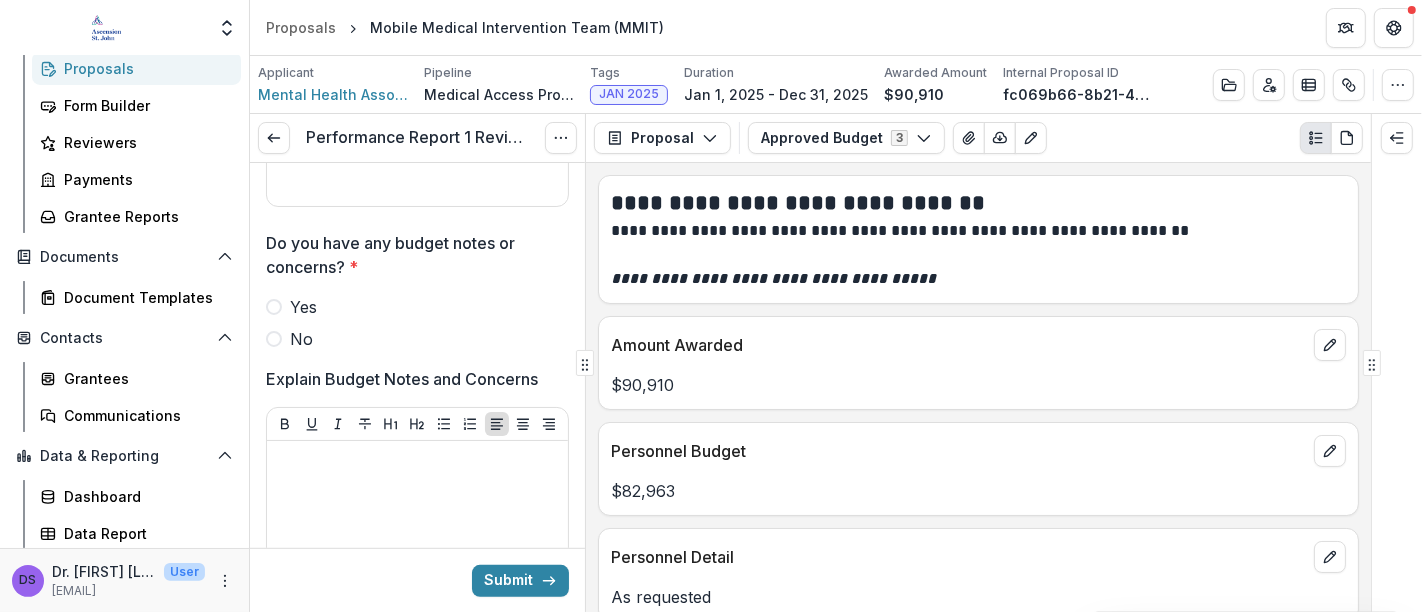 scroll, scrollTop: 921, scrollLeft: 0, axis: vertical 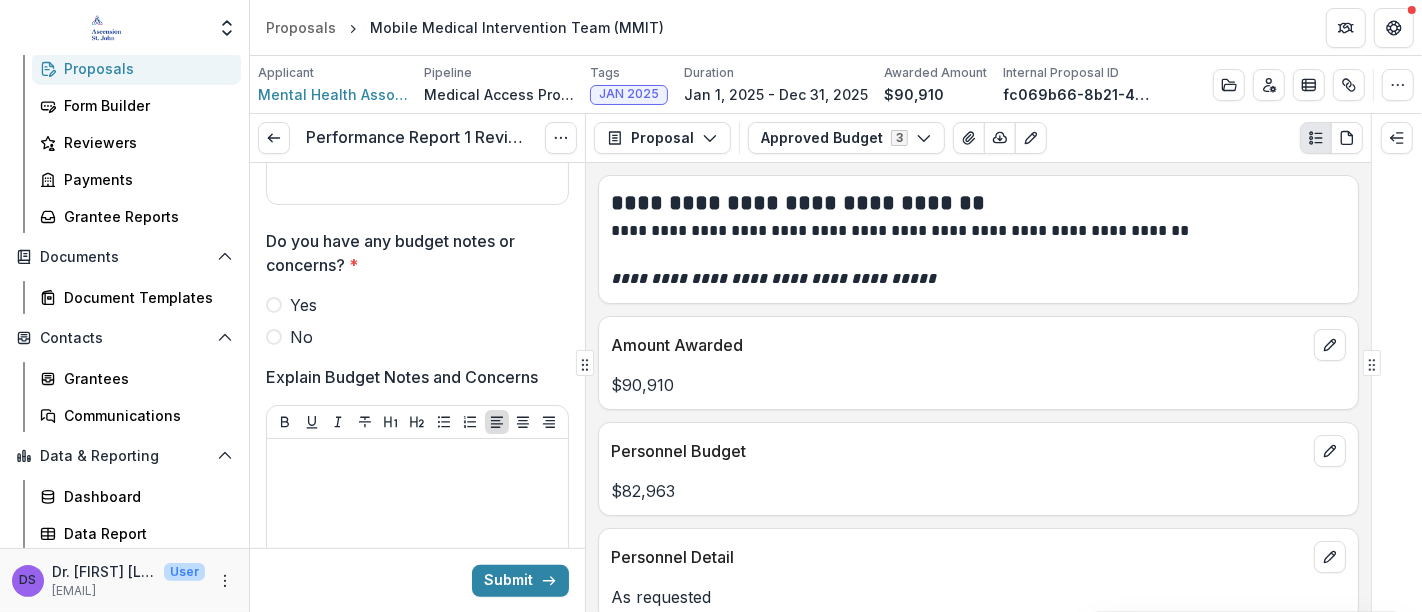 click at bounding box center [274, 337] 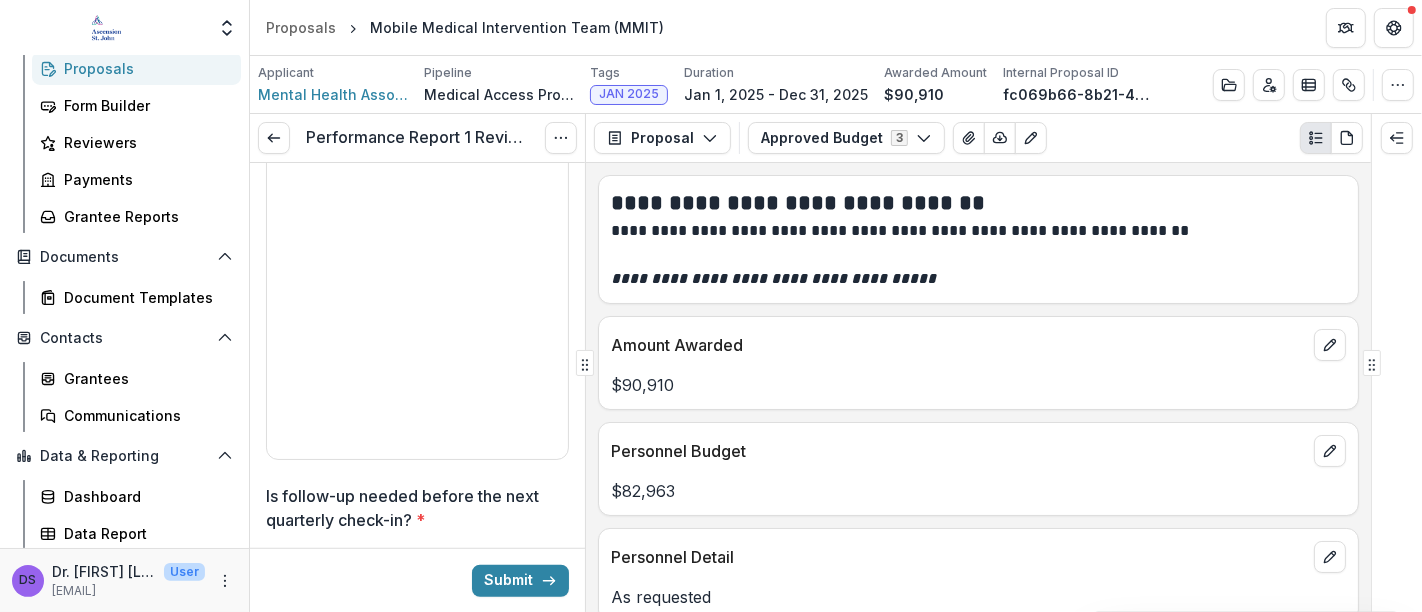 scroll, scrollTop: 1334, scrollLeft: 0, axis: vertical 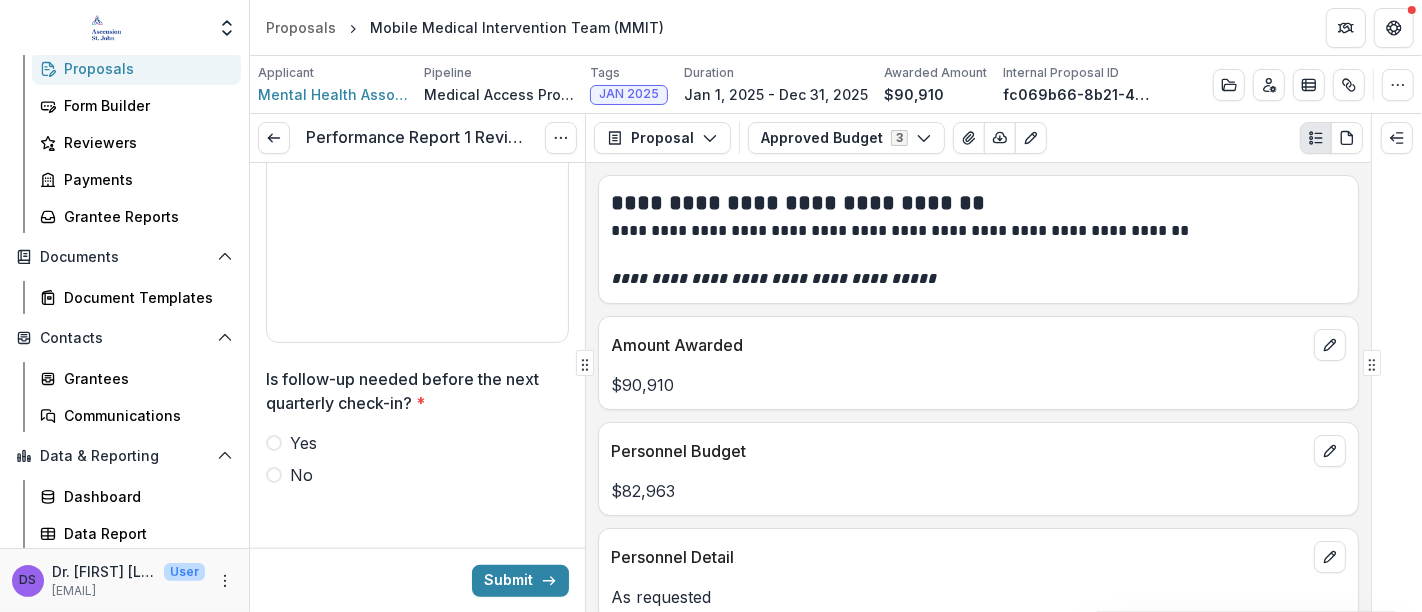 click on "No" at bounding box center [301, 475] 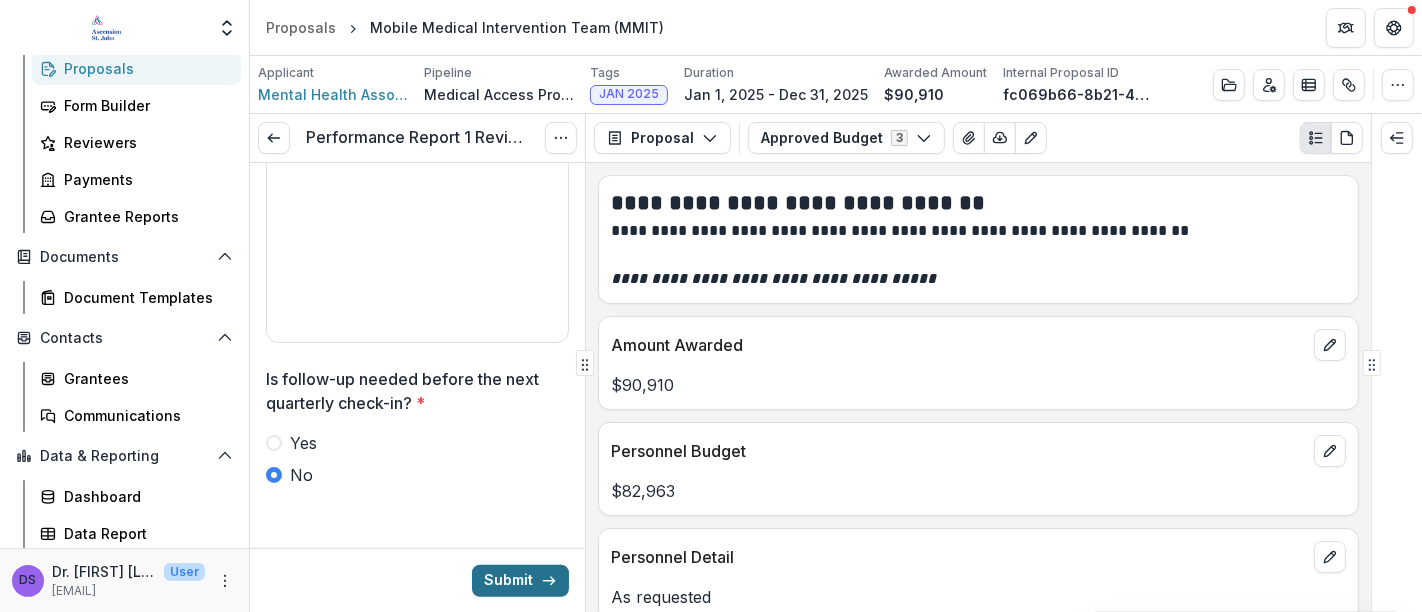 click on "Submit" at bounding box center [520, 580] 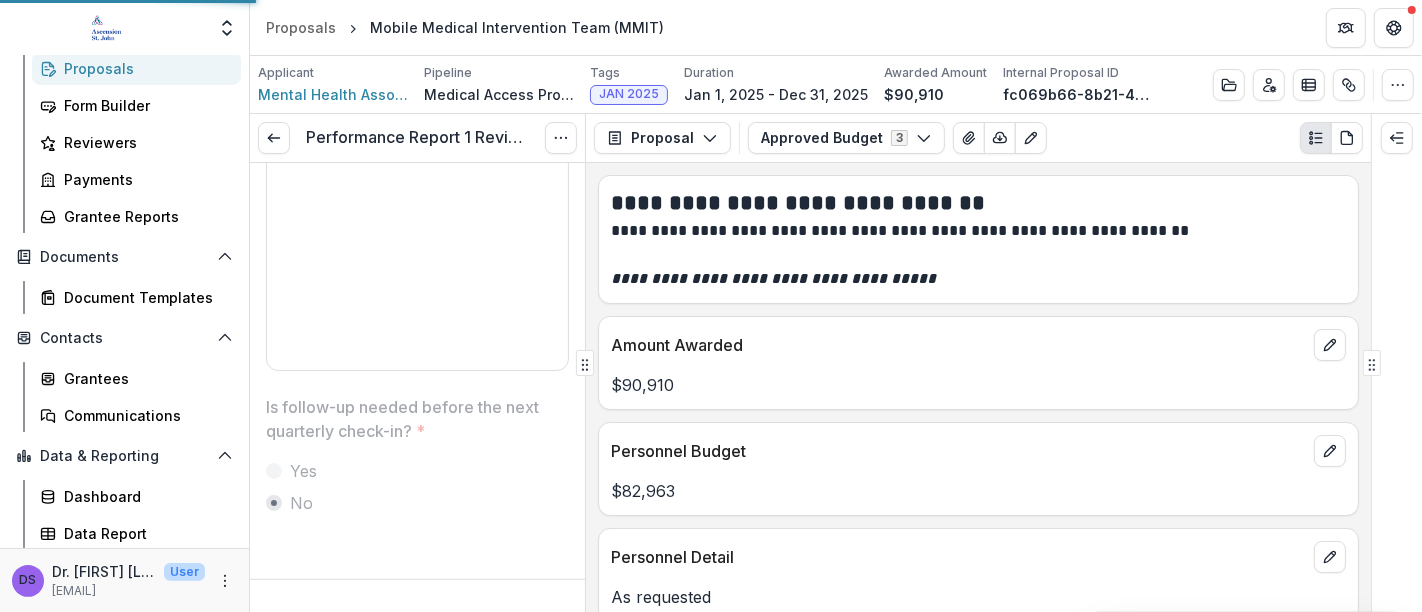 scroll, scrollTop: 1302, scrollLeft: 0, axis: vertical 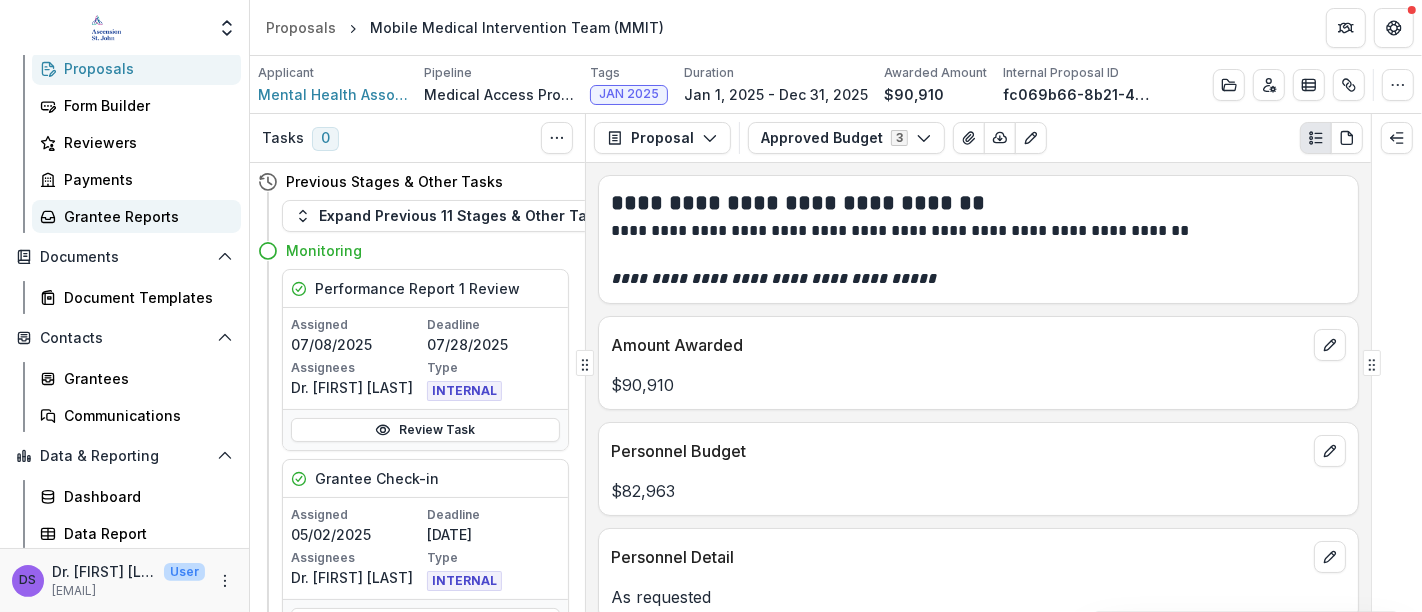 click on "Grantee Reports" at bounding box center [136, 216] 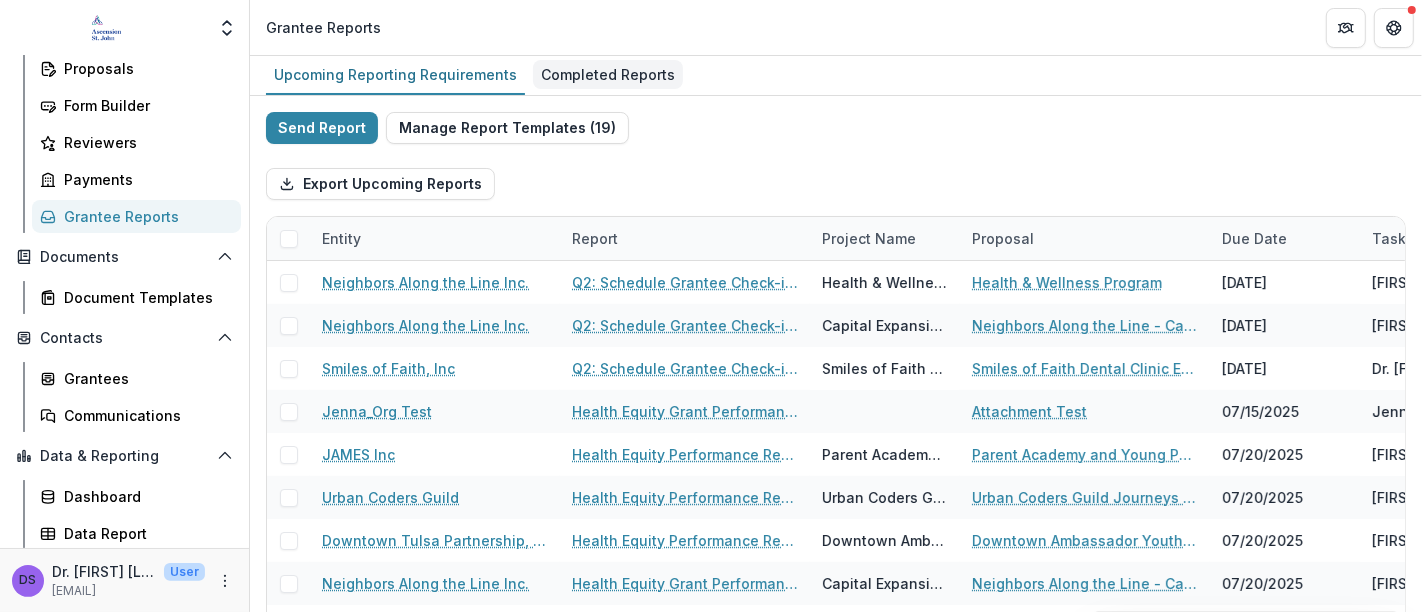 click on "Completed Reports" at bounding box center [608, 74] 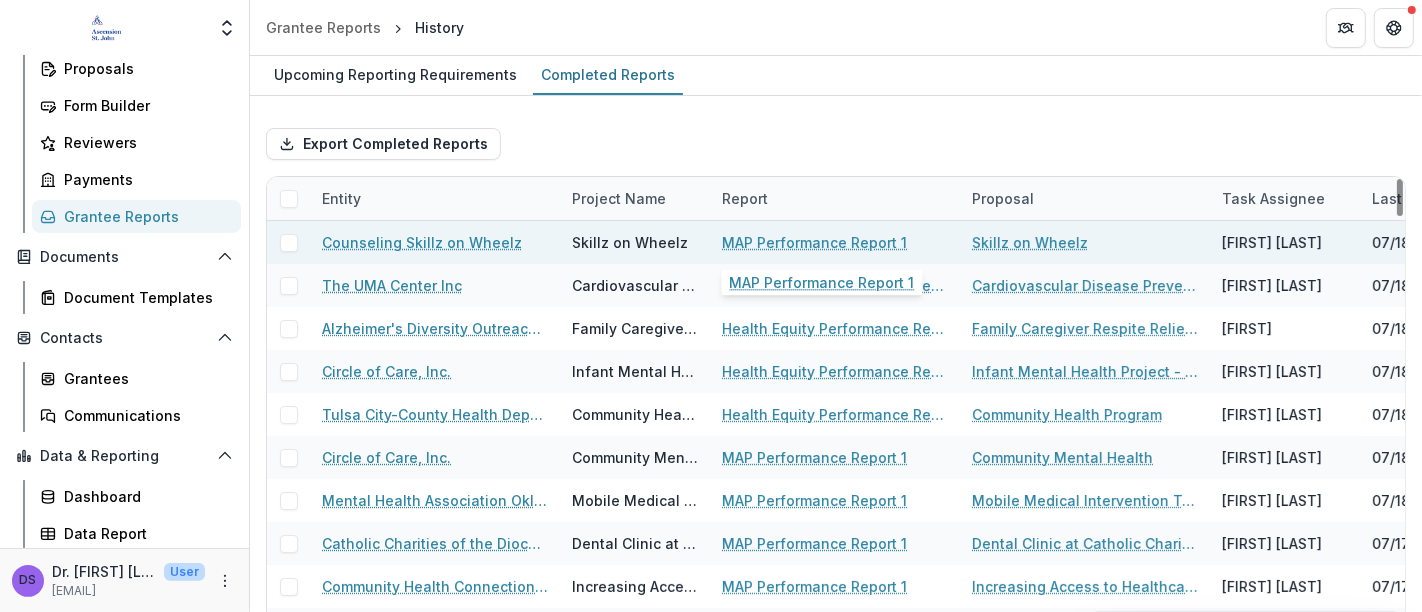 click on "MAP Performance Report 1" at bounding box center (814, 242) 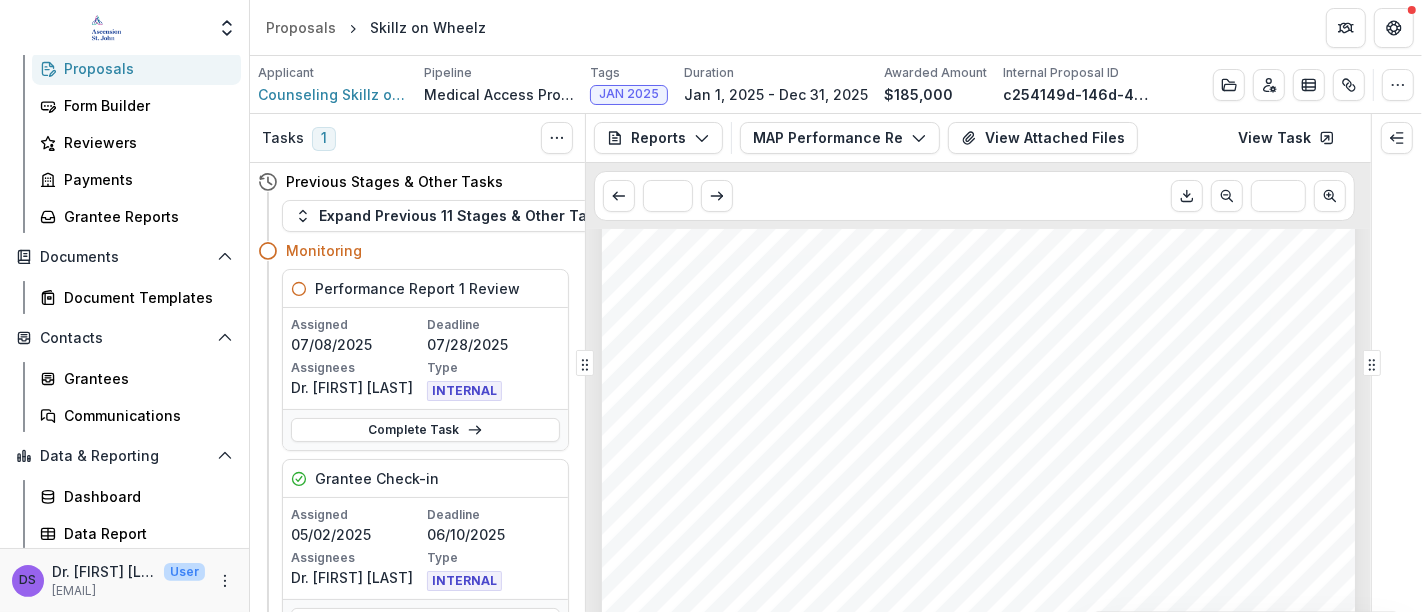 scroll, scrollTop: 665, scrollLeft: 0, axis: vertical 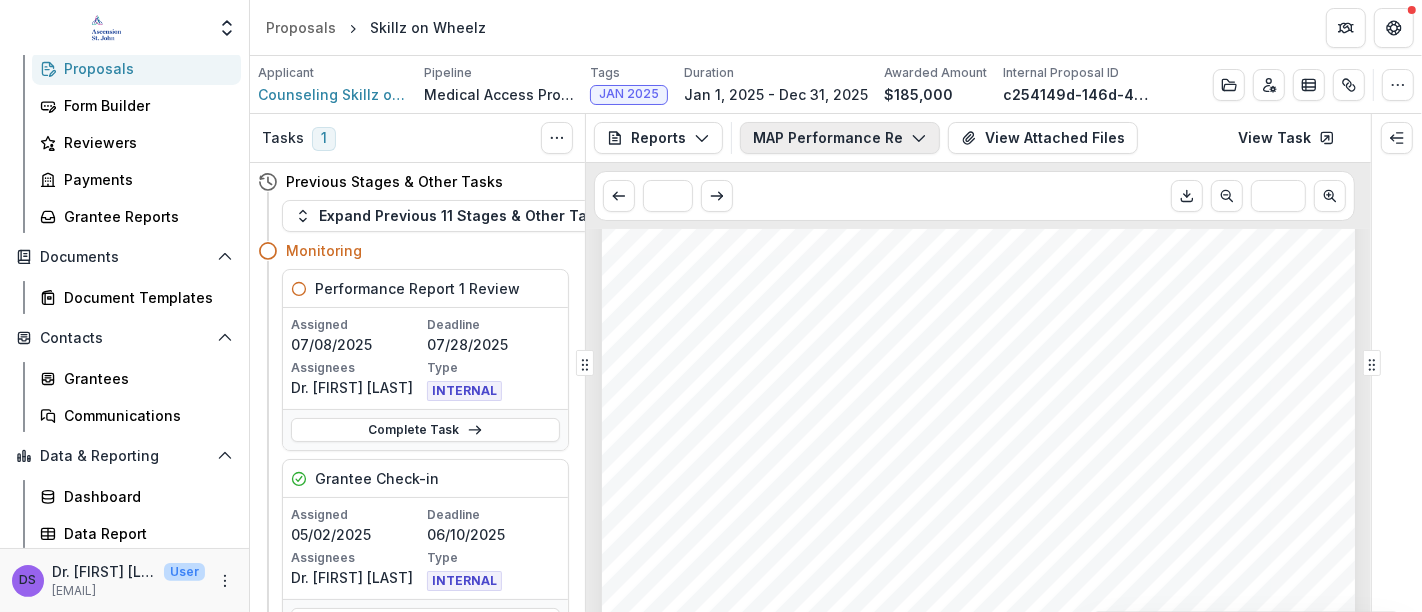 click on "MAP Performance Report 1" at bounding box center [840, 138] 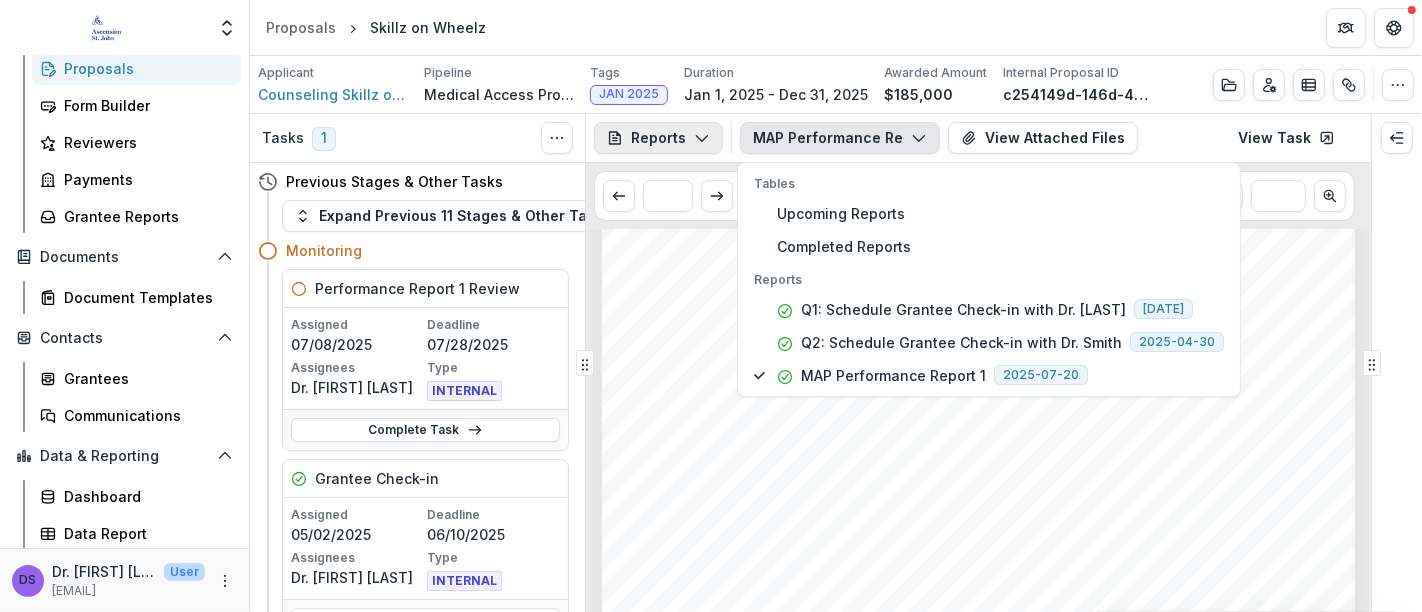 click on "Reports" at bounding box center (658, 138) 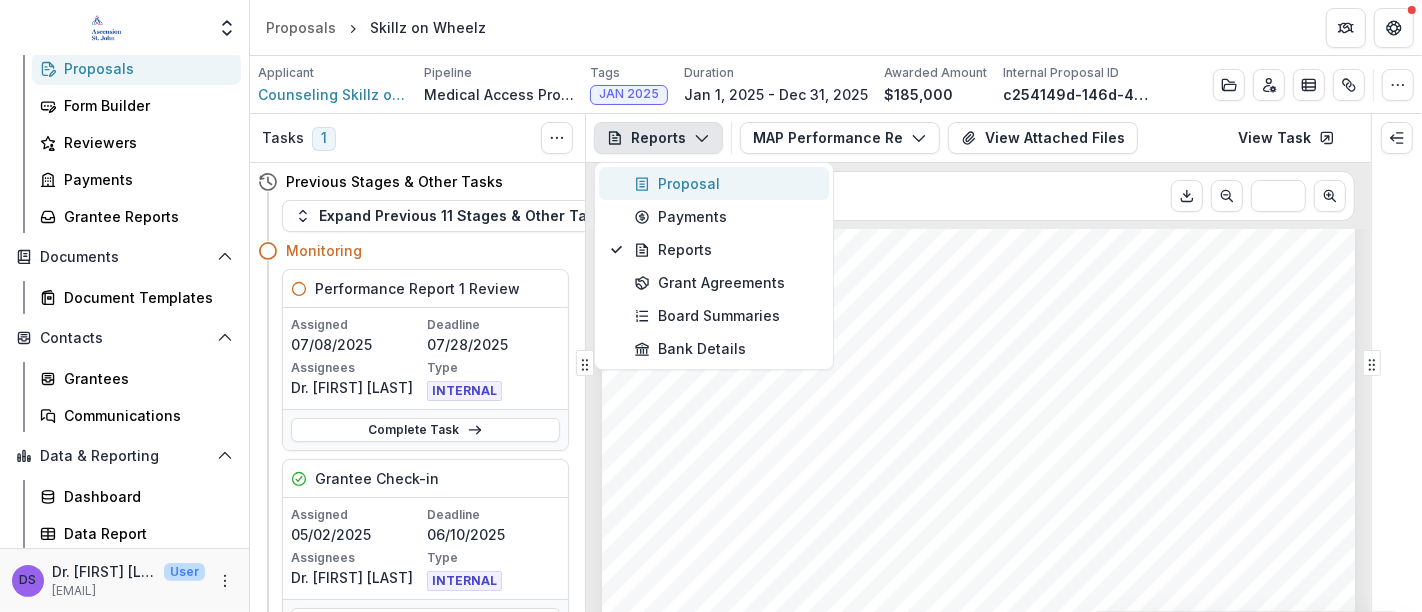 click on "Proposal" at bounding box center [725, 183] 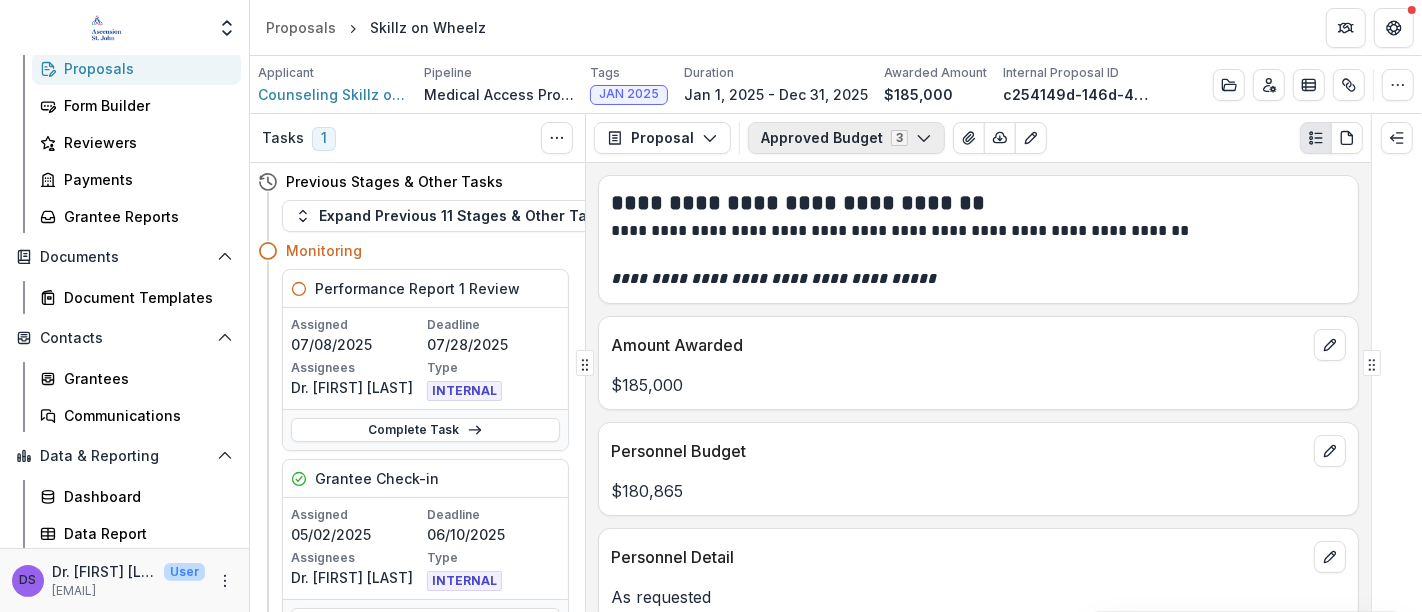 click on "Approved Budget 3" at bounding box center [846, 138] 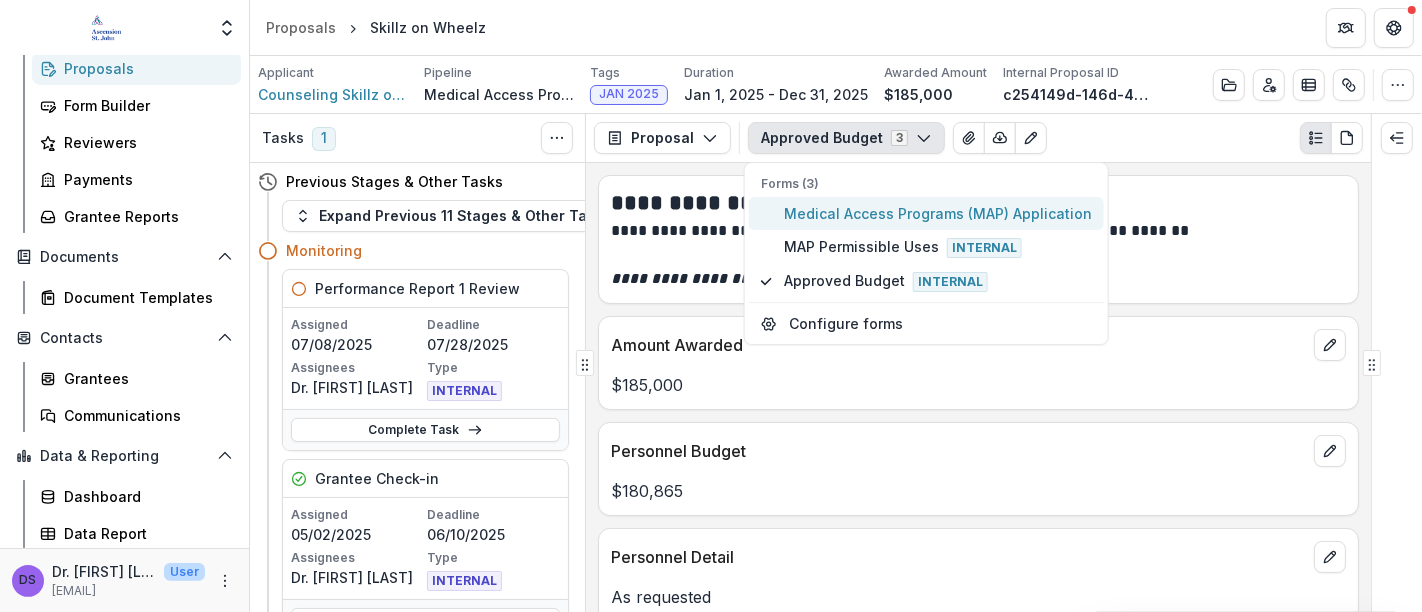 click on "Medical Access Programs (MAP) Application" at bounding box center [938, 213] 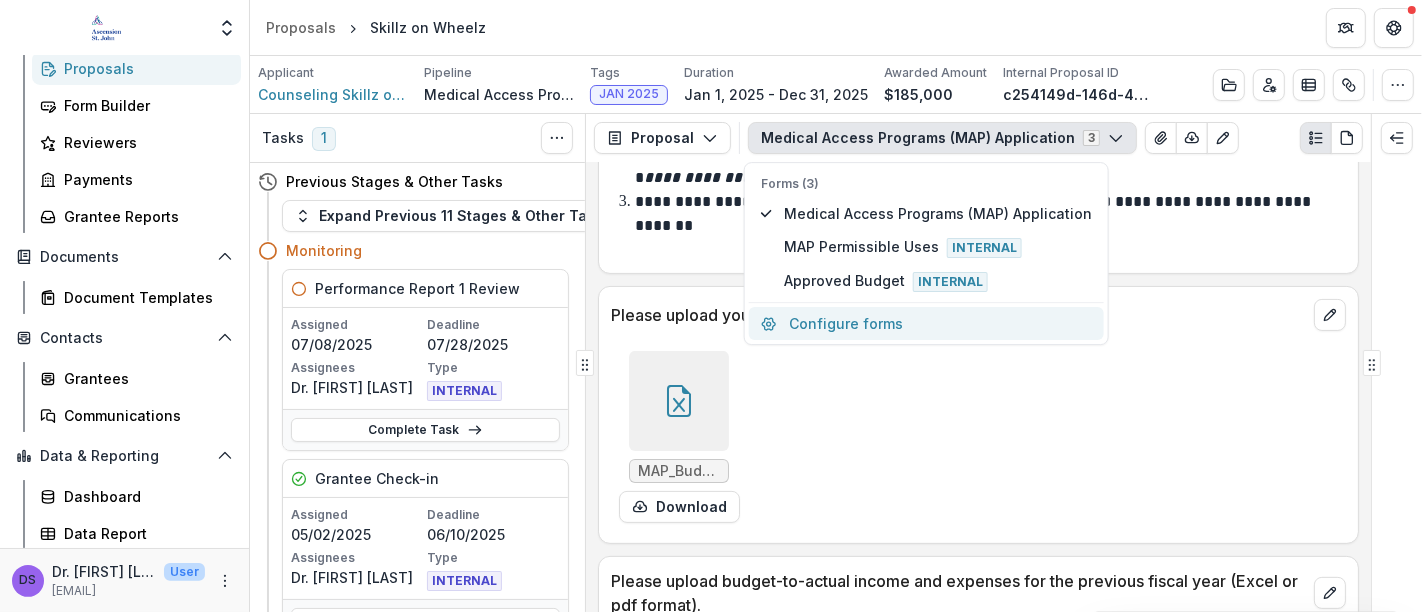 scroll, scrollTop: 6568, scrollLeft: 0, axis: vertical 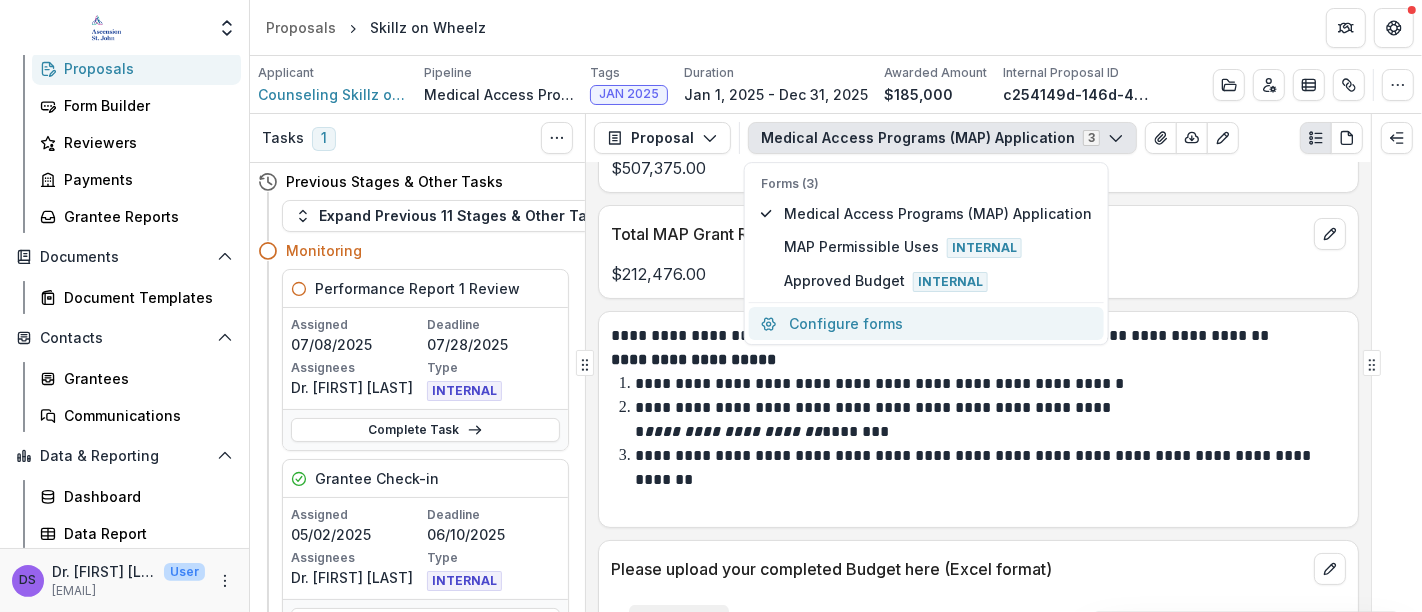 type 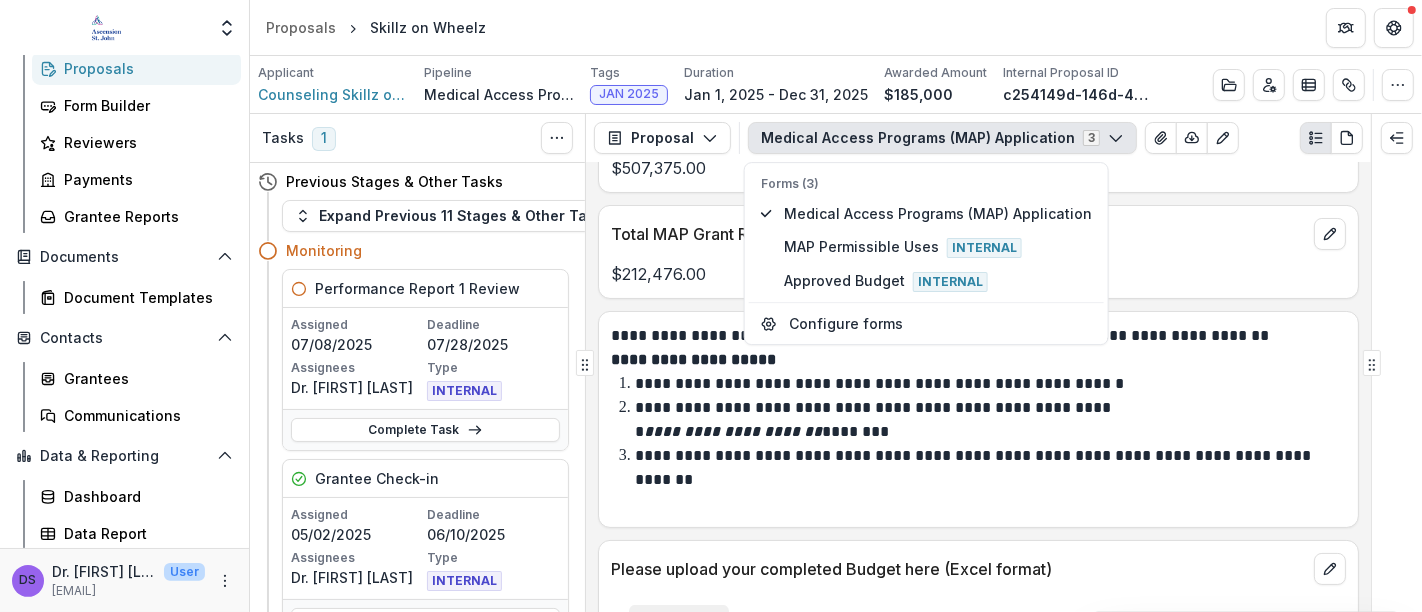 click at bounding box center [978, 503] 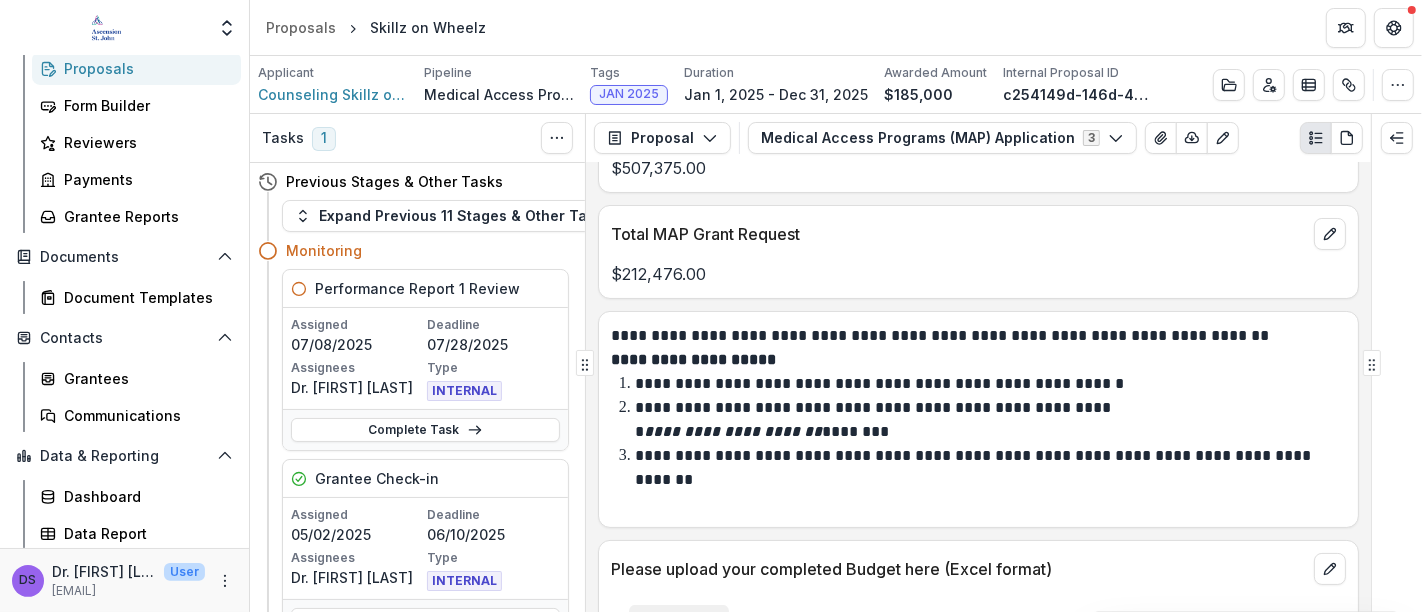type 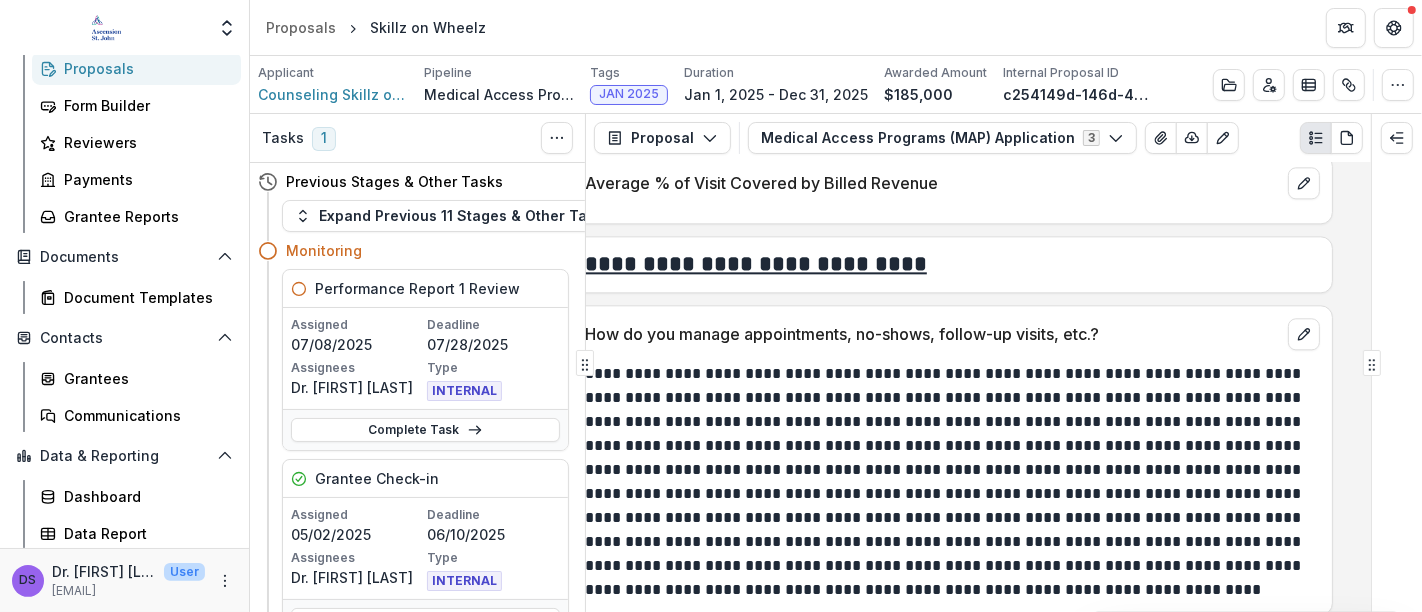 scroll, scrollTop: 10422, scrollLeft: 31, axis: both 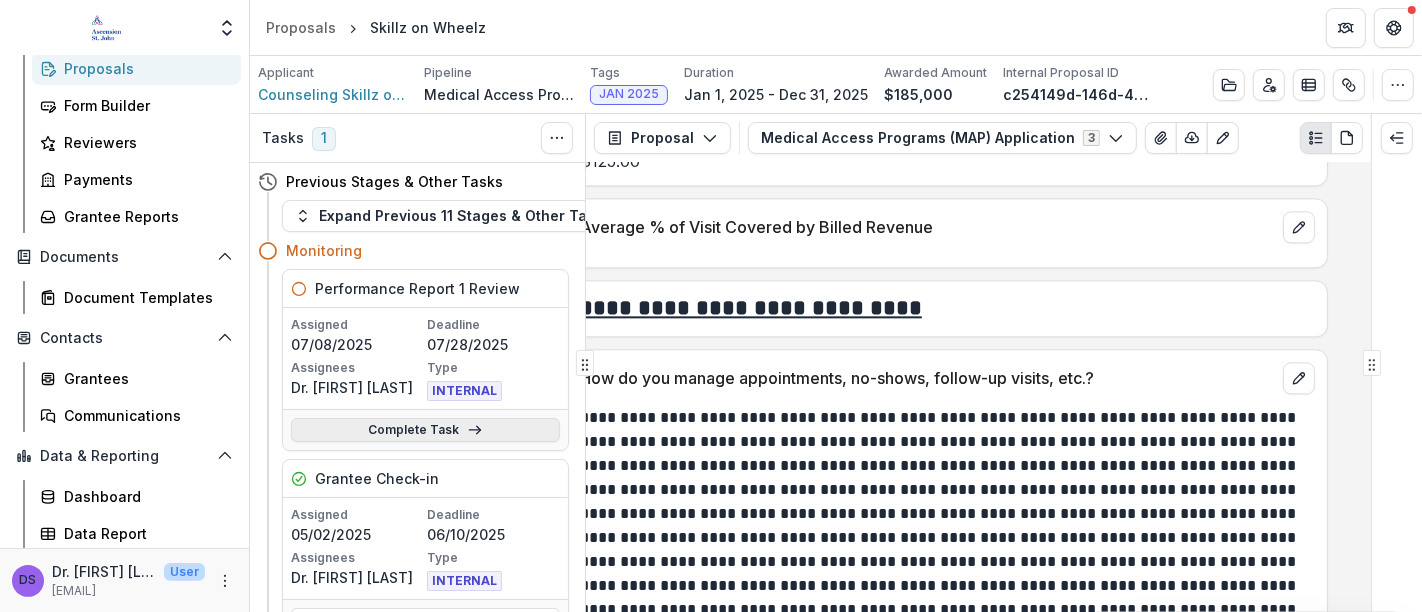 click on "Complete Task" at bounding box center [425, 430] 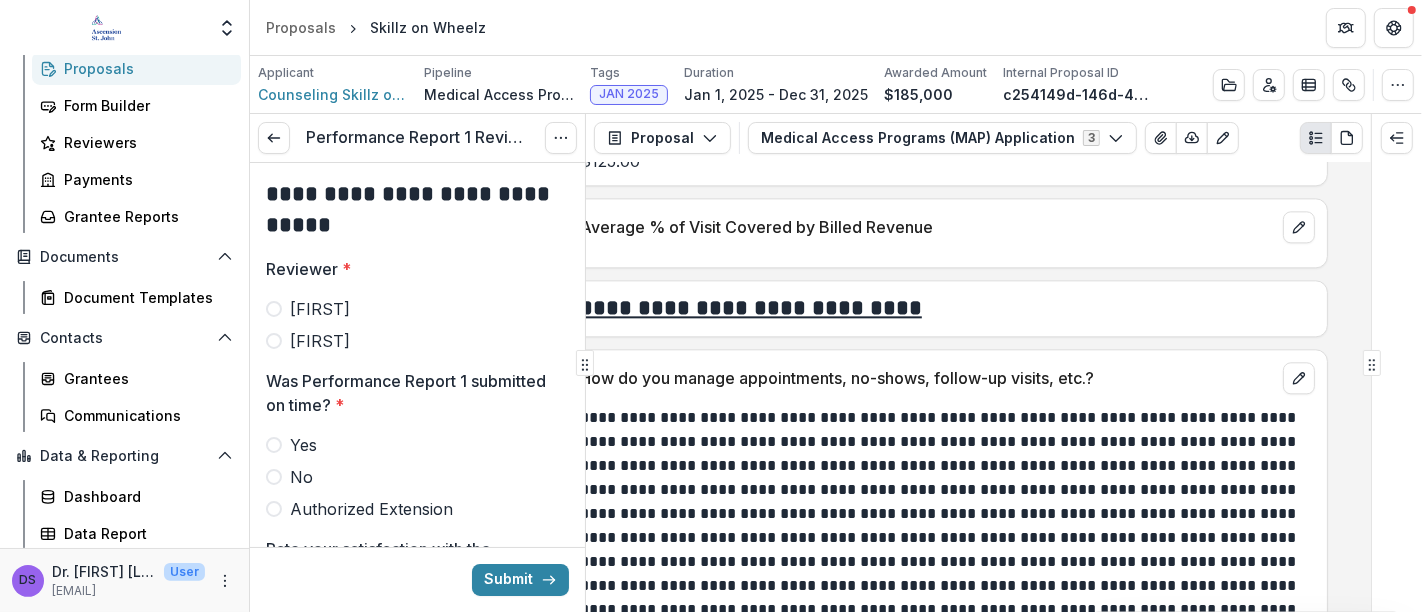 click on "Ana" at bounding box center [417, 341] 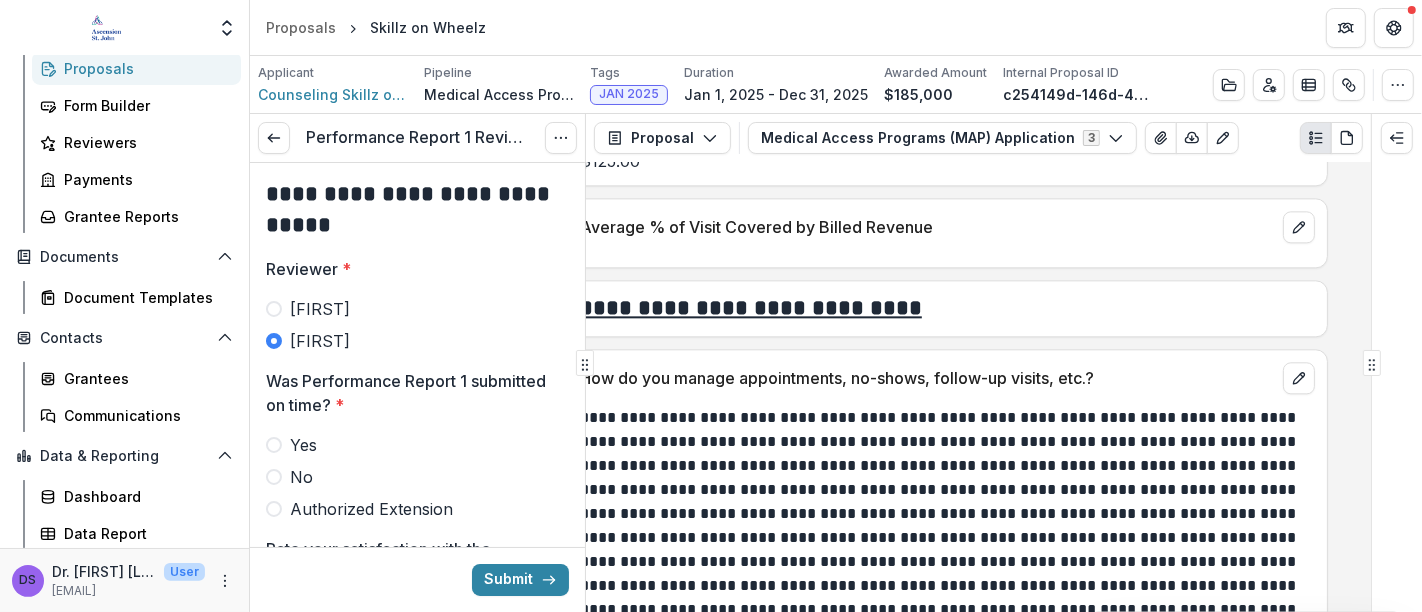 click on "Yes" at bounding box center (417, 445) 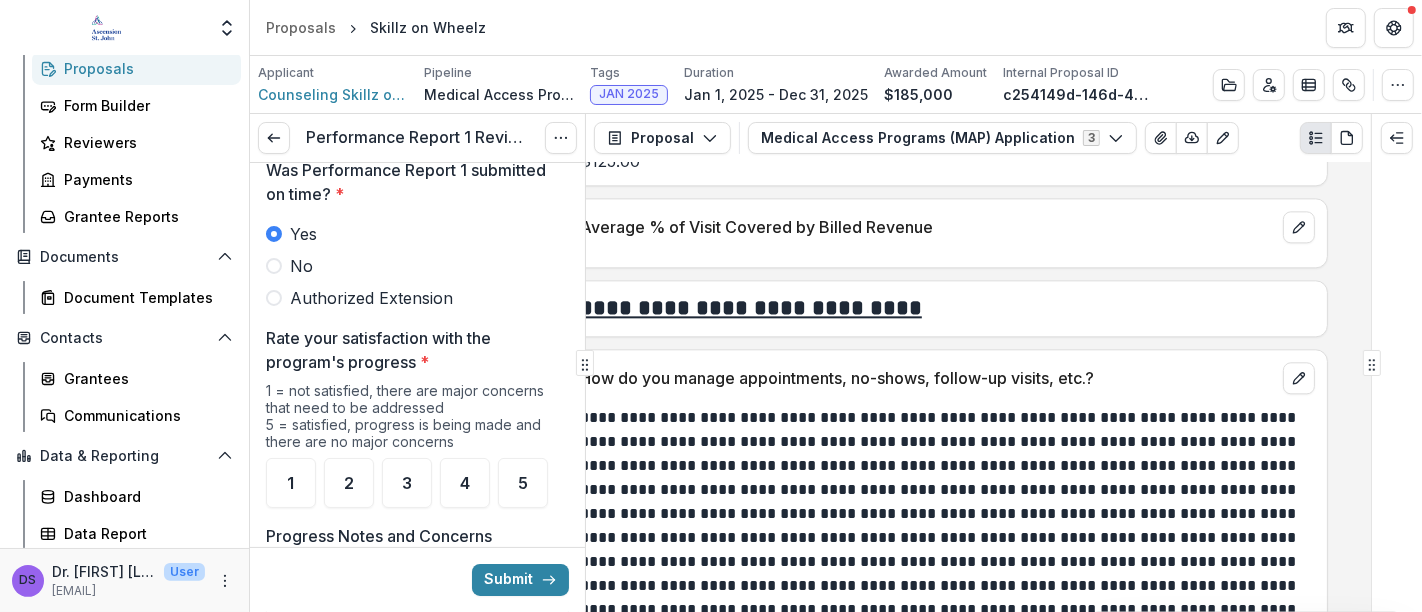 scroll, scrollTop: 215, scrollLeft: 0, axis: vertical 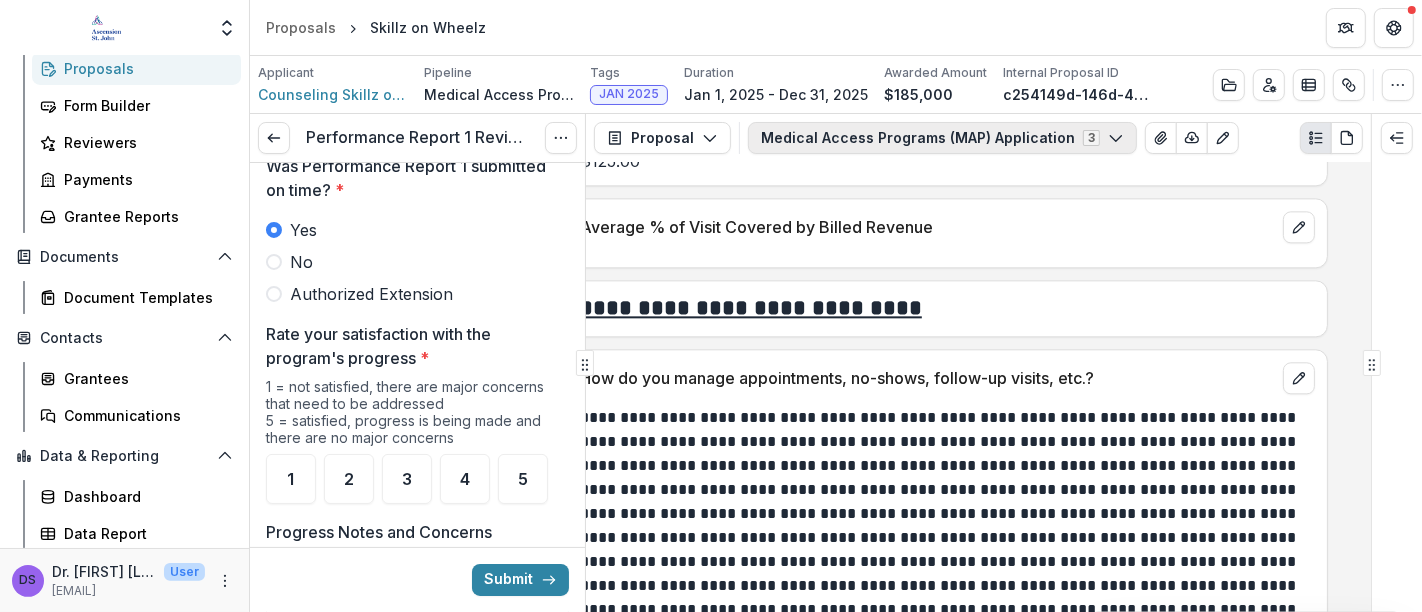 click on "Medical Access Programs (MAP) Application 3" at bounding box center (942, 138) 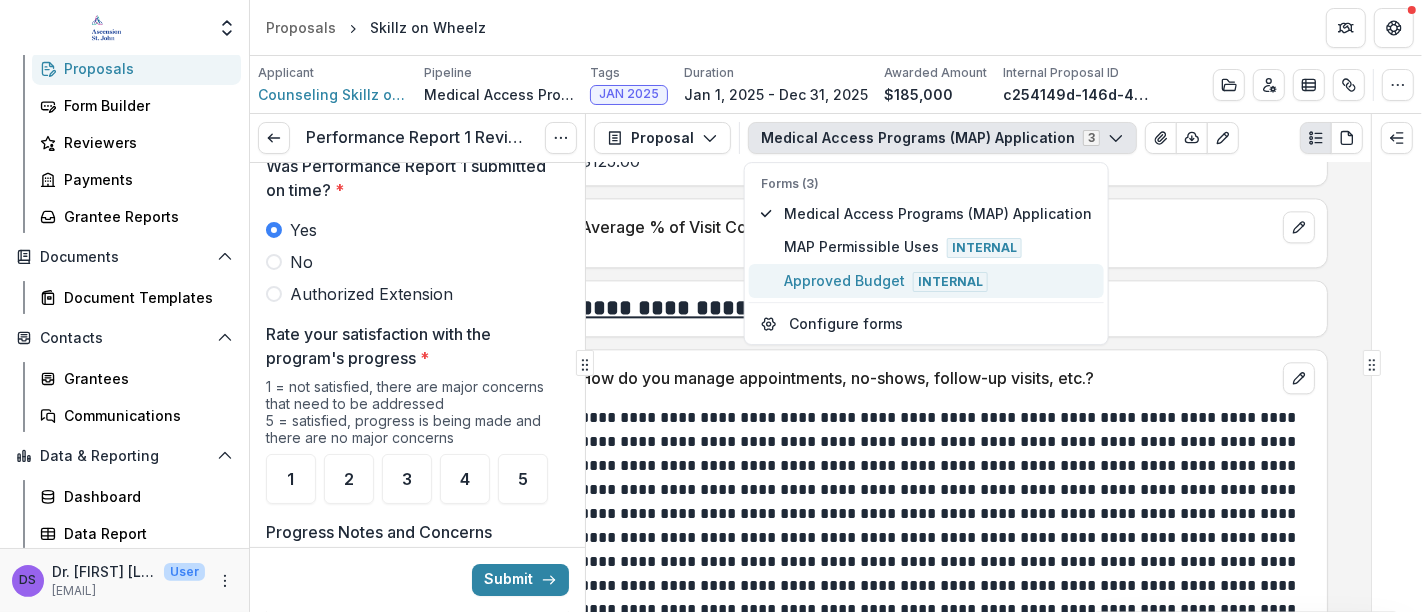 click on "Approved Budget Internal" at bounding box center [938, 281] 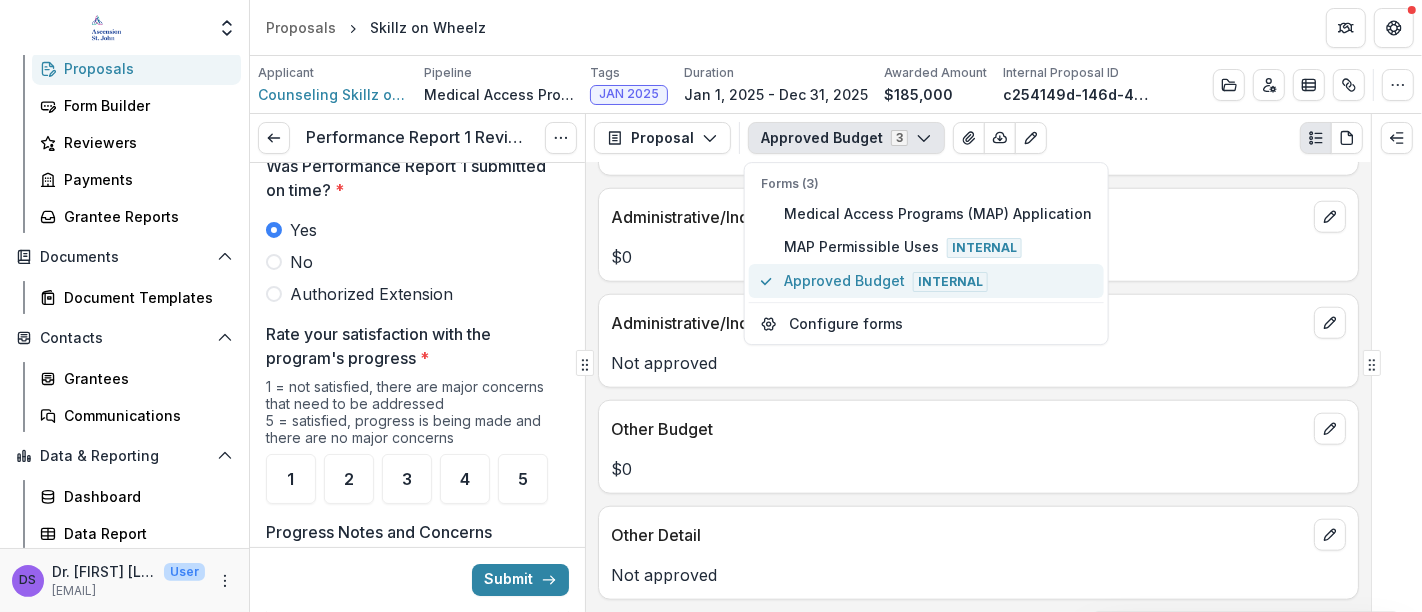 scroll, scrollTop: 1705, scrollLeft: 0, axis: vertical 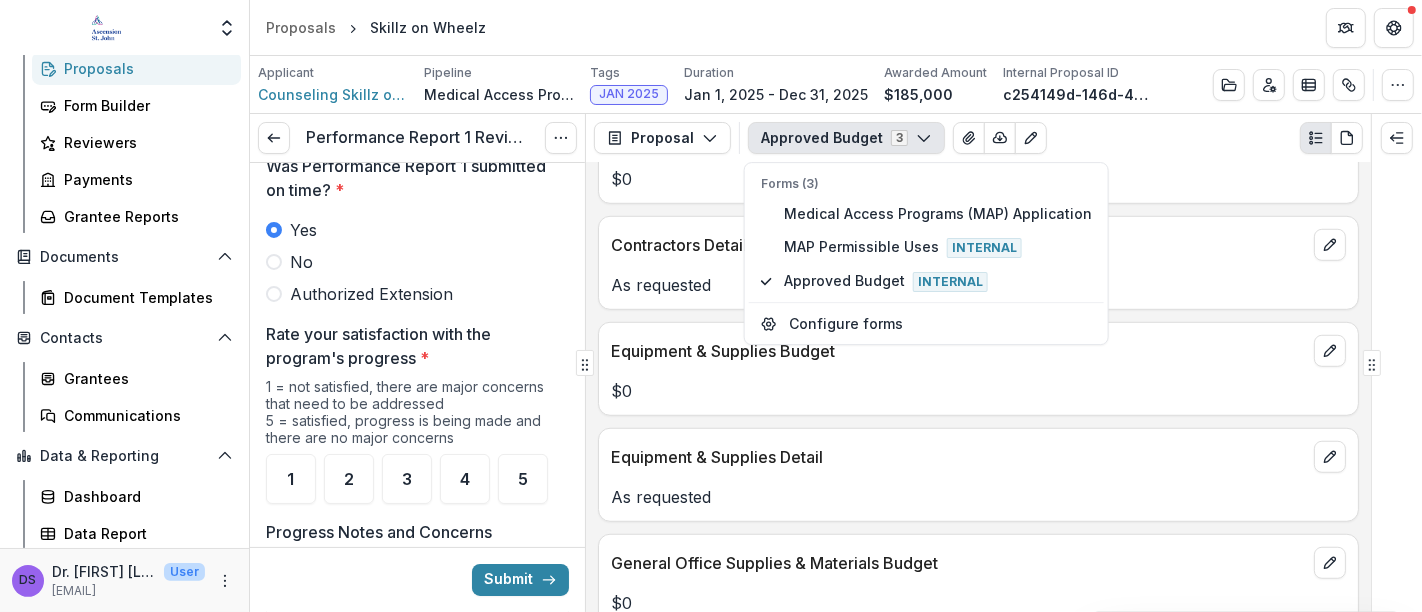 click on "As requested" at bounding box center [978, 497] 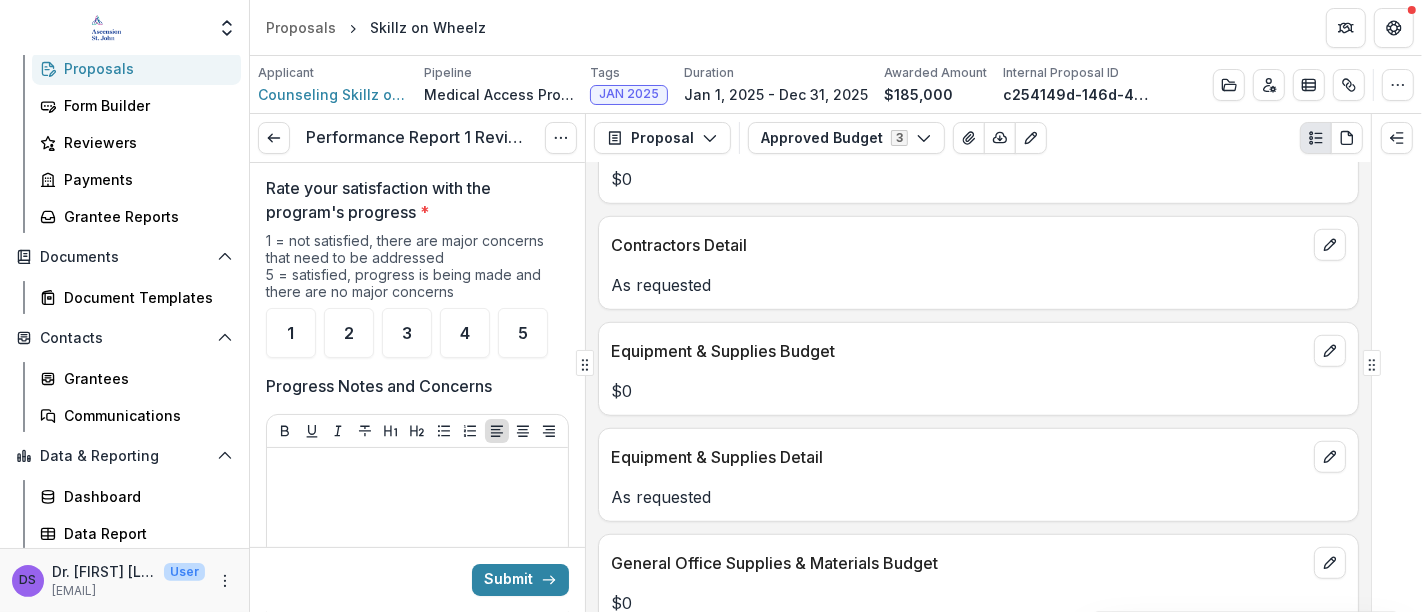 scroll, scrollTop: 362, scrollLeft: 0, axis: vertical 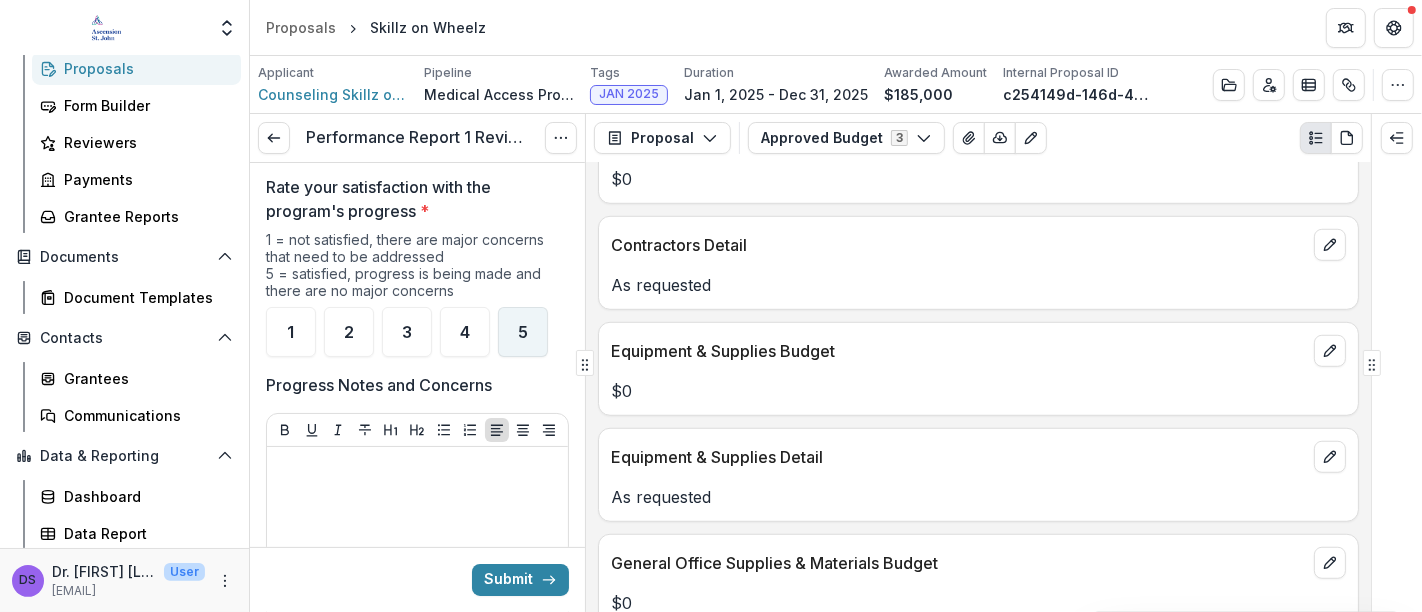 click on "5" at bounding box center [523, 332] 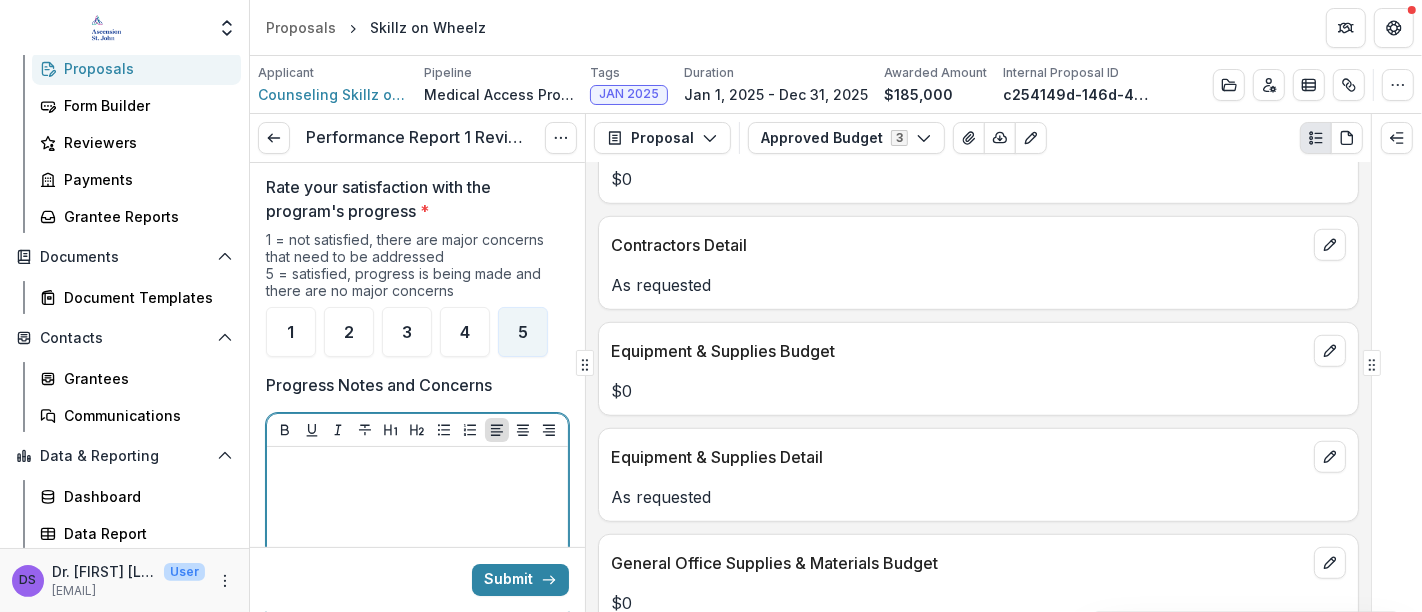 click at bounding box center (417, 605) 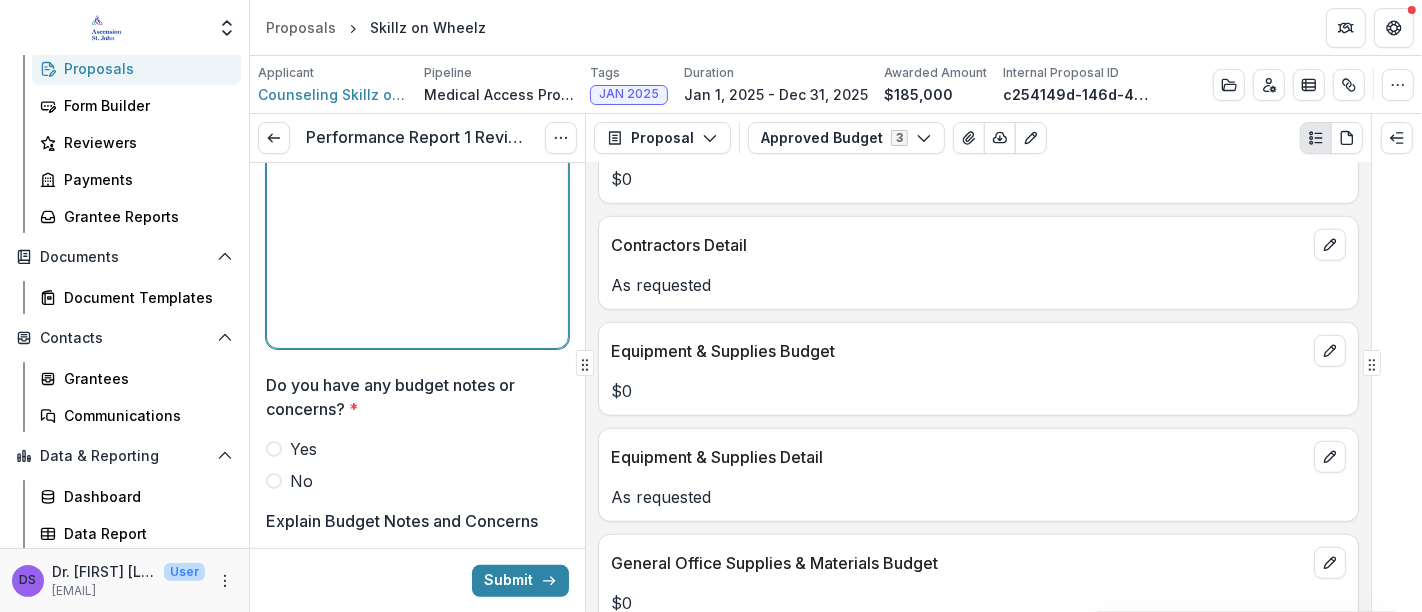scroll, scrollTop: 781, scrollLeft: 0, axis: vertical 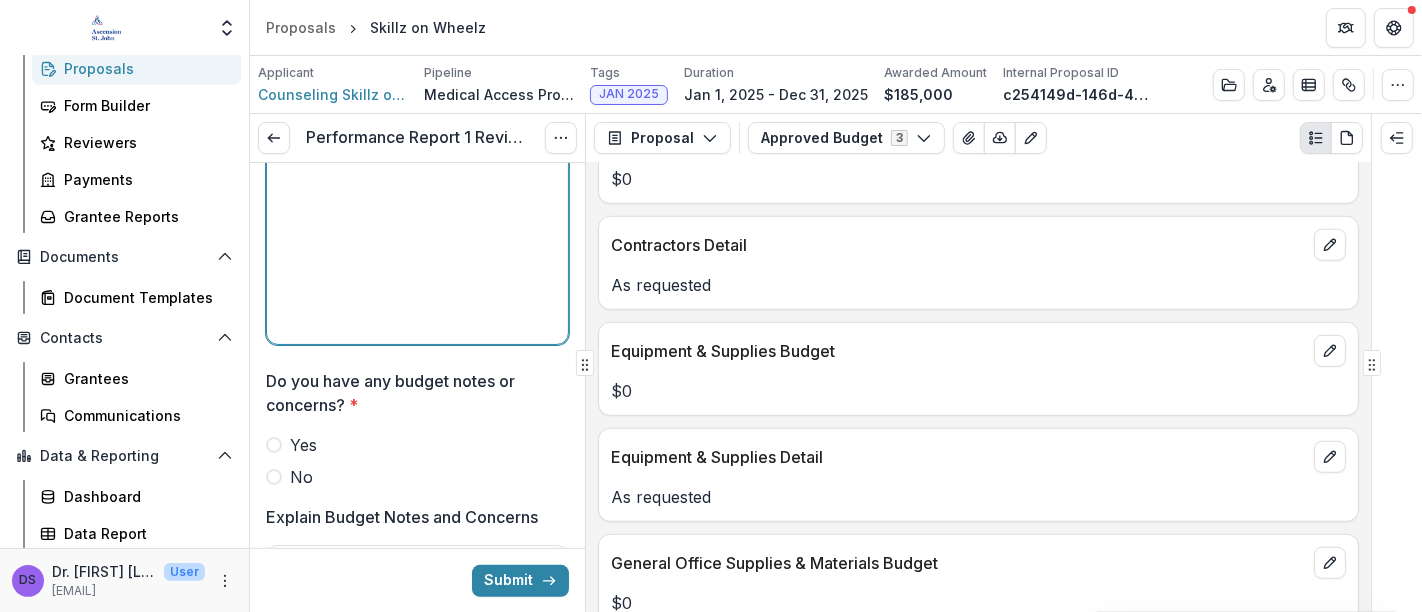 click on "No" at bounding box center (301, 477) 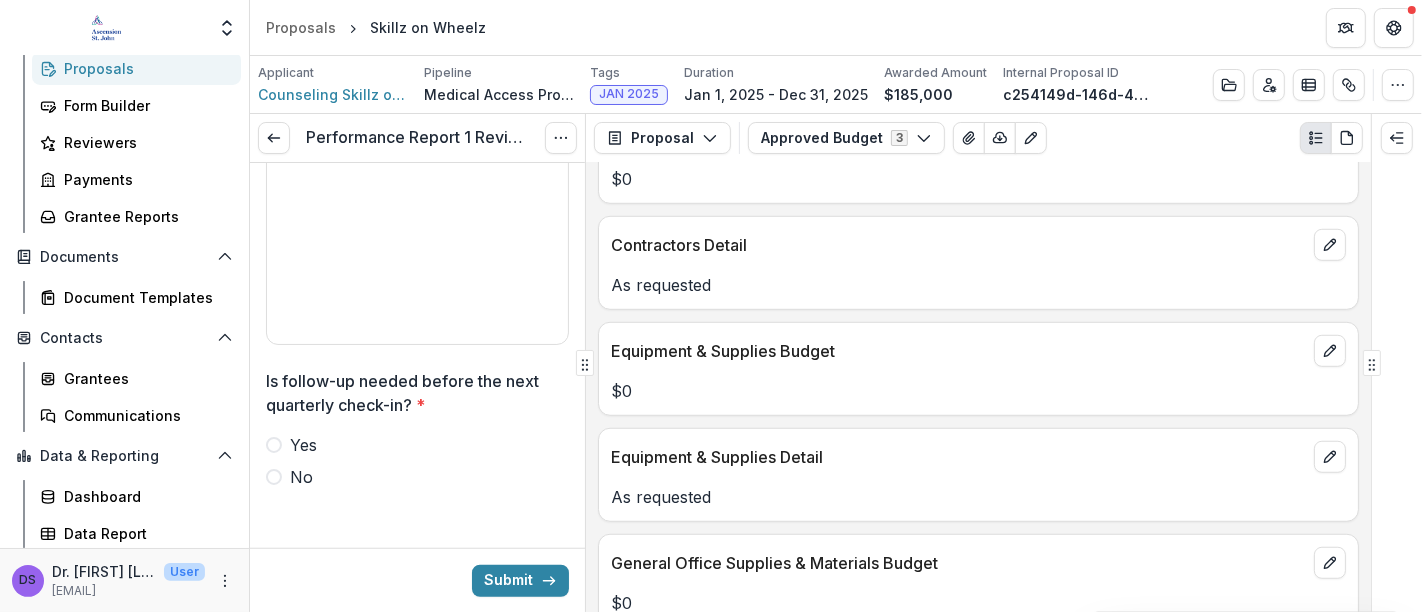 scroll, scrollTop: 1332, scrollLeft: 0, axis: vertical 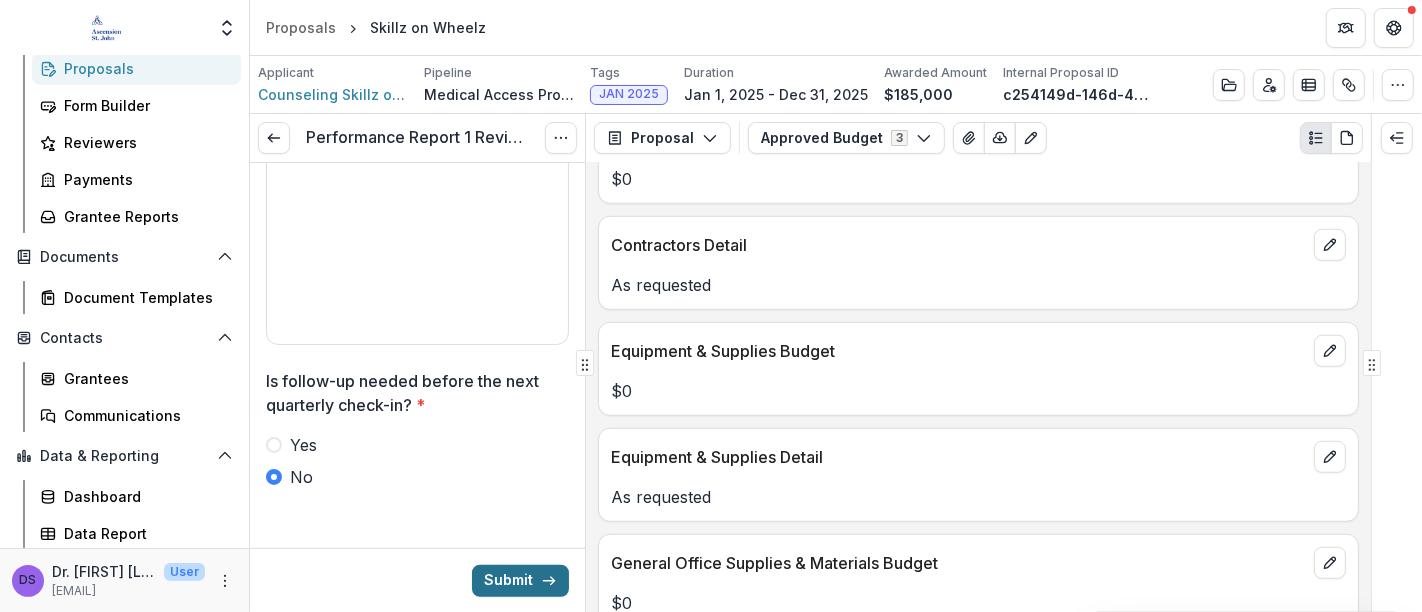 click 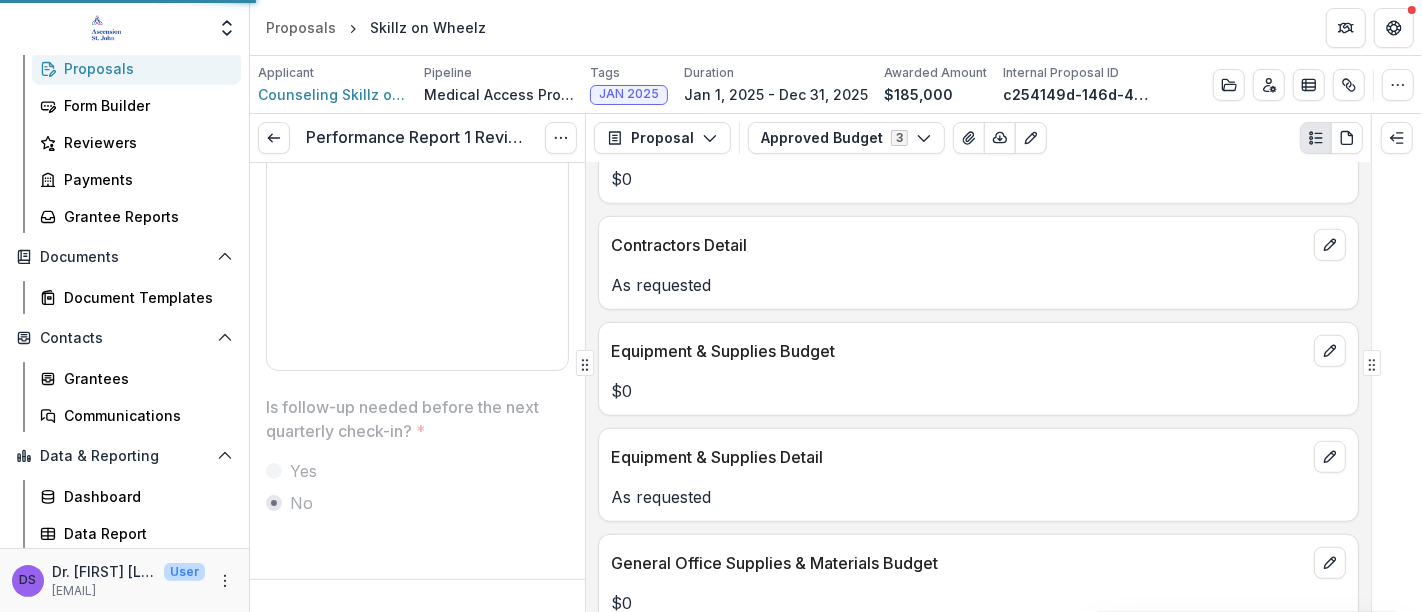 scroll, scrollTop: 1302, scrollLeft: 0, axis: vertical 